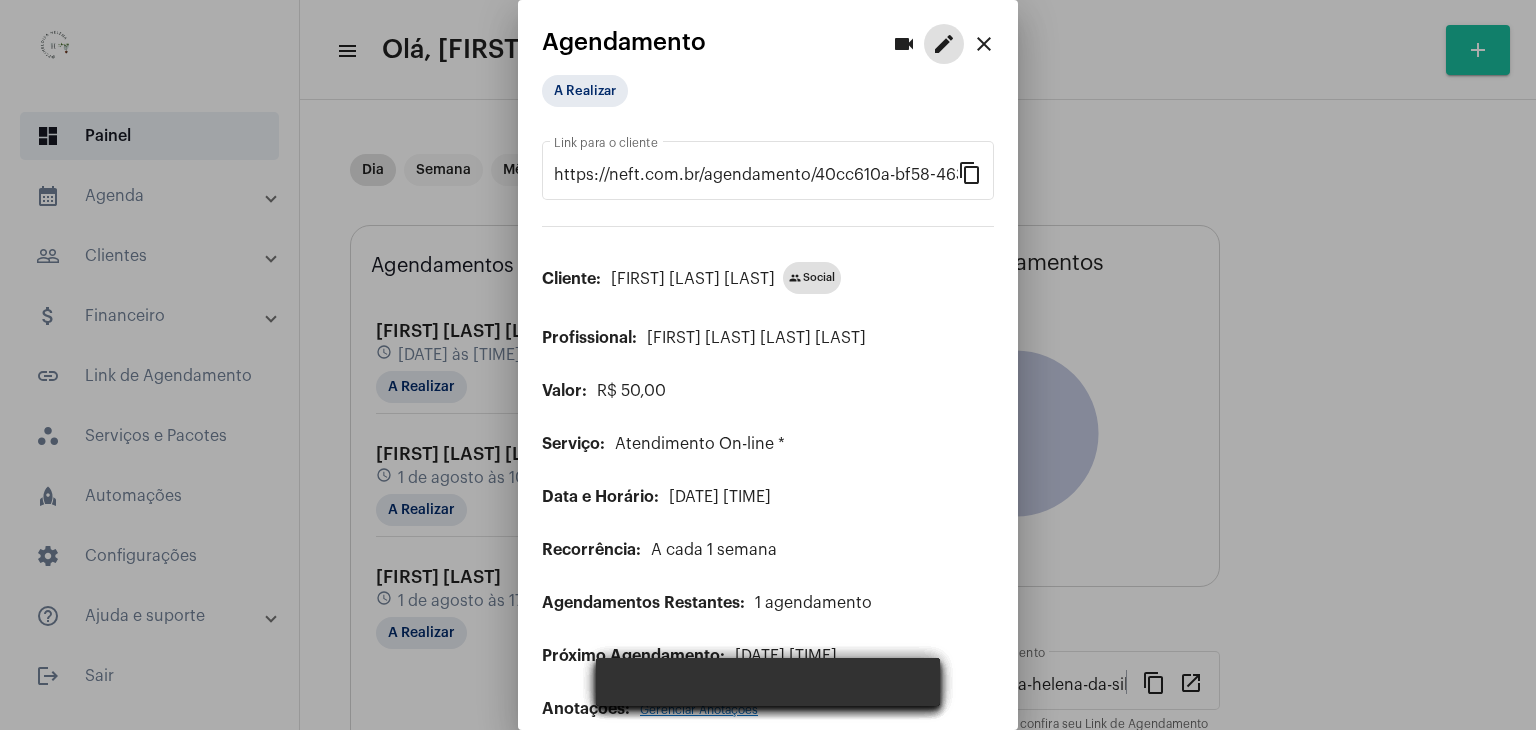 scroll, scrollTop: 0, scrollLeft: 0, axis: both 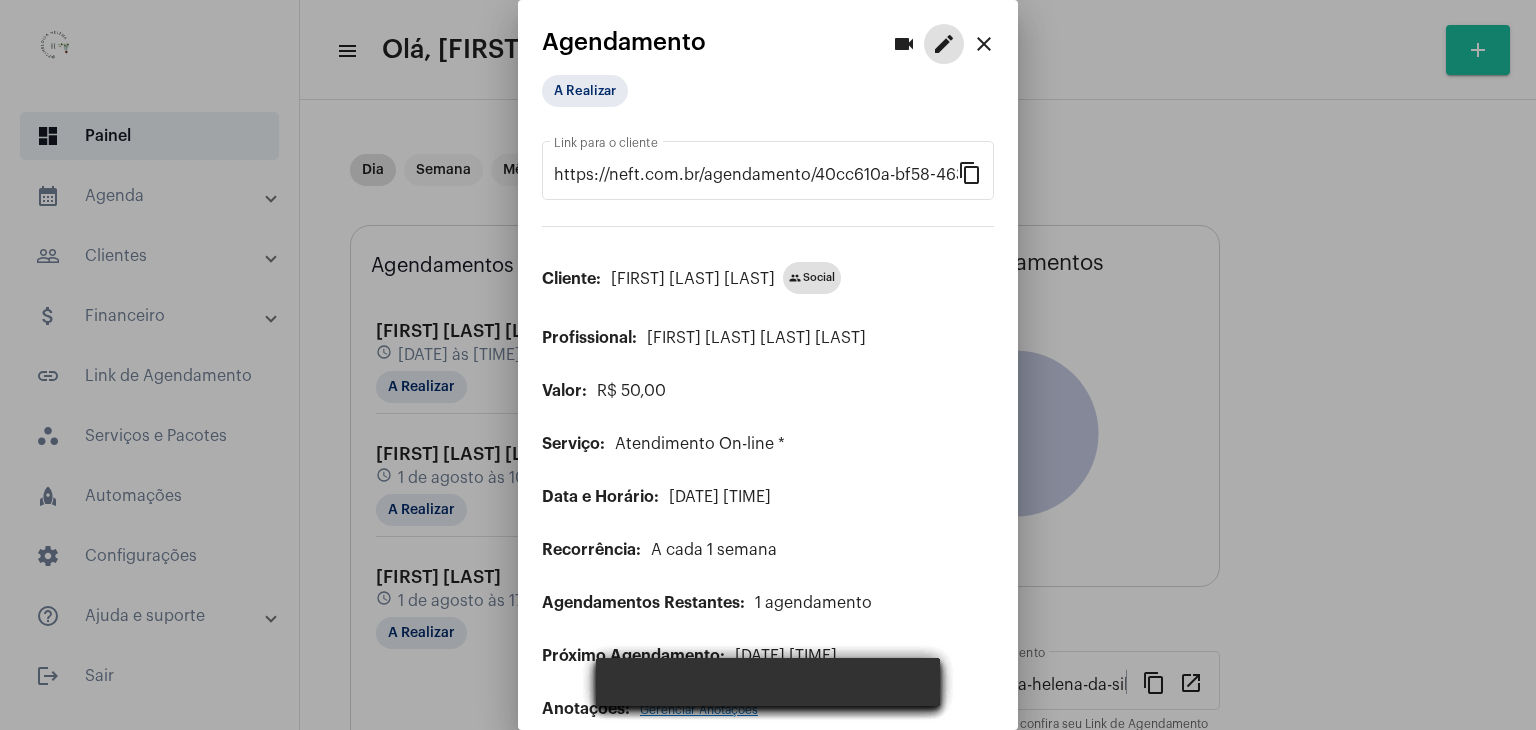 click on "close" at bounding box center [984, 44] 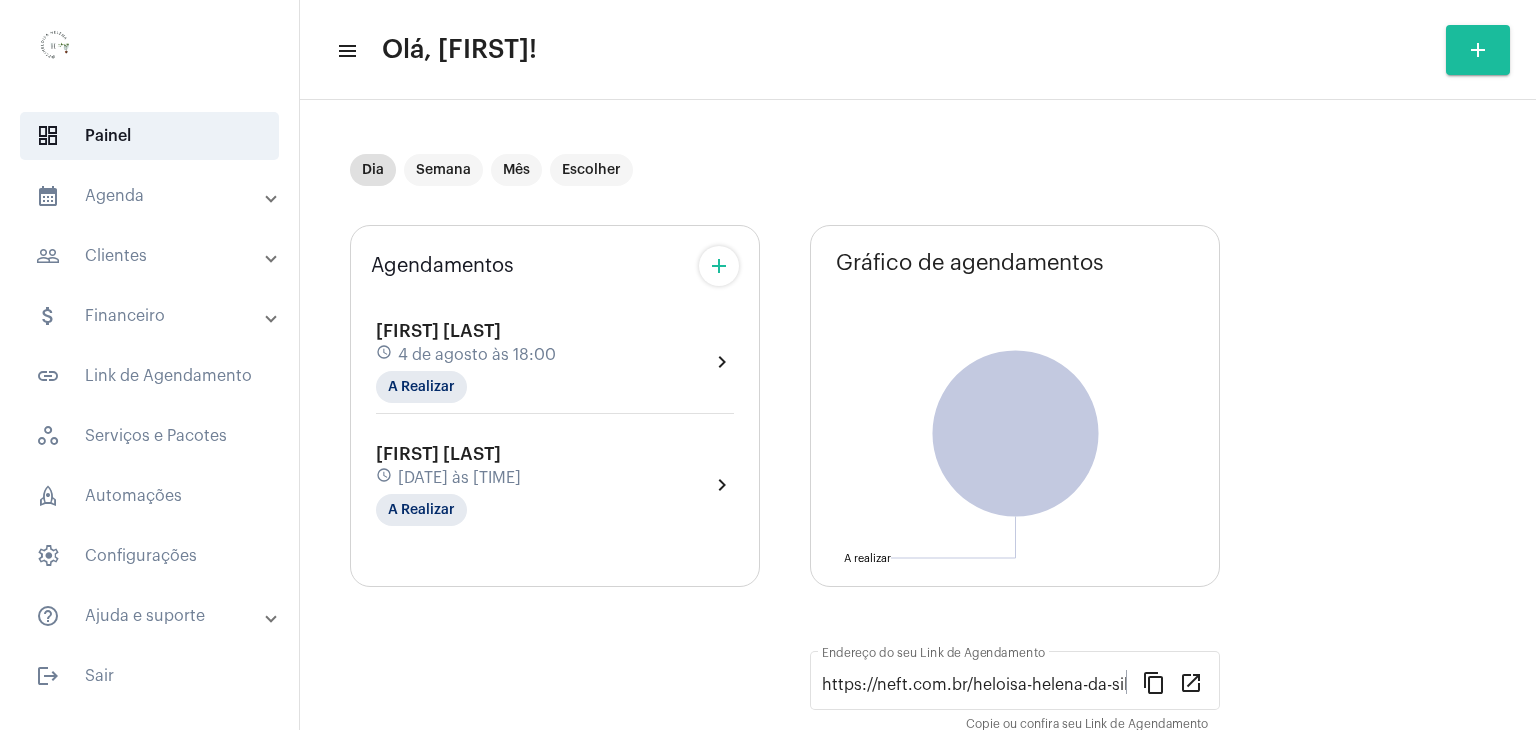 click on "people_outline  Clientes" at bounding box center [151, 256] 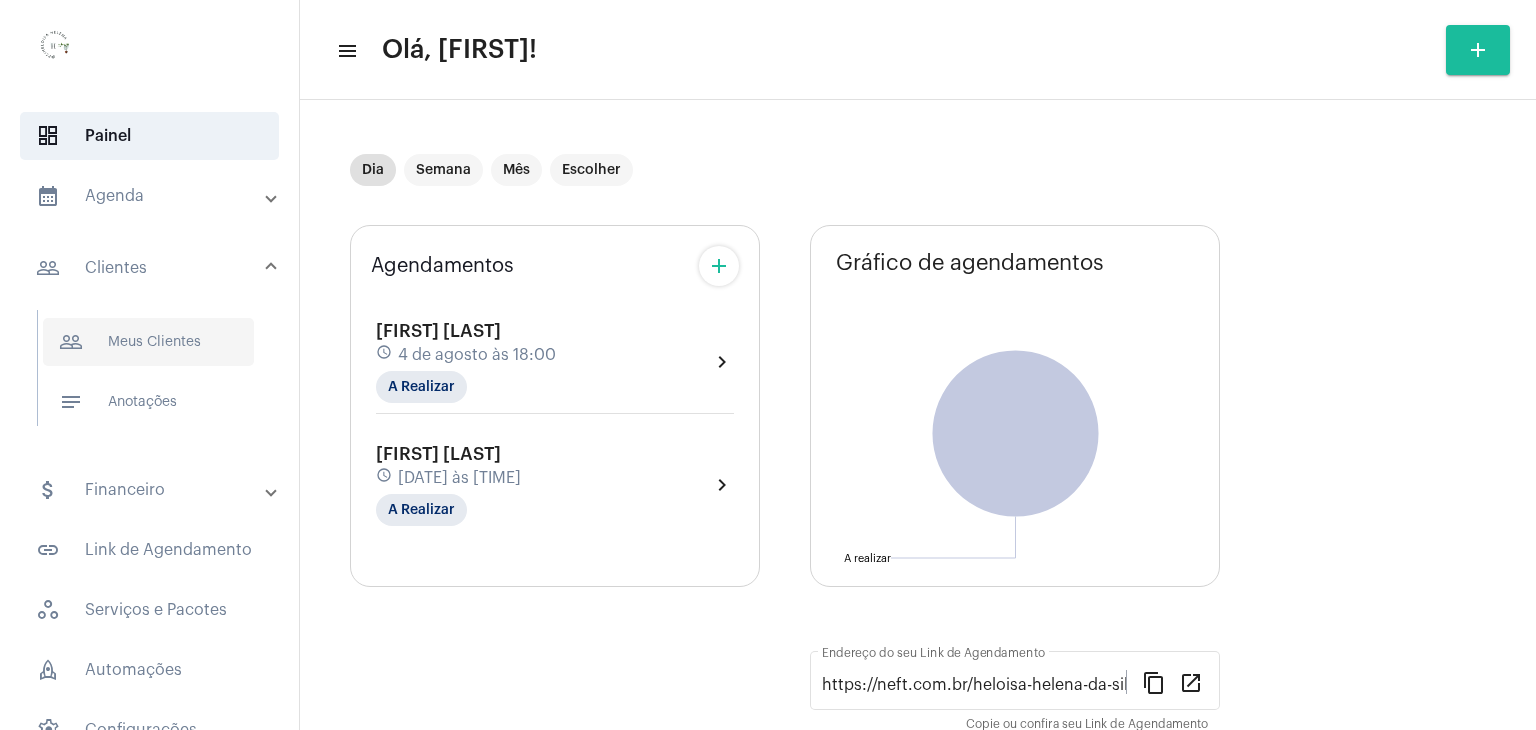 click on "people_outline  Meus Clientes" at bounding box center (148, 342) 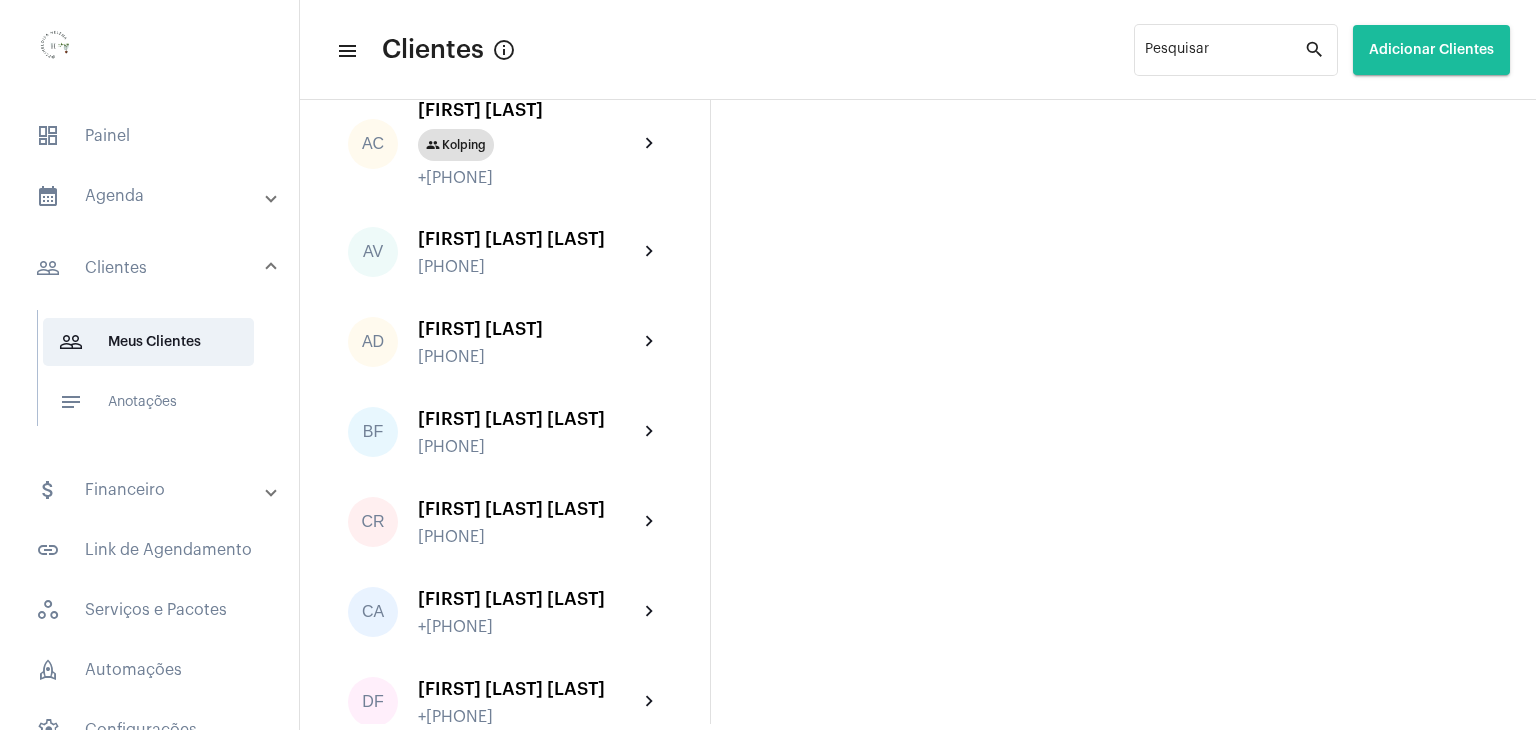 scroll, scrollTop: 200, scrollLeft: 0, axis: vertical 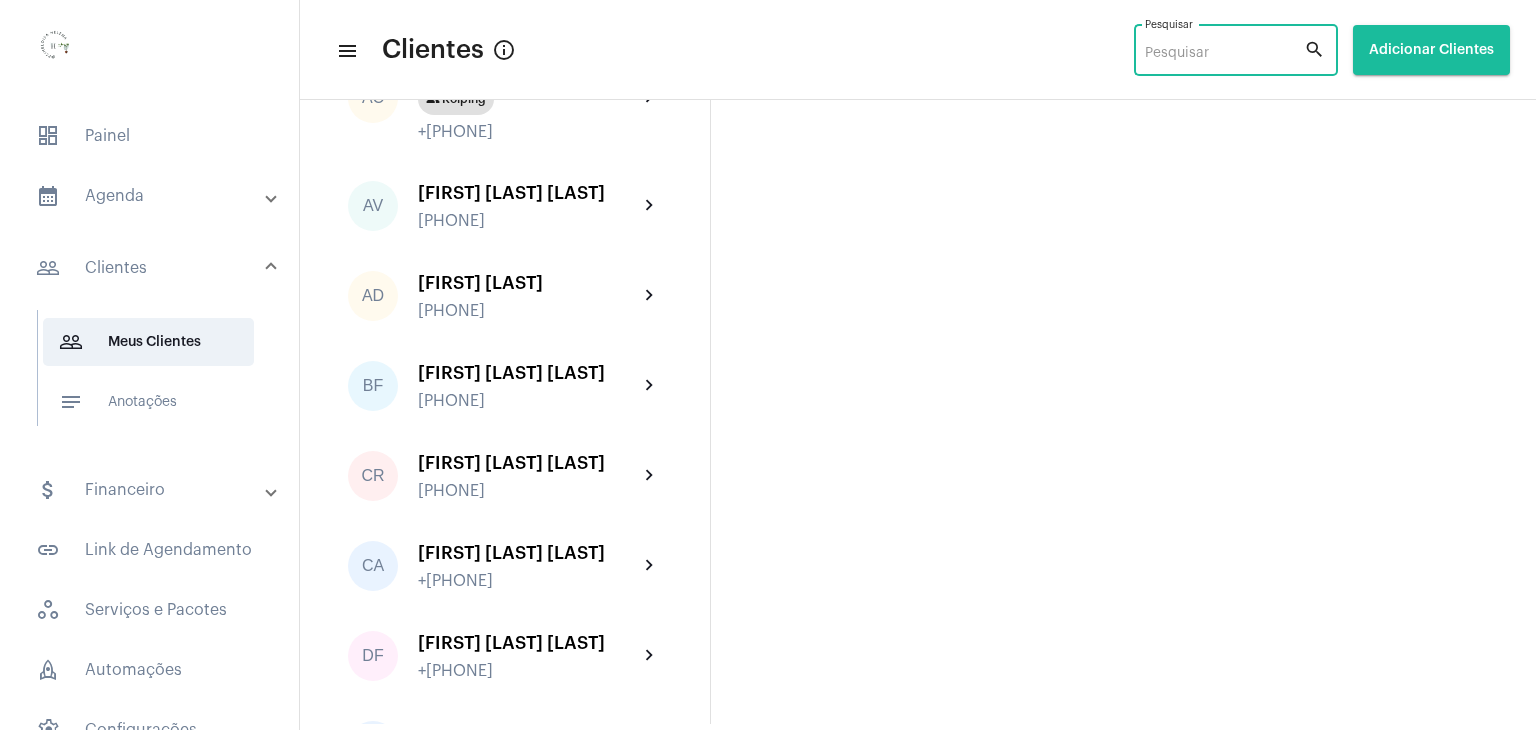 click on "Pesquisar" at bounding box center (1224, 54) 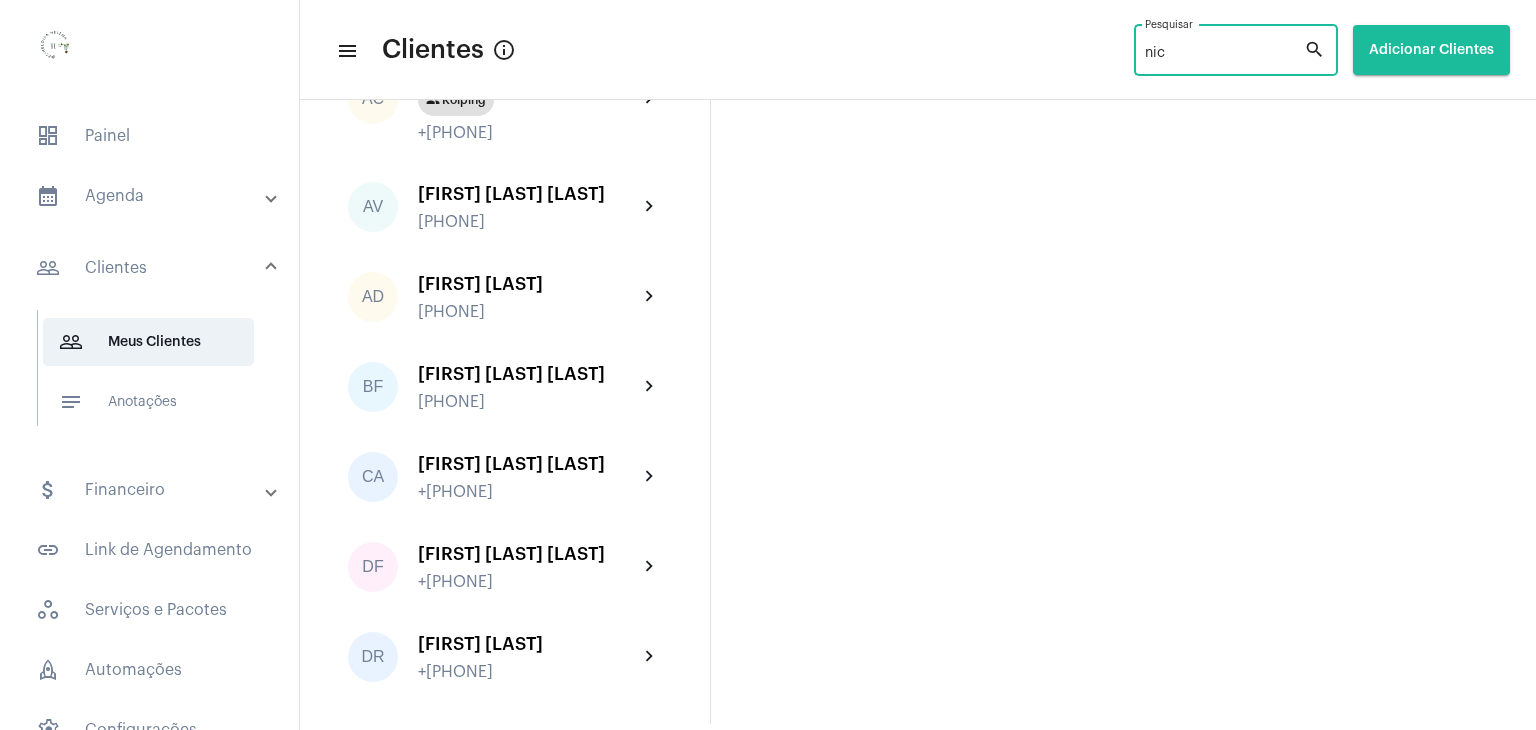 scroll, scrollTop: 0, scrollLeft: 0, axis: both 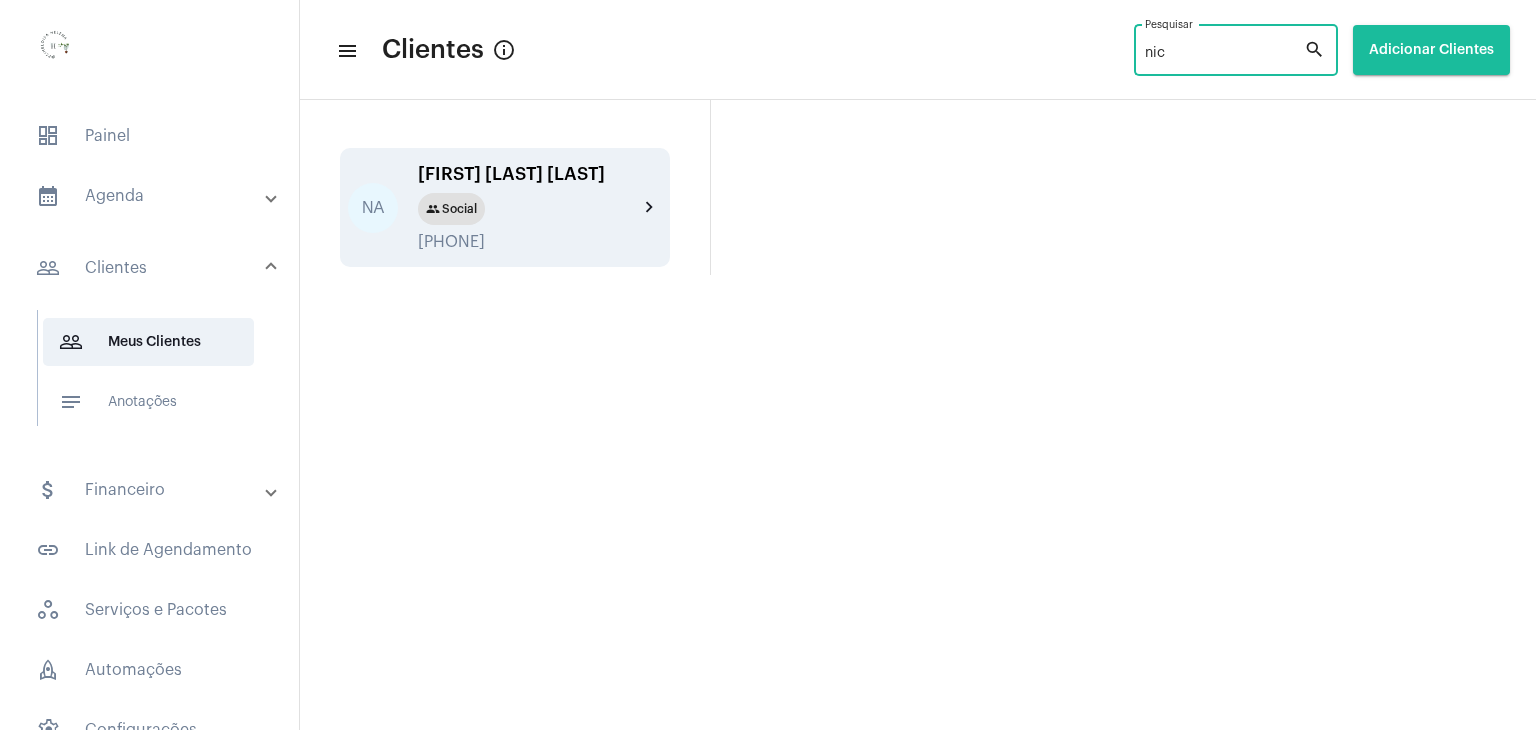 type on "nic" 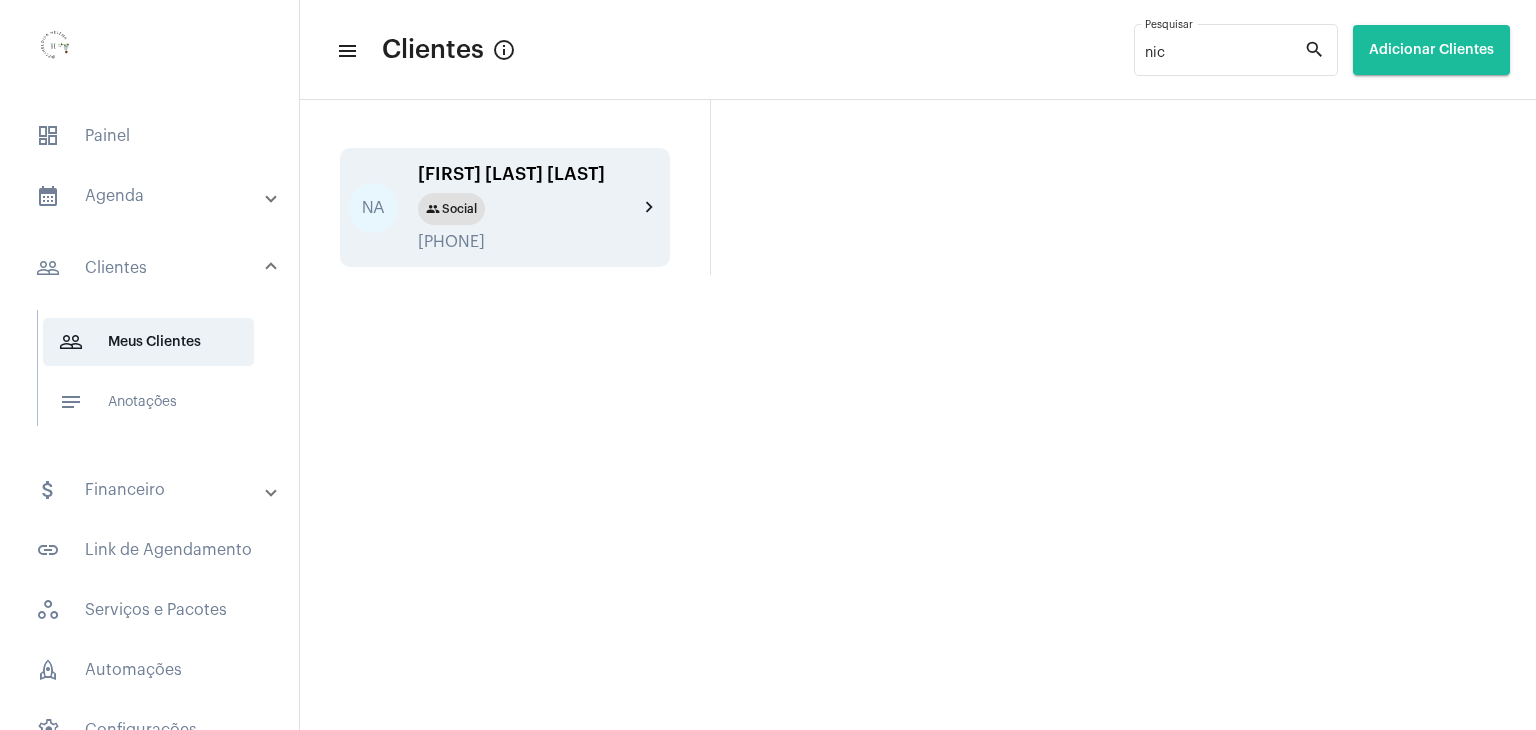 click on "[FIRST] [LAST] group Social [PHONE]" 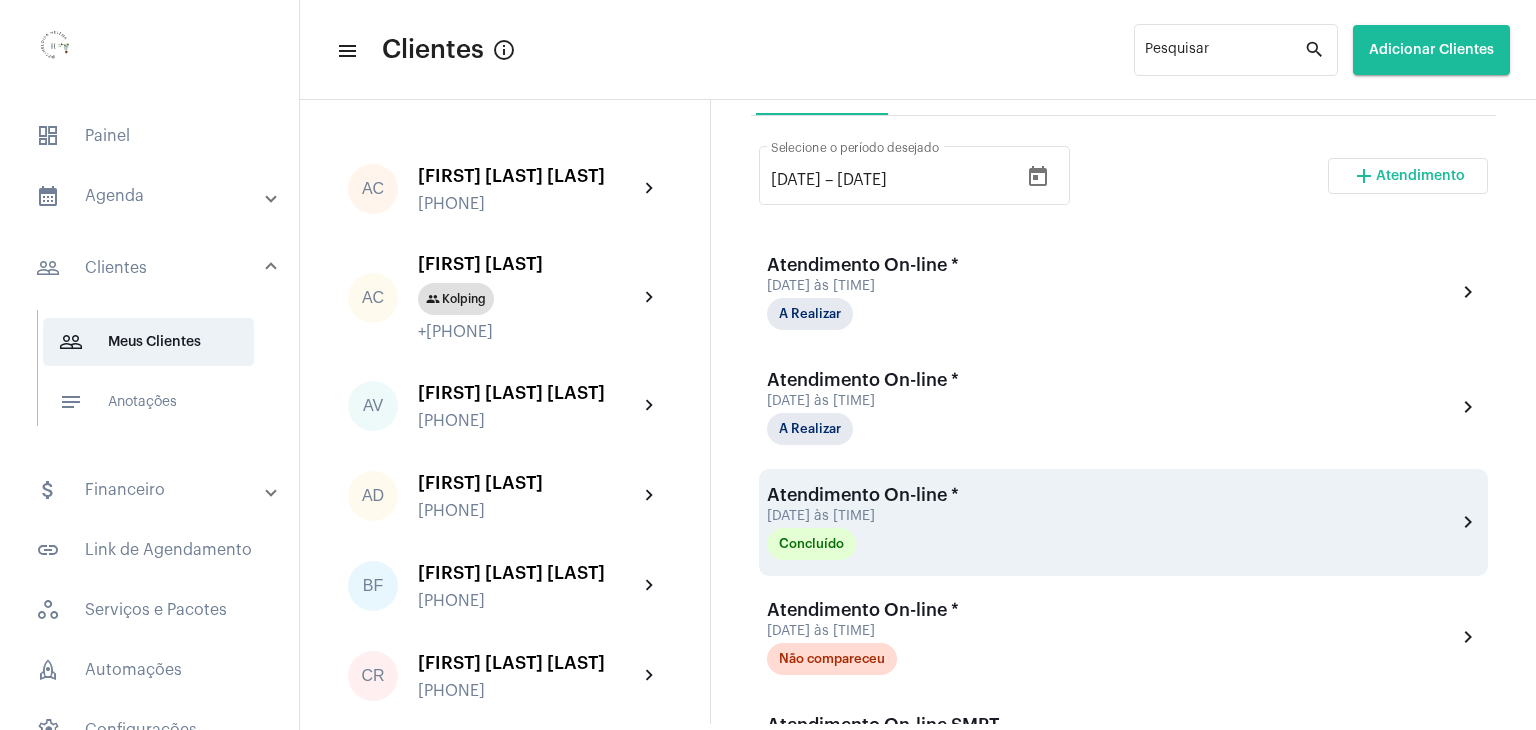 scroll, scrollTop: 300, scrollLeft: 0, axis: vertical 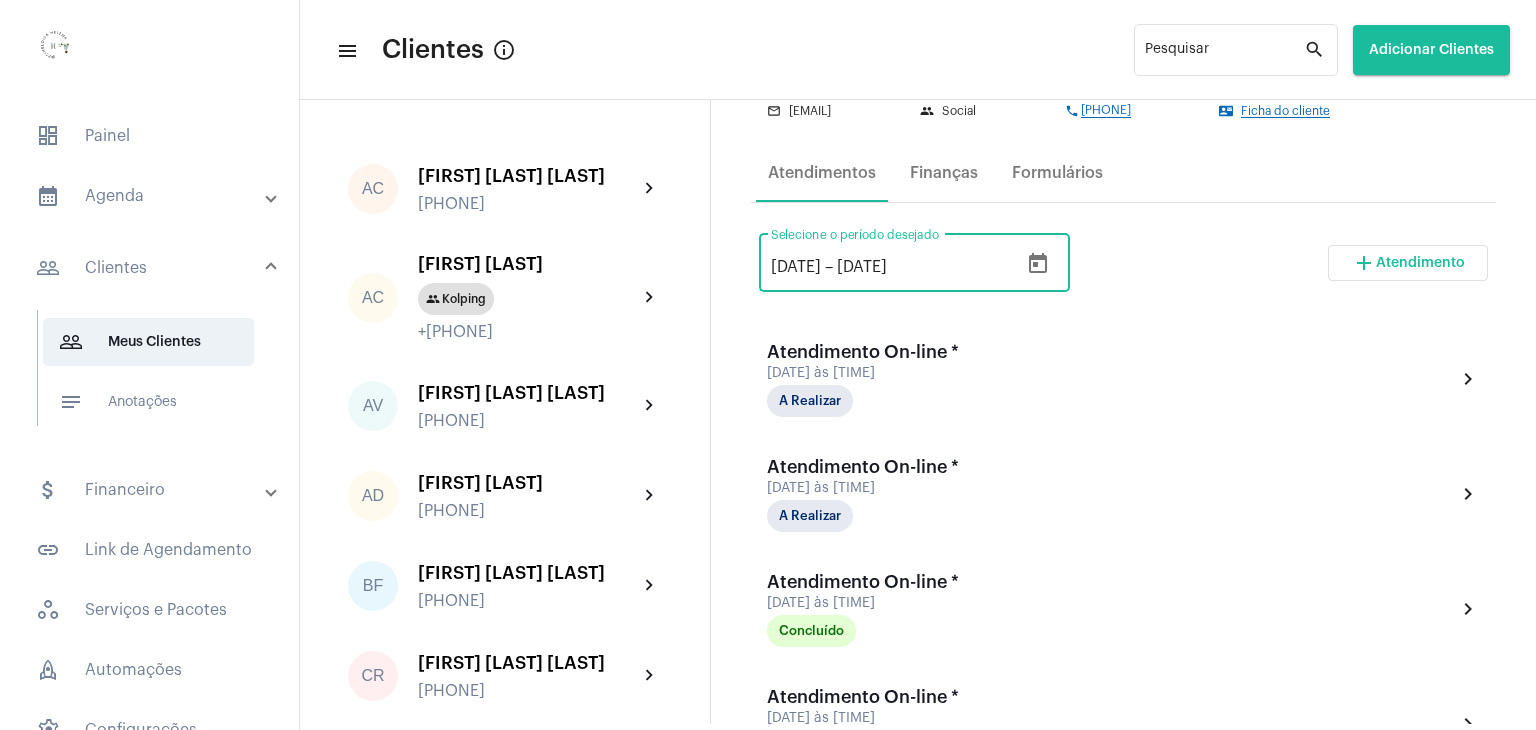 click on "[DATE]" at bounding box center (796, 267) 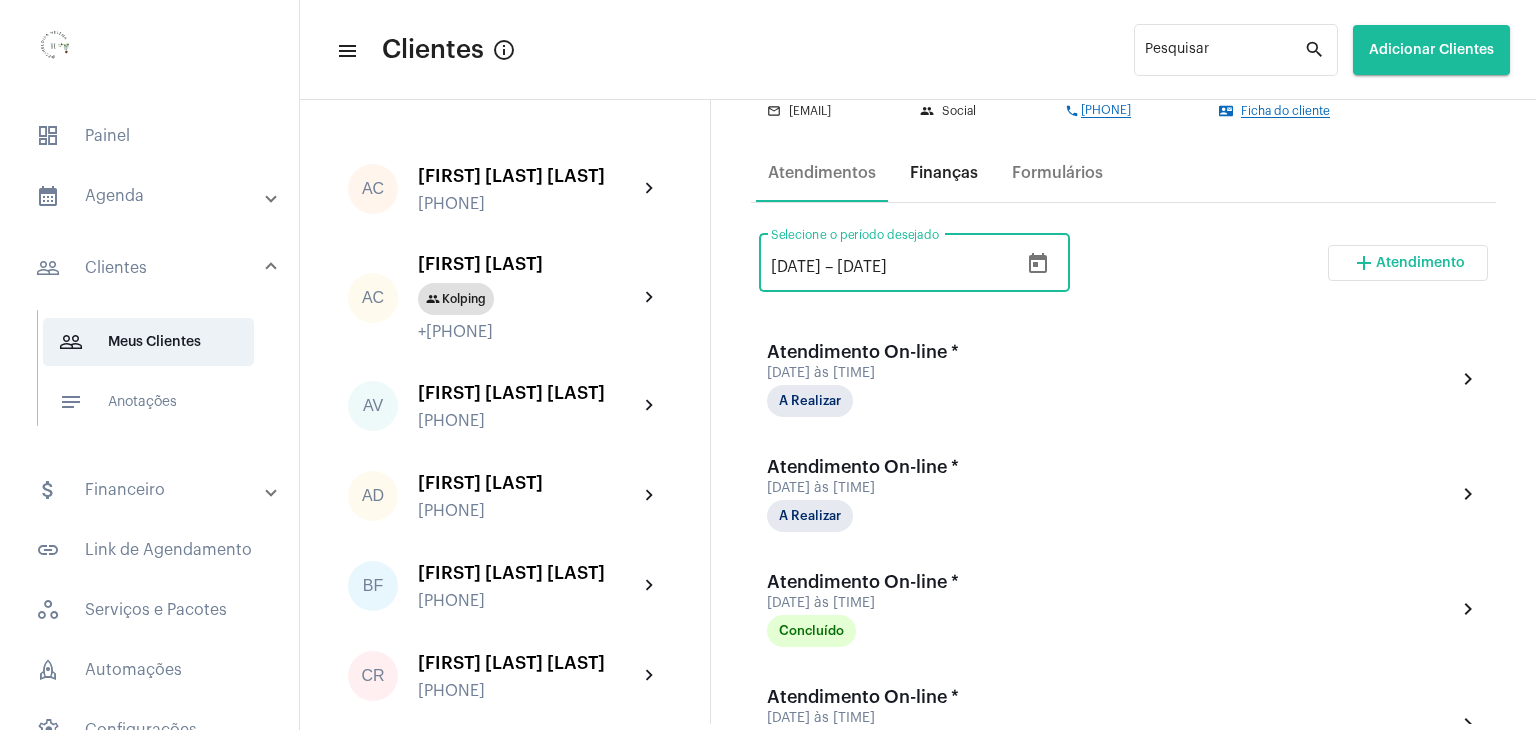 click on "Finanças" at bounding box center [944, 173] 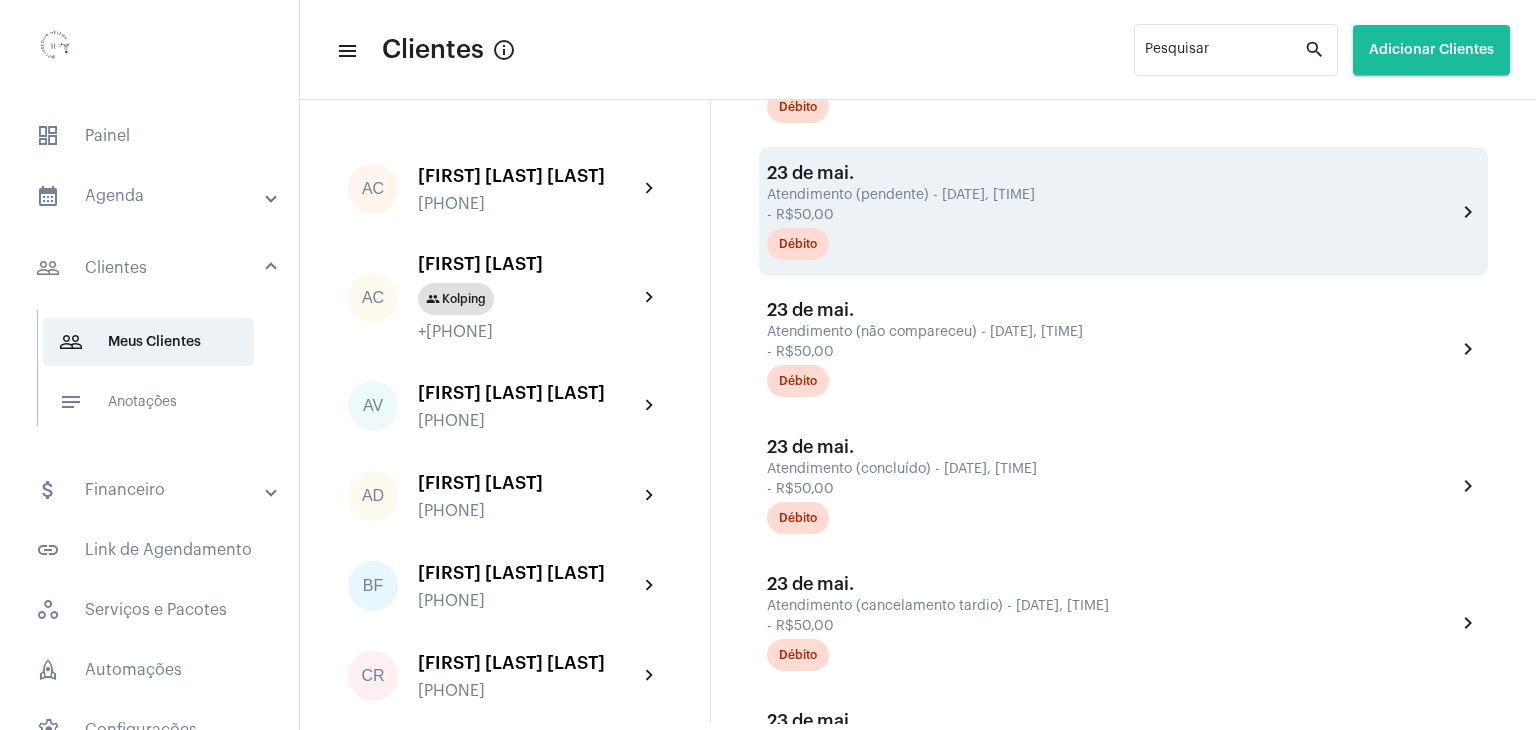 scroll, scrollTop: 1100, scrollLeft: 0, axis: vertical 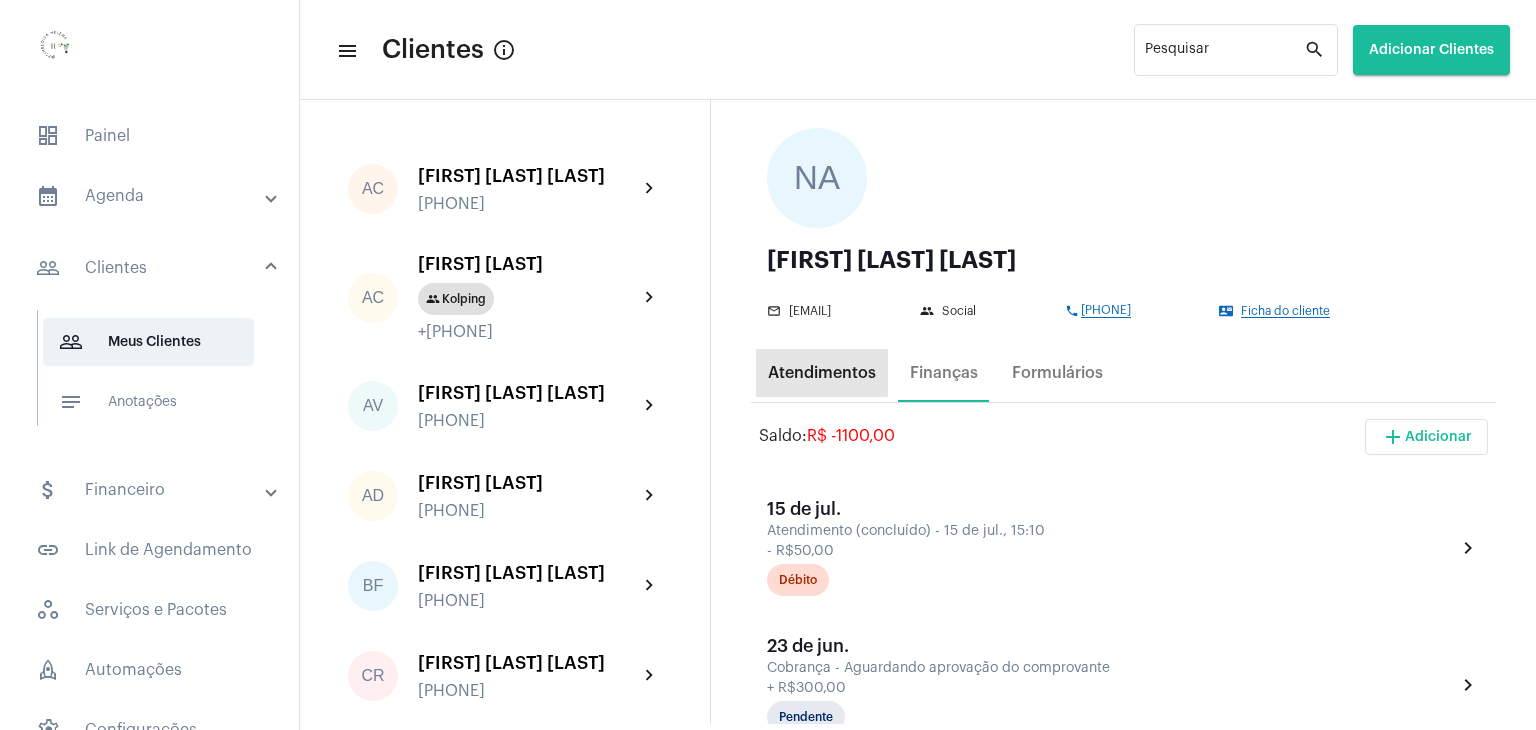 drag, startPoint x: 799, startPoint y: 345, endPoint x: 828, endPoint y: 266, distance: 84.15462 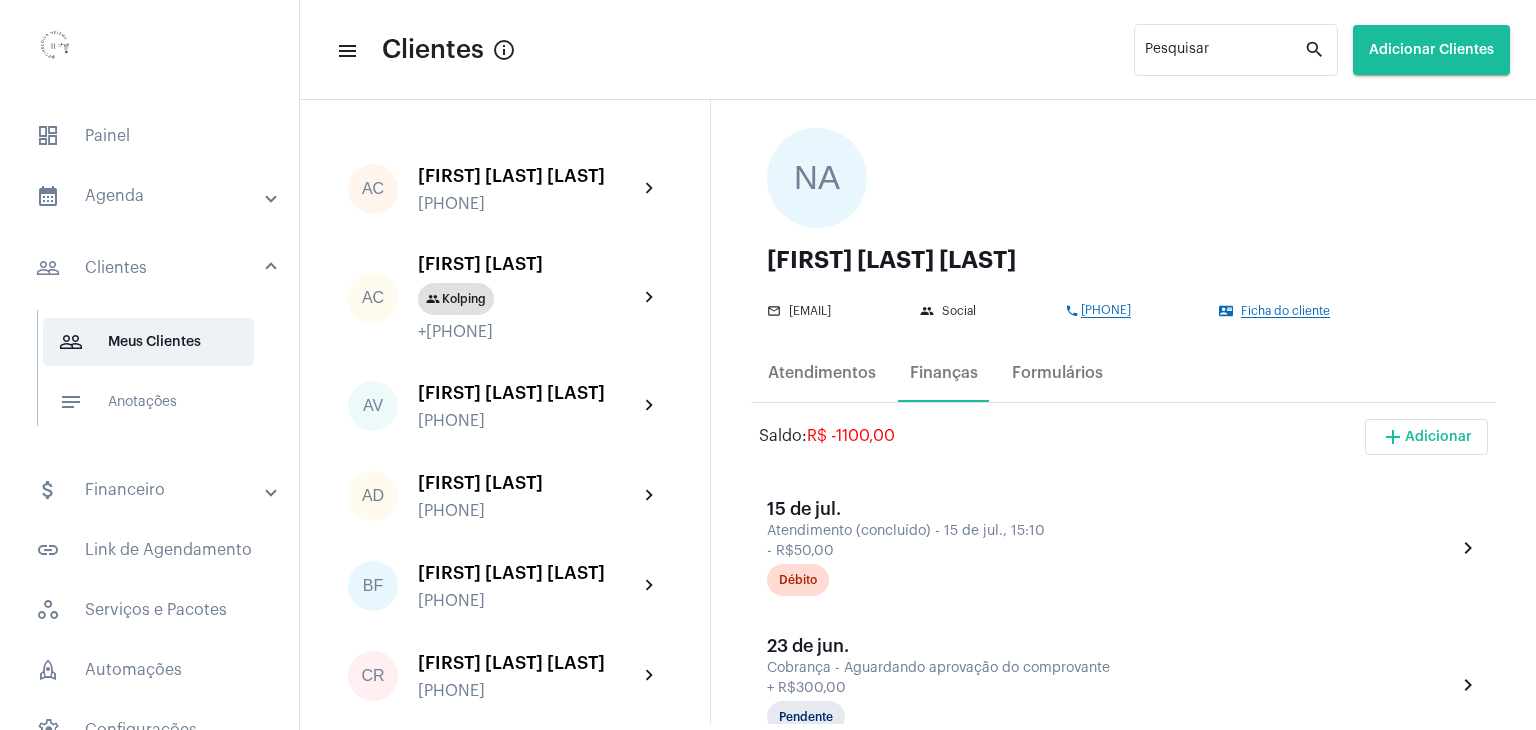 click on "NA" 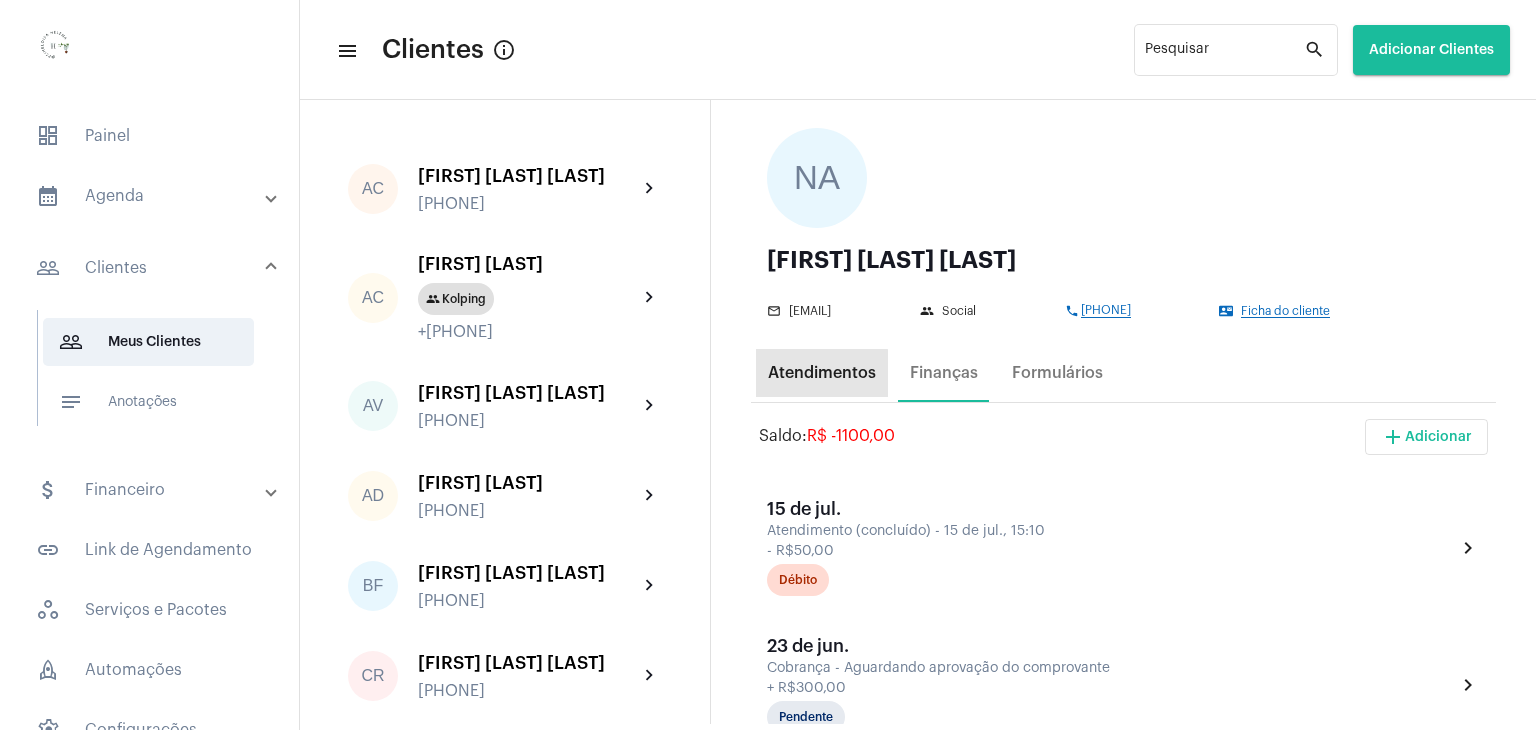 click on "Atendimentos" at bounding box center [822, 373] 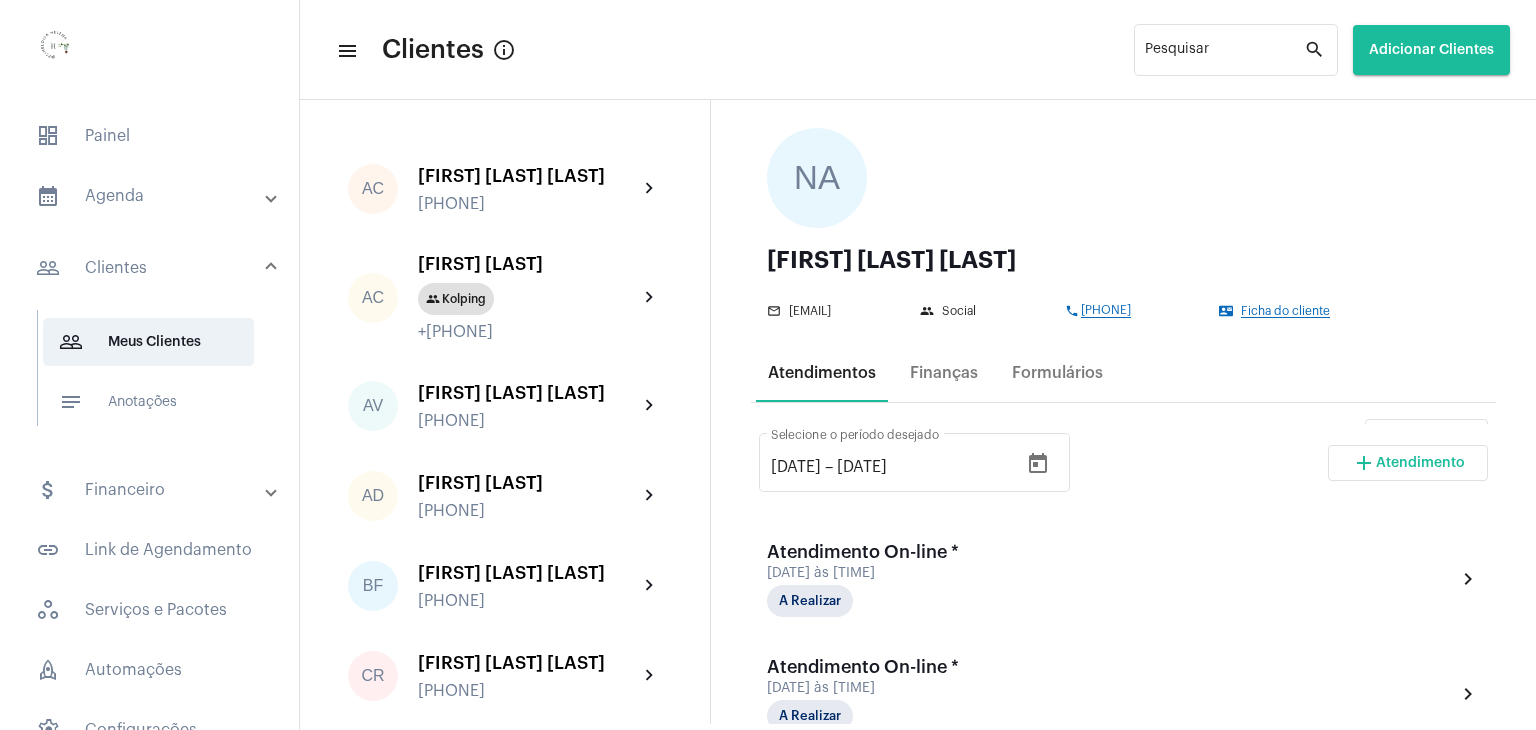 scroll, scrollTop: 0, scrollLeft: 0, axis: both 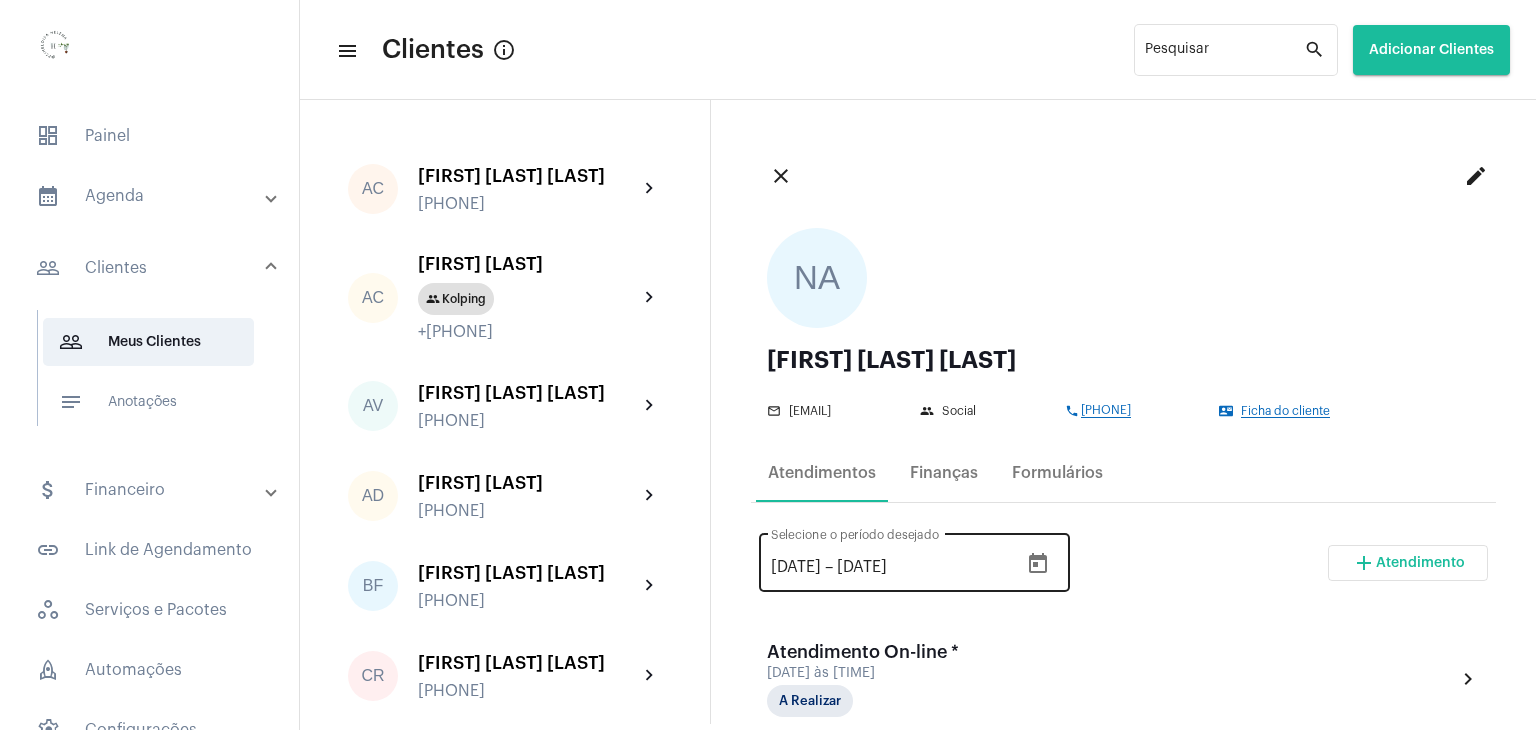 click on "[DATE] [DATE] – [DATE] Selecione o período desejado" at bounding box center (894, 560) 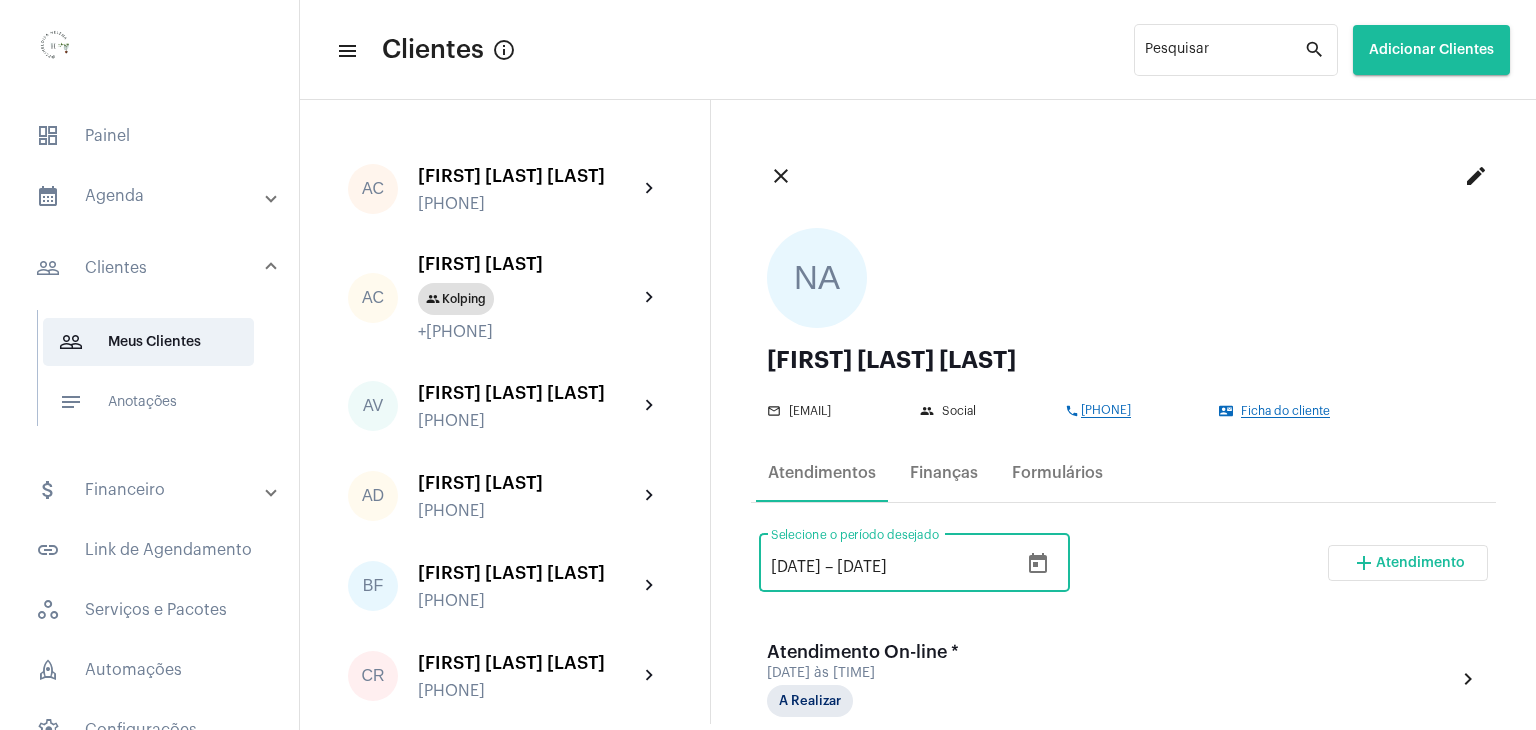 click on "[DATE]" at bounding box center [796, 567] 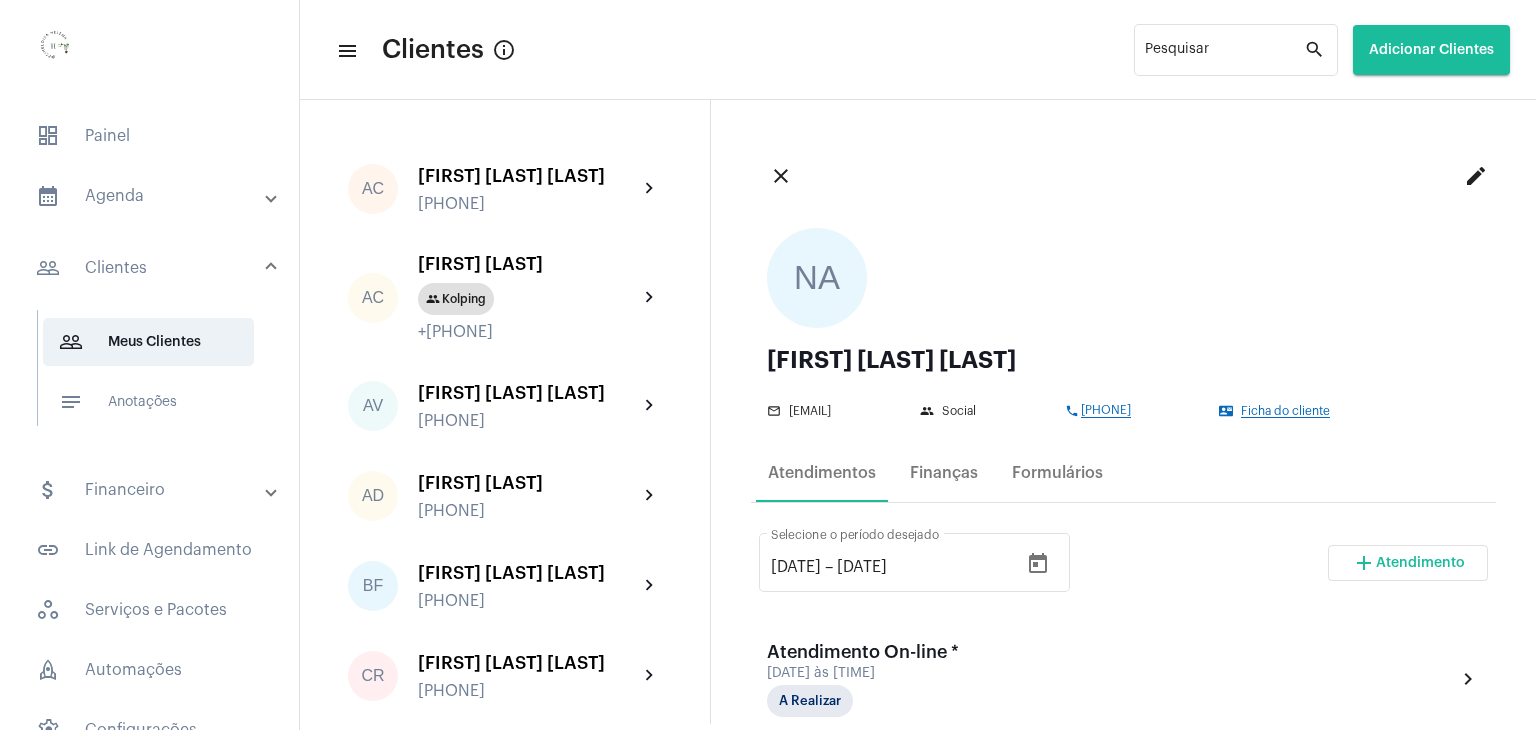 click on "[DATE] [DATE] – [DATE] Selecione o período desejado add Atendimento" at bounding box center [1123, 571] 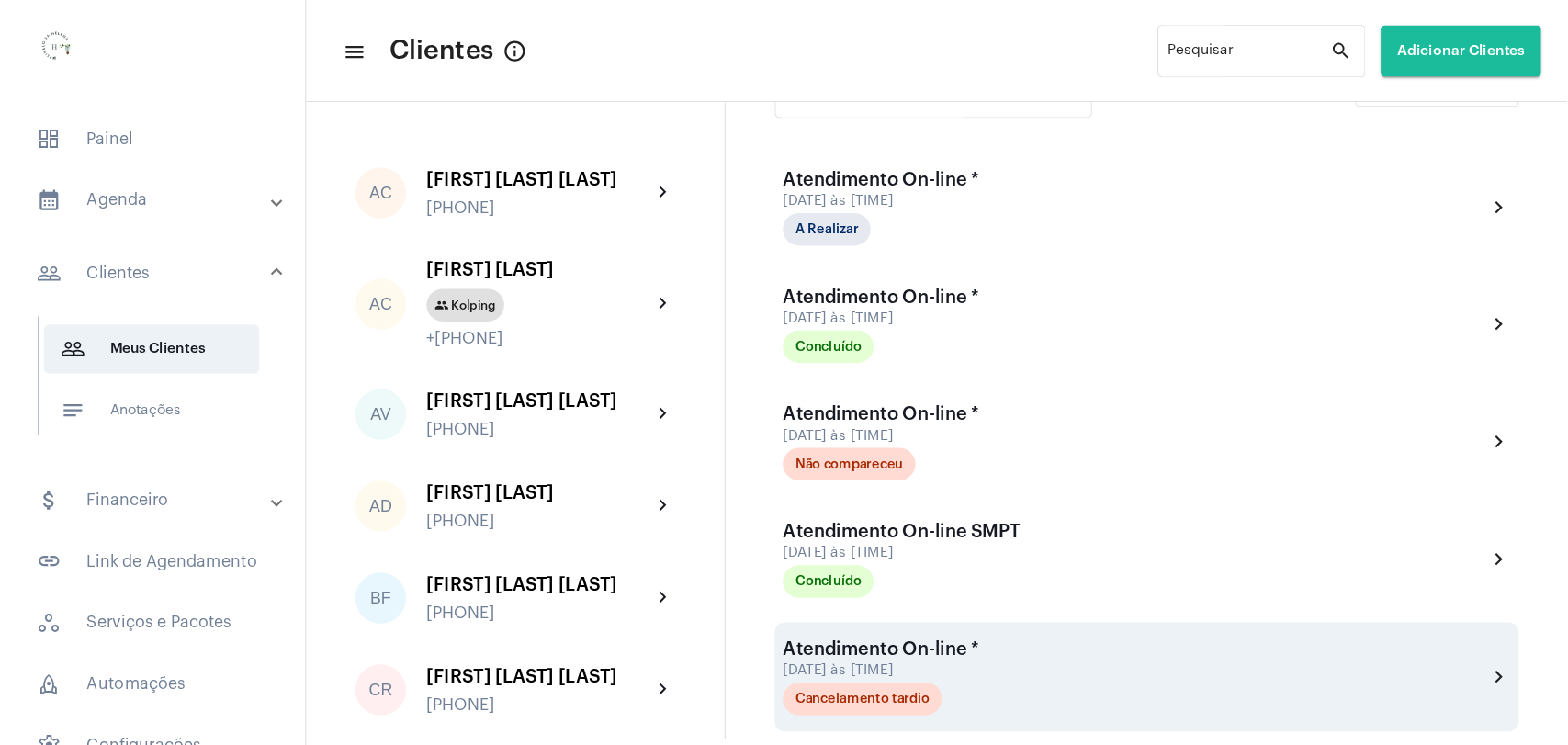 scroll, scrollTop: 409, scrollLeft: 0, axis: vertical 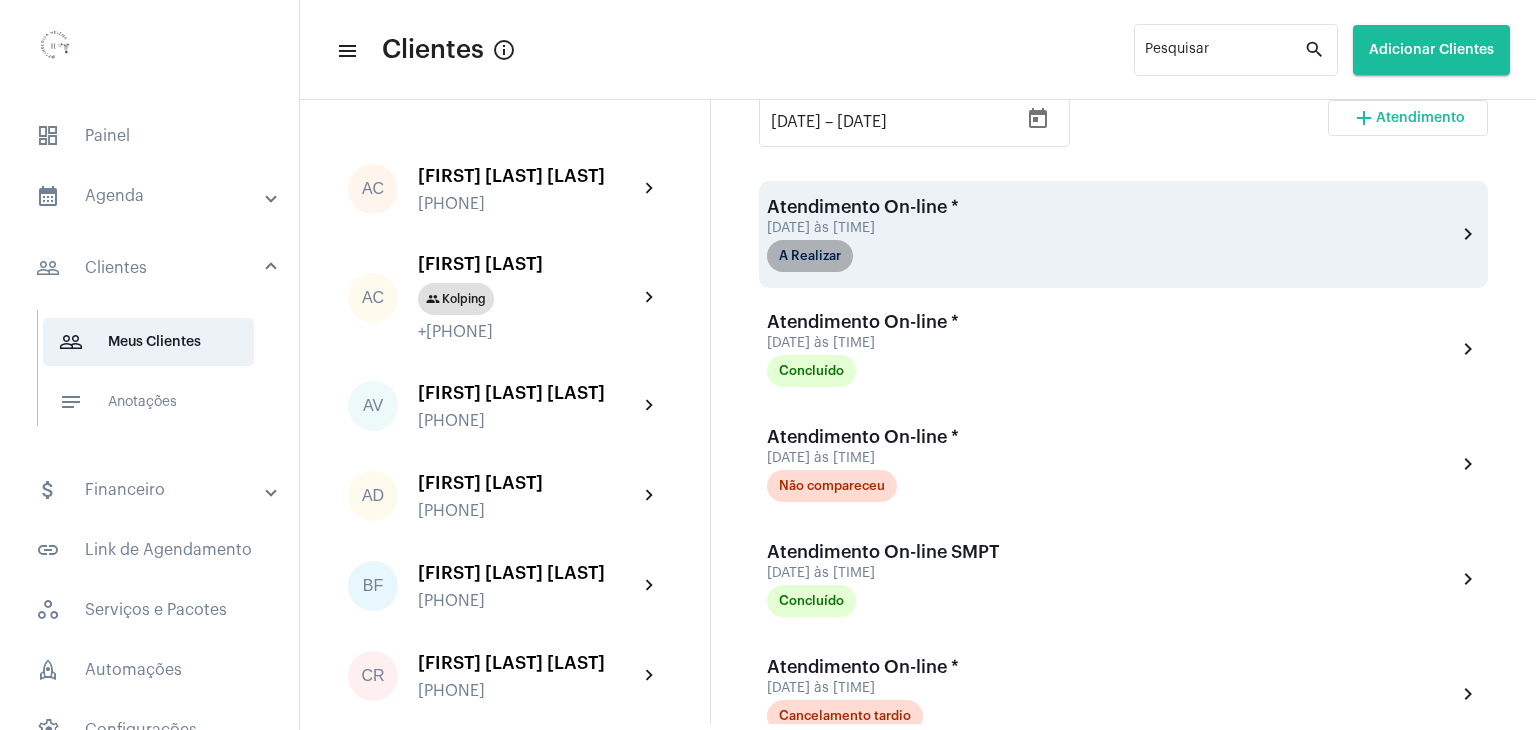 click on "A Realizar" at bounding box center [810, 256] 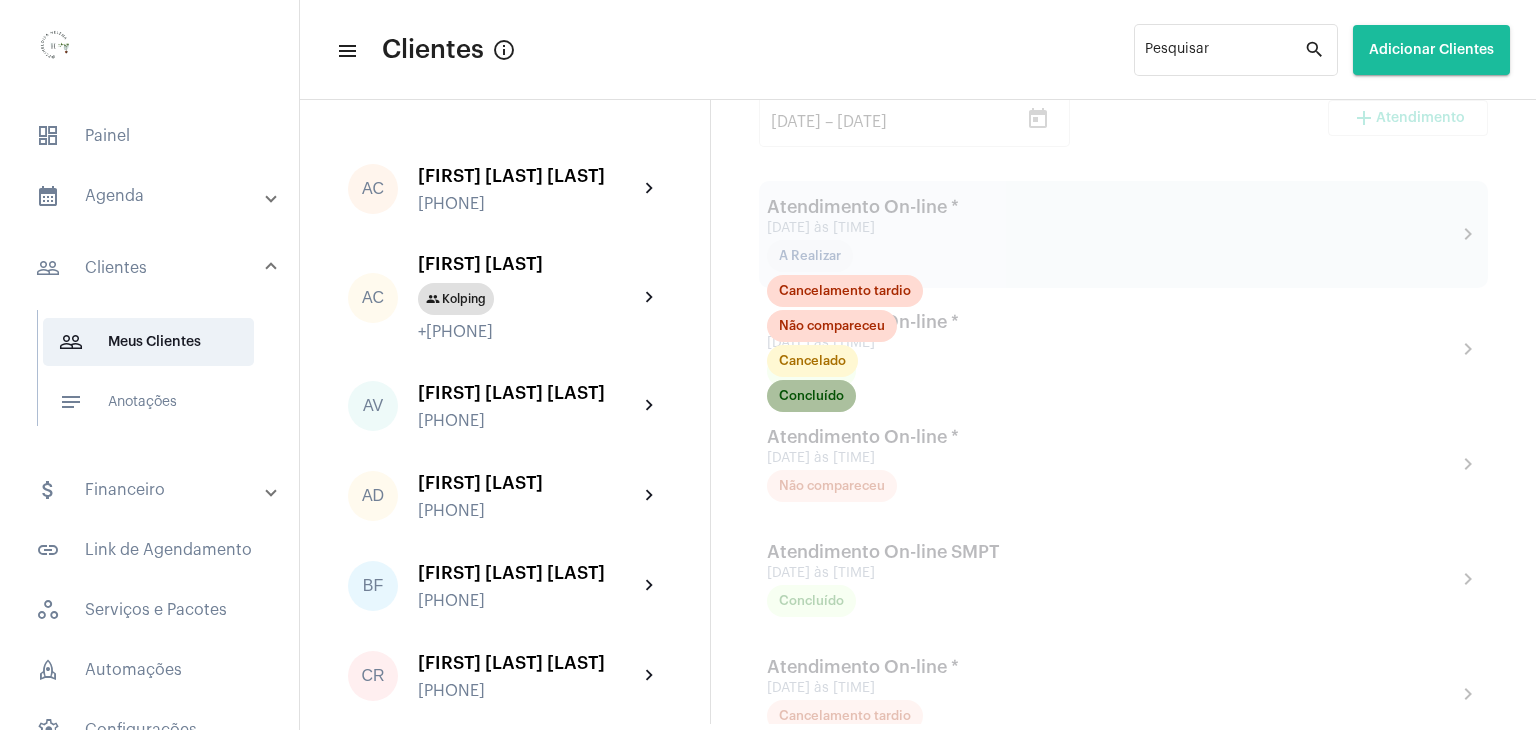click on "Concluído" 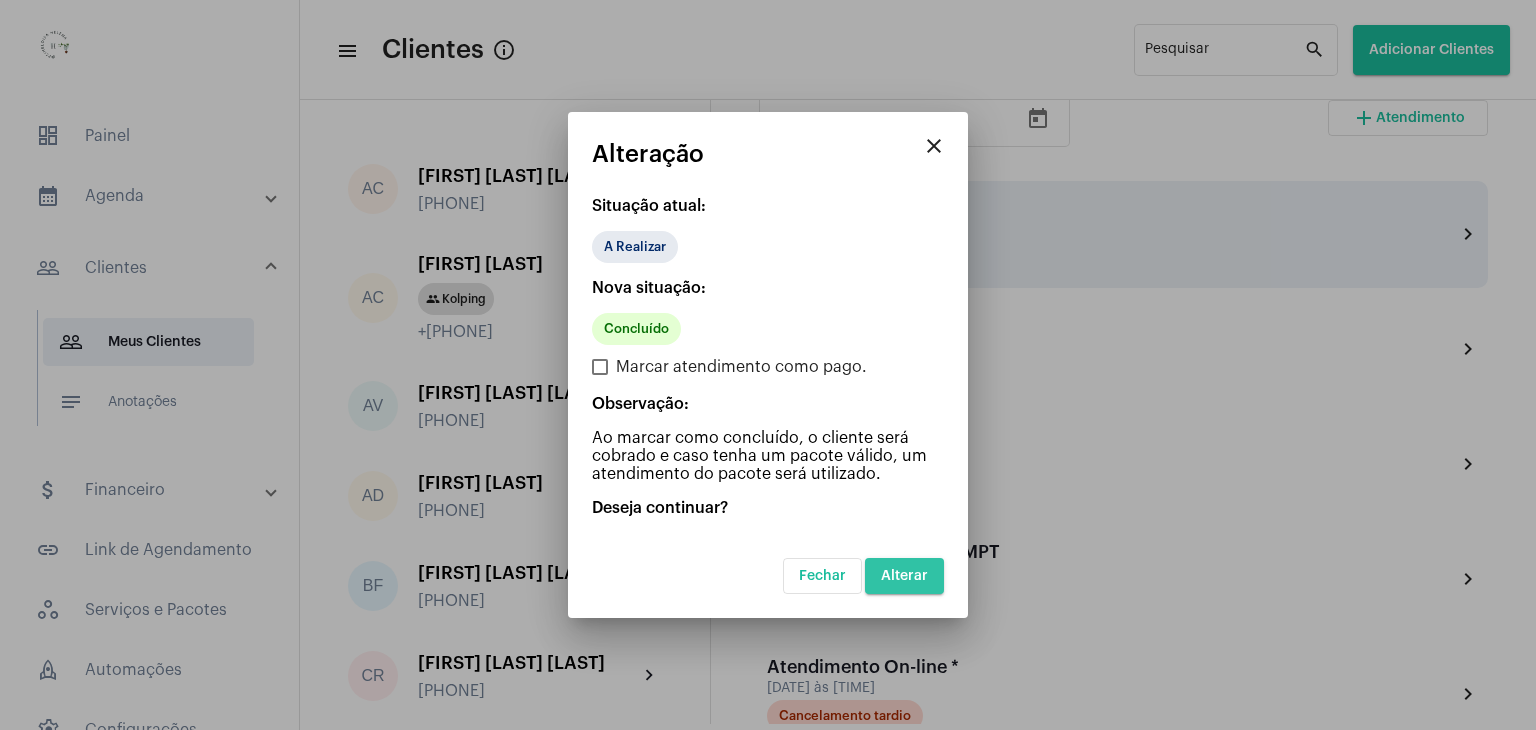 click on "Alterar" at bounding box center (904, 576) 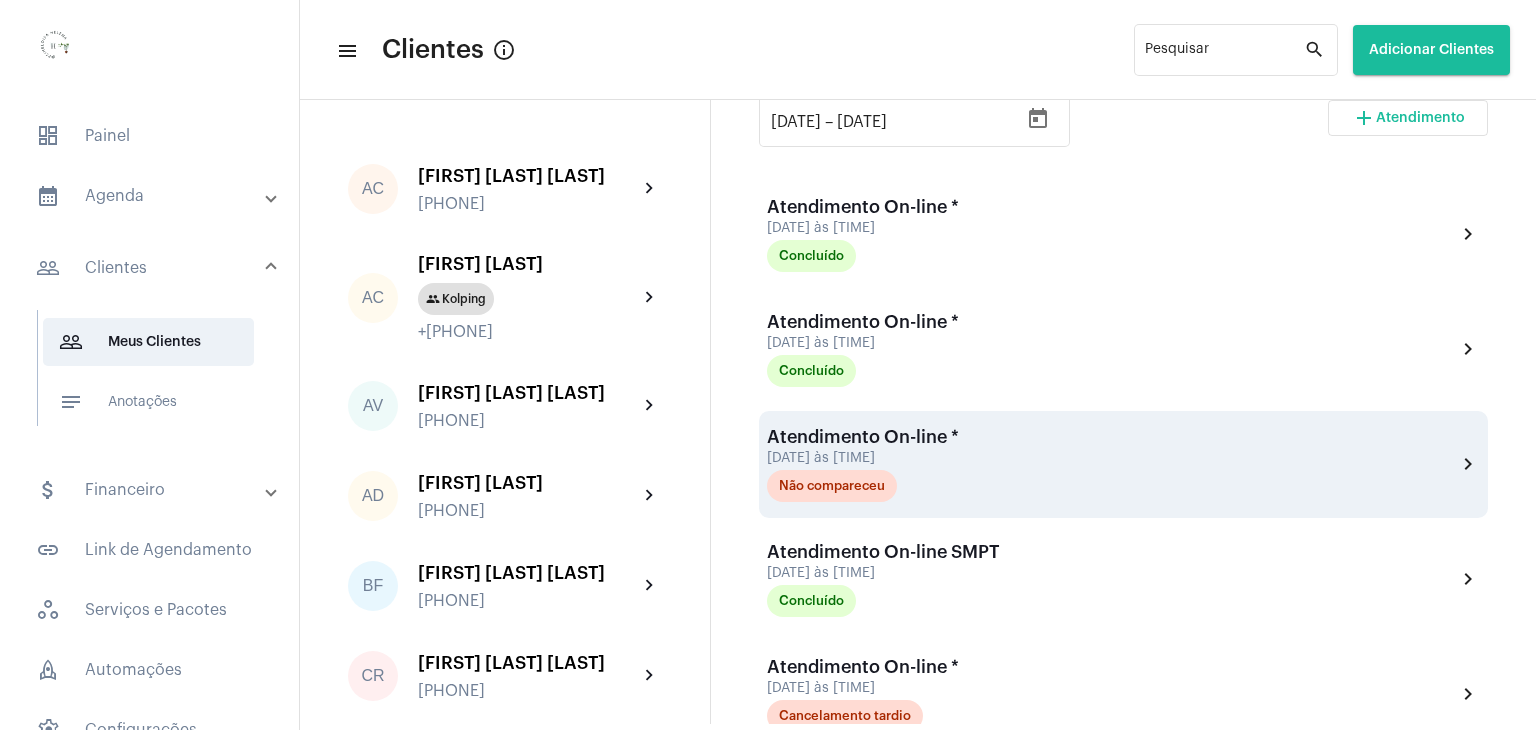 click on "Atendimento On-line * [DATE] às [TIME] Não compareceu chevron_right" at bounding box center [1123, 464] 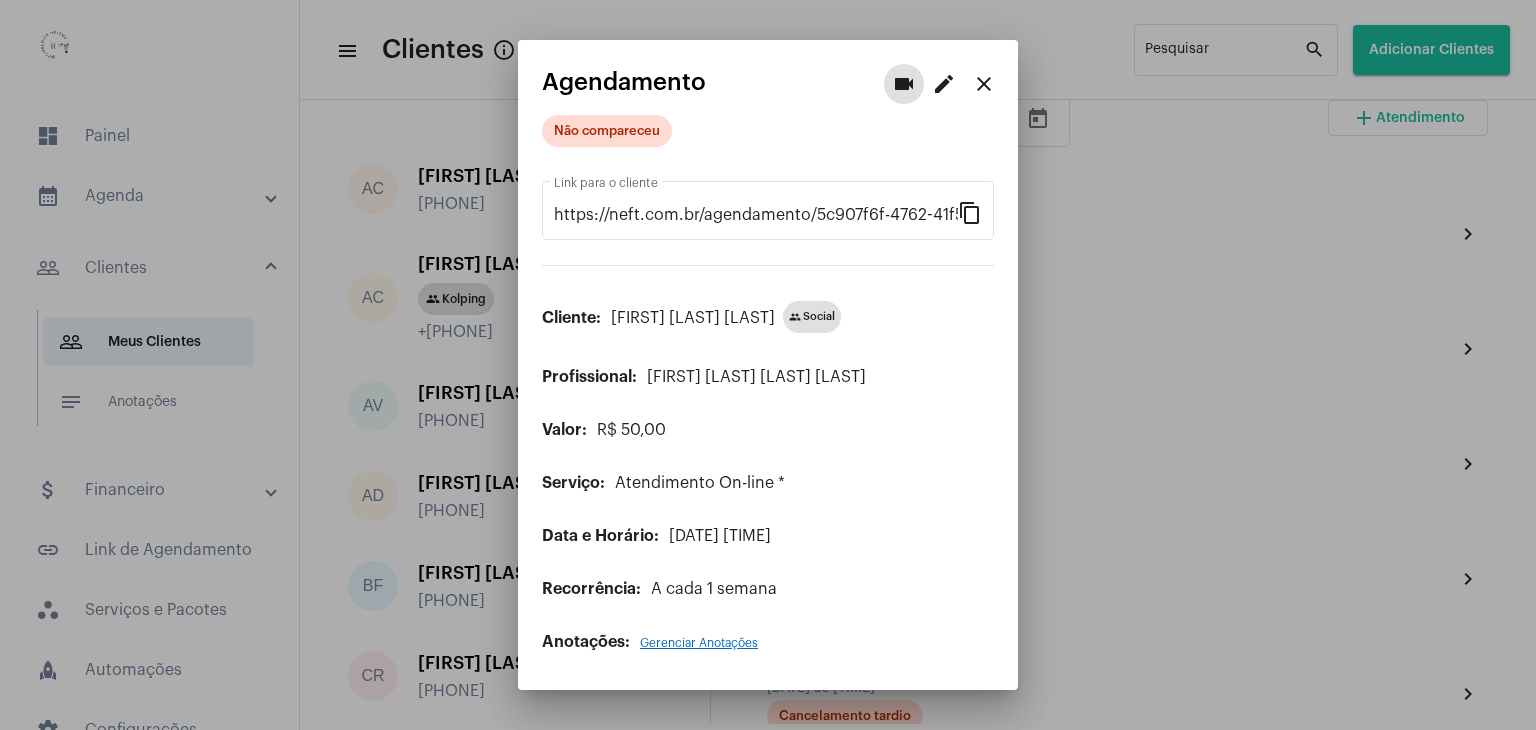 click on "close" at bounding box center (984, 84) 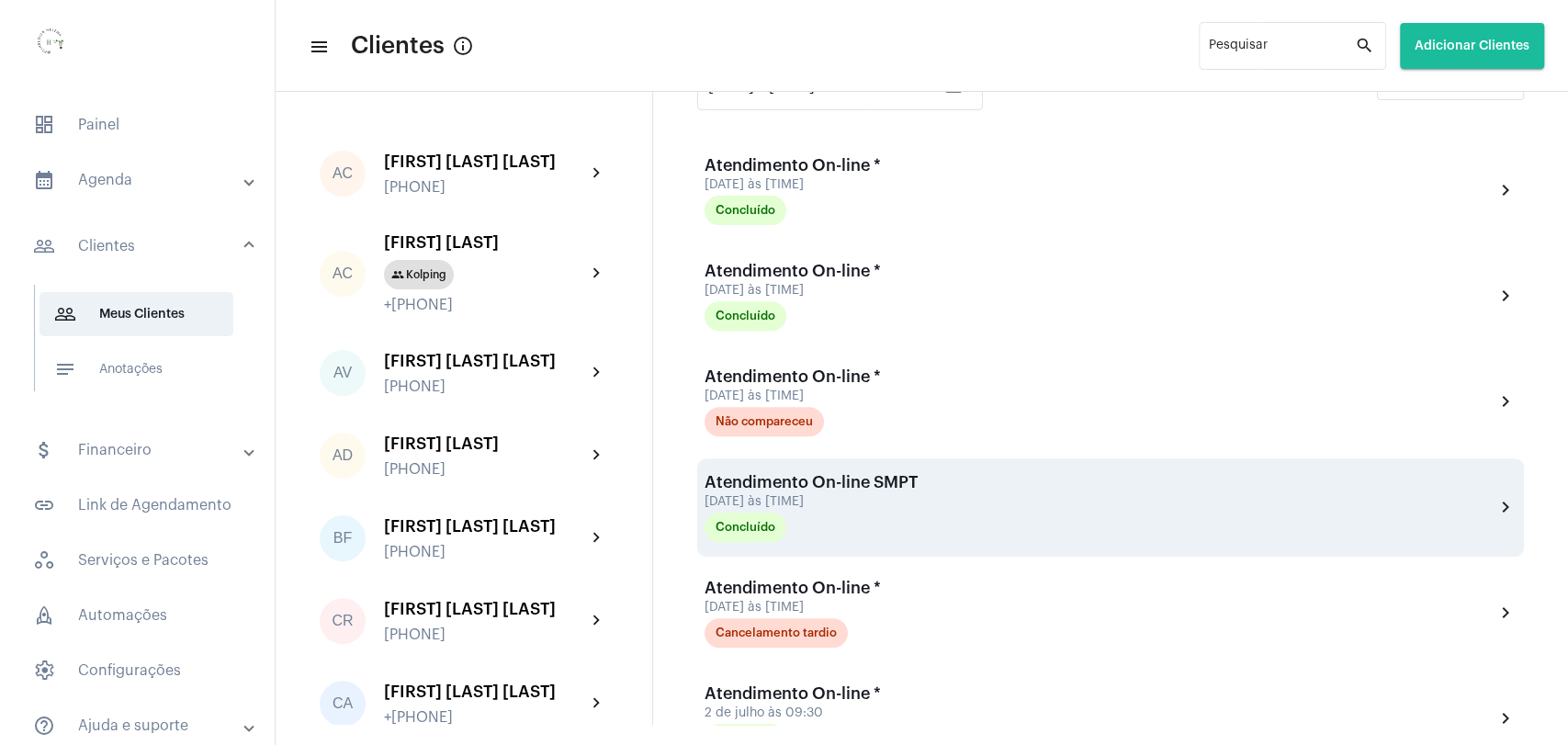 scroll, scrollTop: 536, scrollLeft: 0, axis: vertical 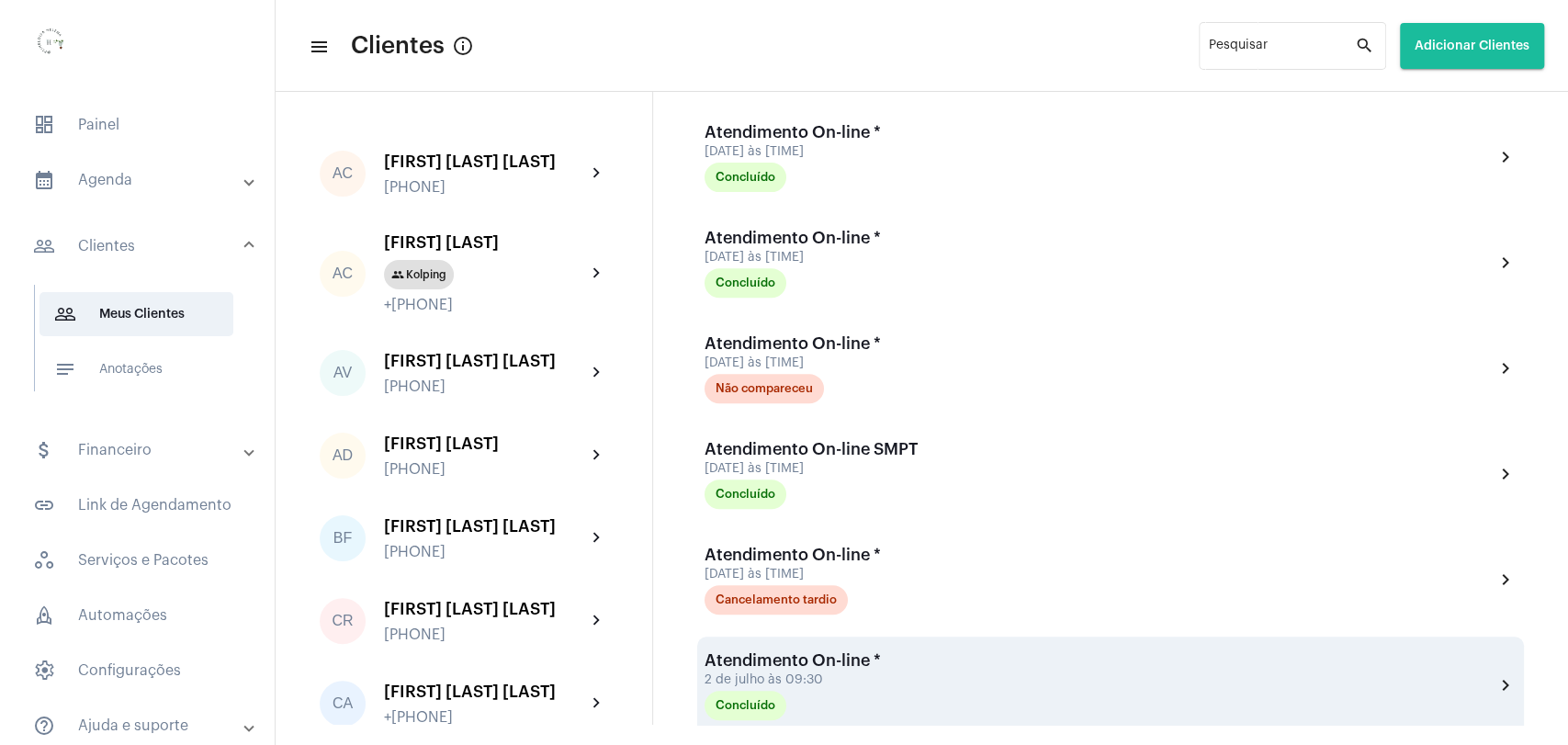 click on "Atendimento On-line * [DATE] às [TIME] Concluído chevron_right" at bounding box center [1111, 685] 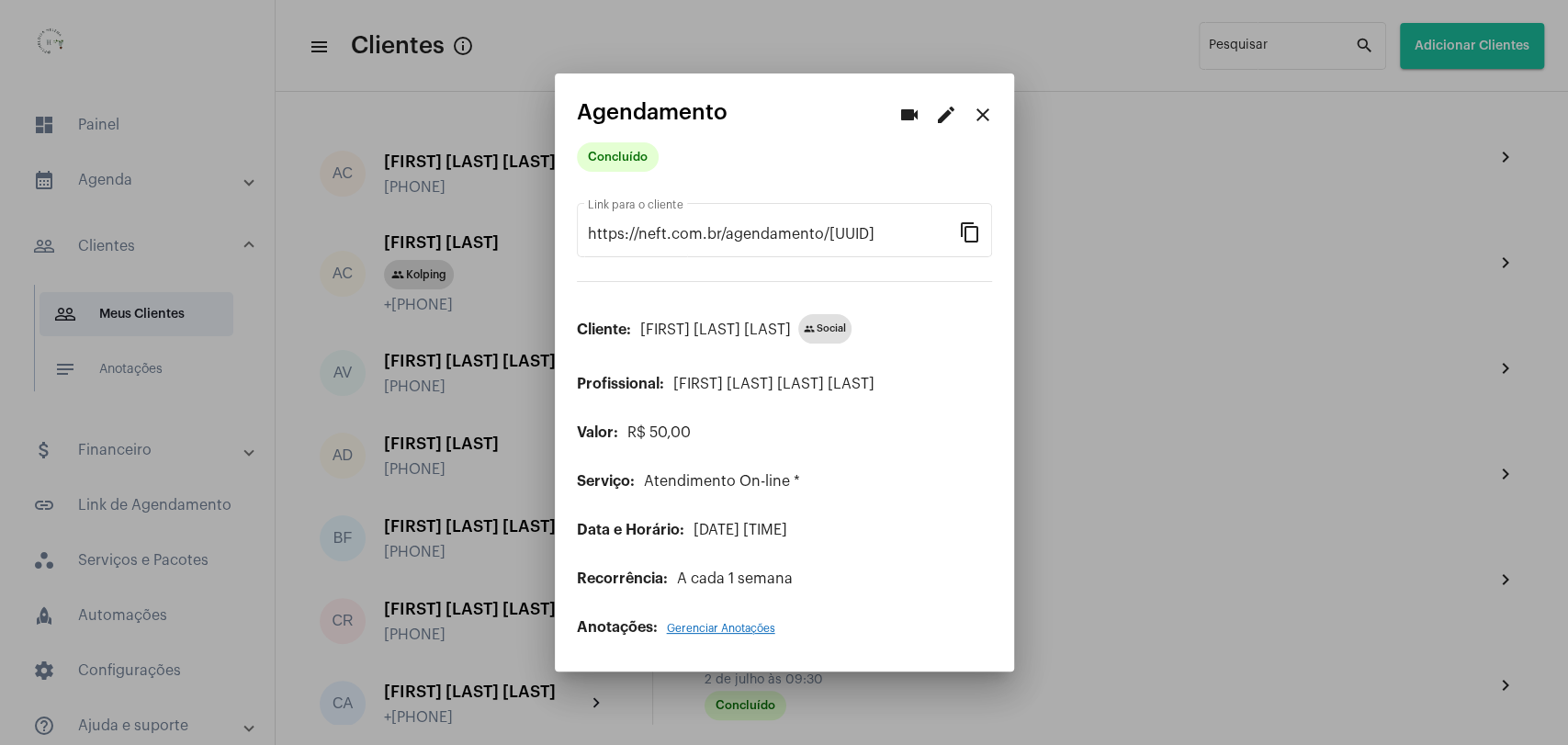 click on "close" at bounding box center (983, 115) 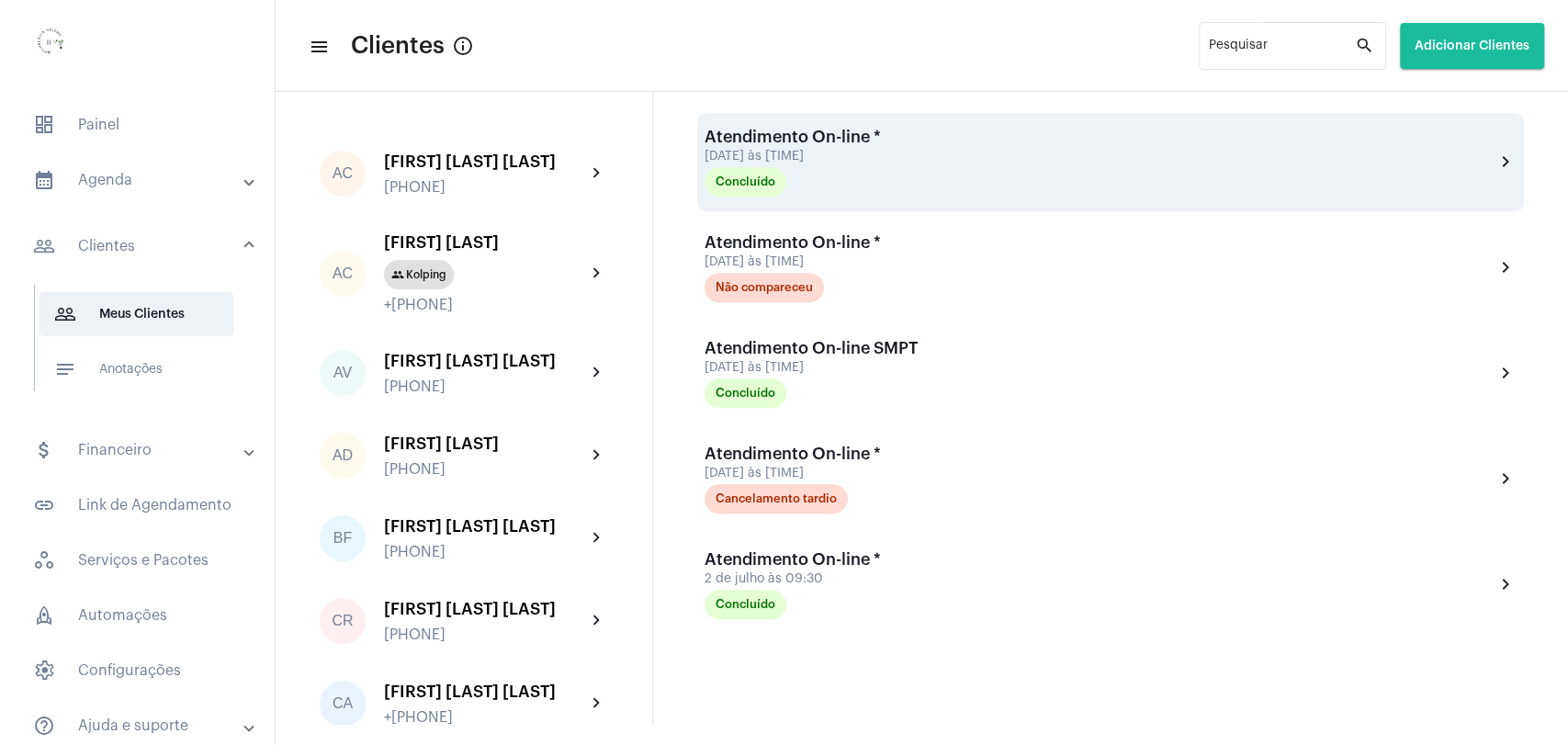 scroll, scrollTop: 569, scrollLeft: 0, axis: vertical 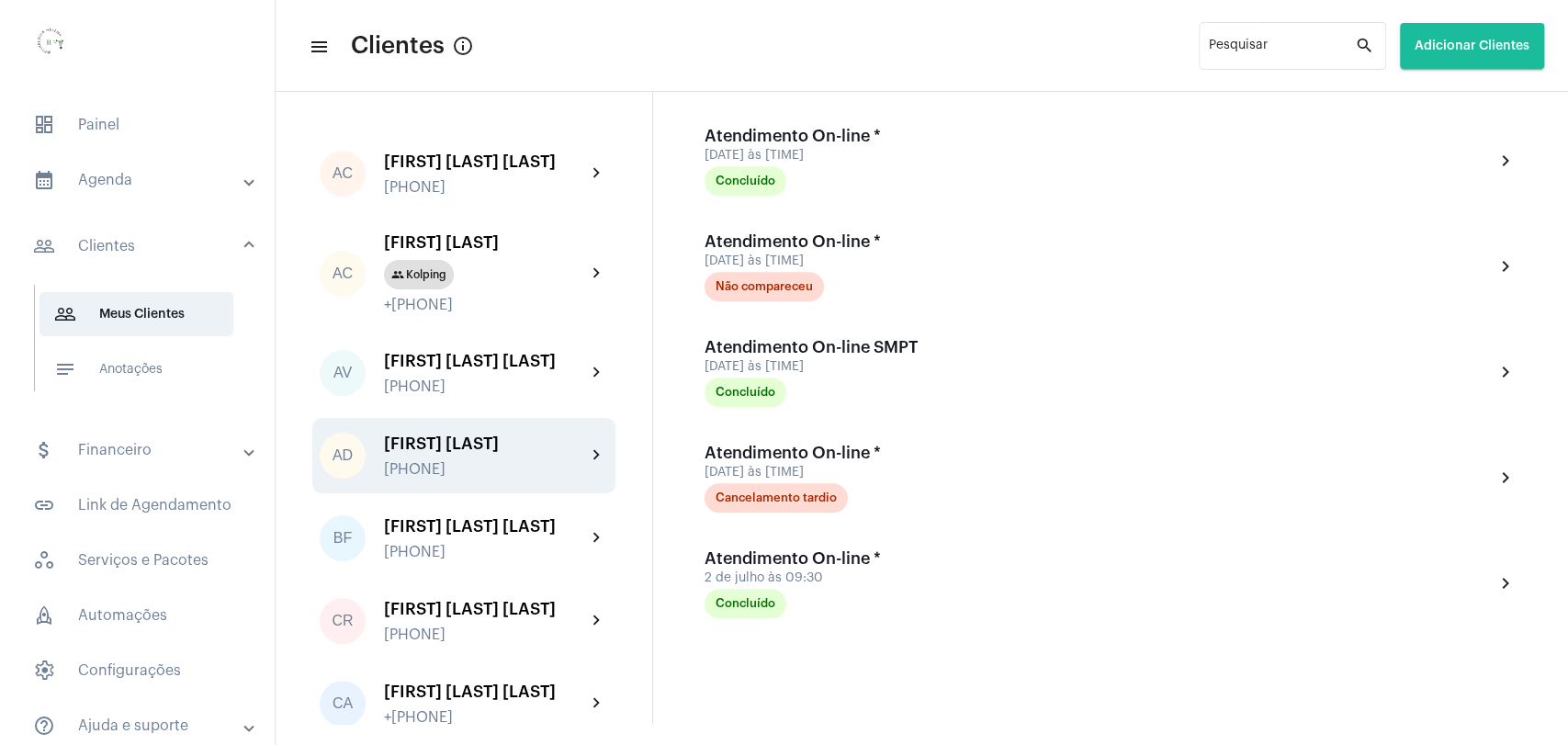 click on "[PHONE]" 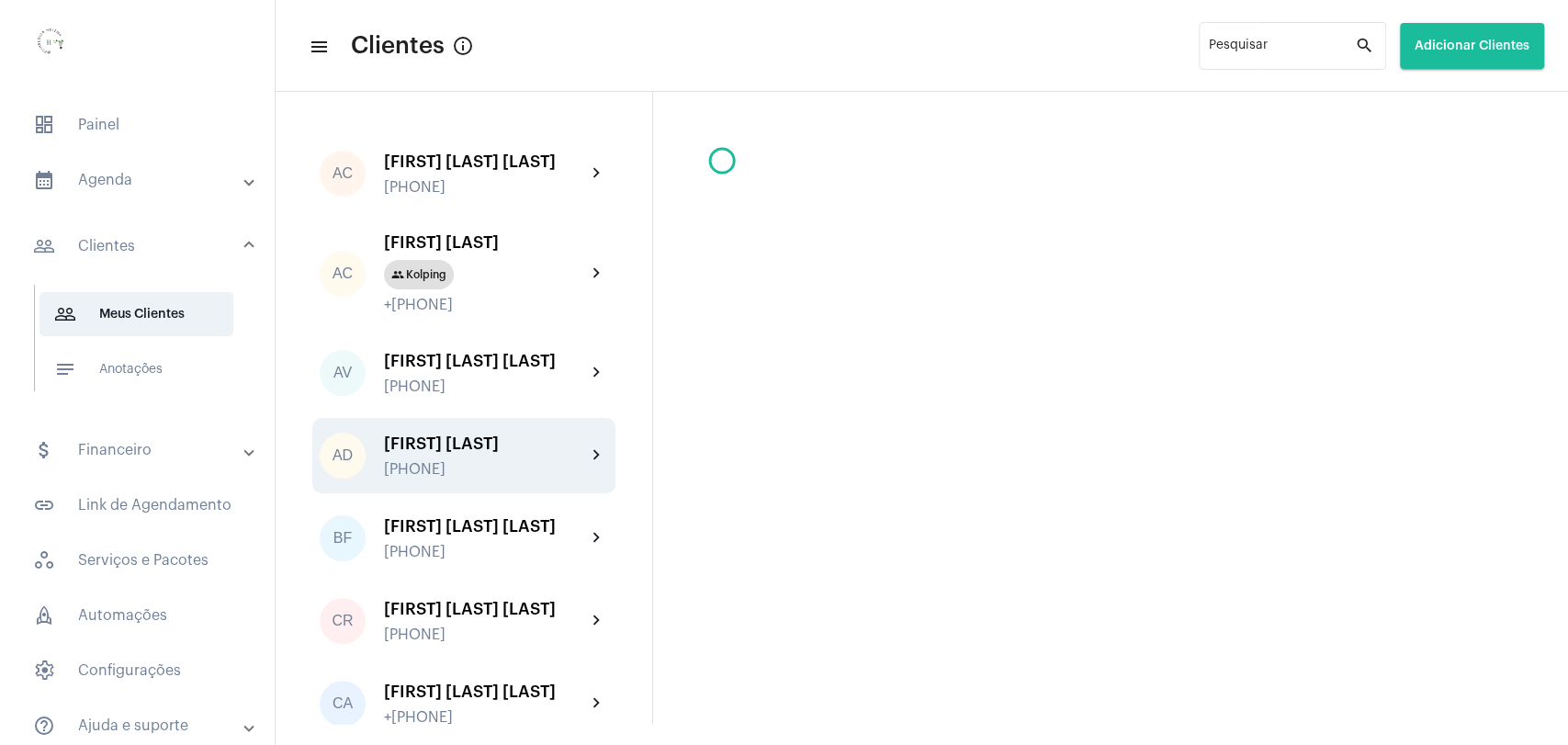 scroll, scrollTop: 0, scrollLeft: 0, axis: both 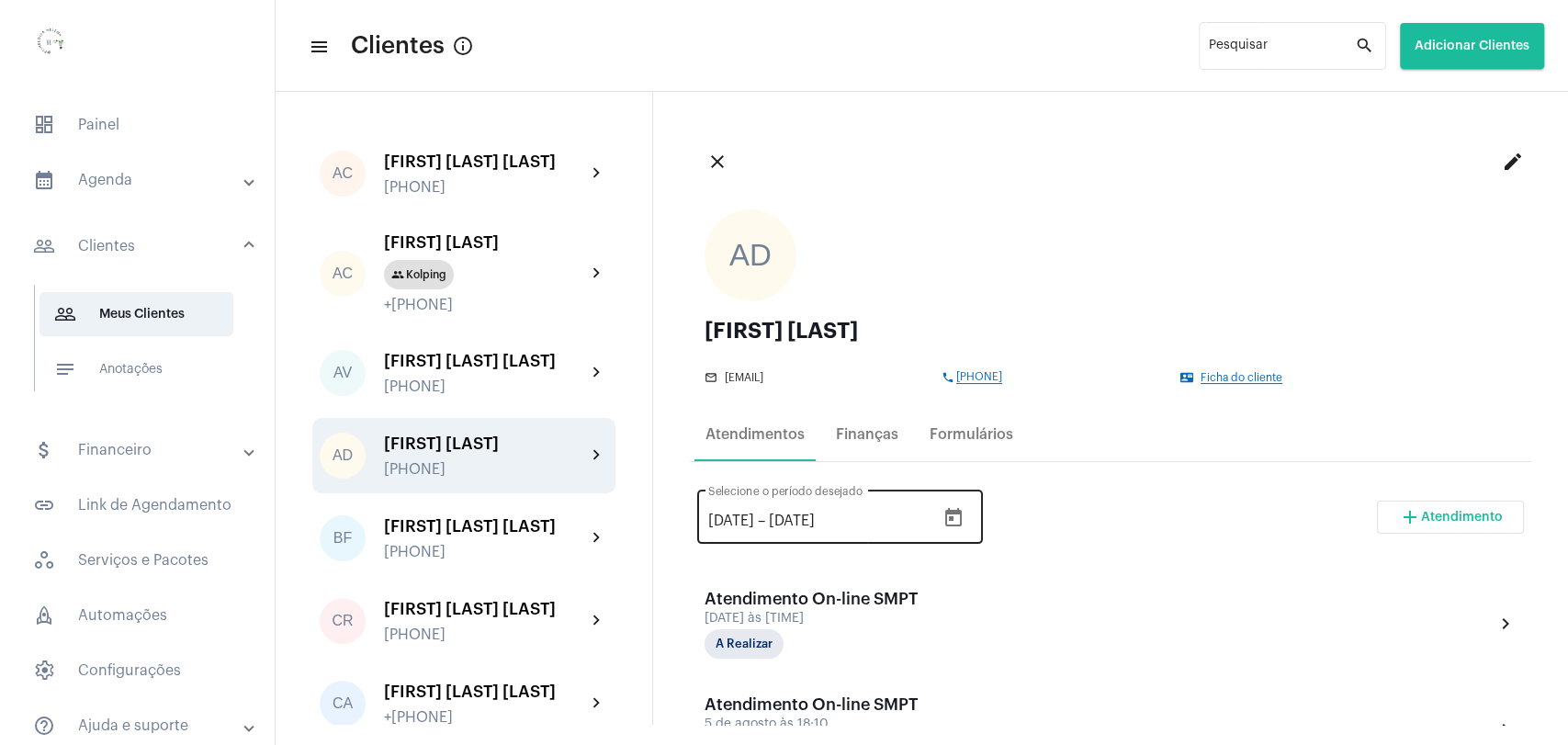 drag, startPoint x: 720, startPoint y: 530, endPoint x: 718, endPoint y: 520, distance: 10.19804 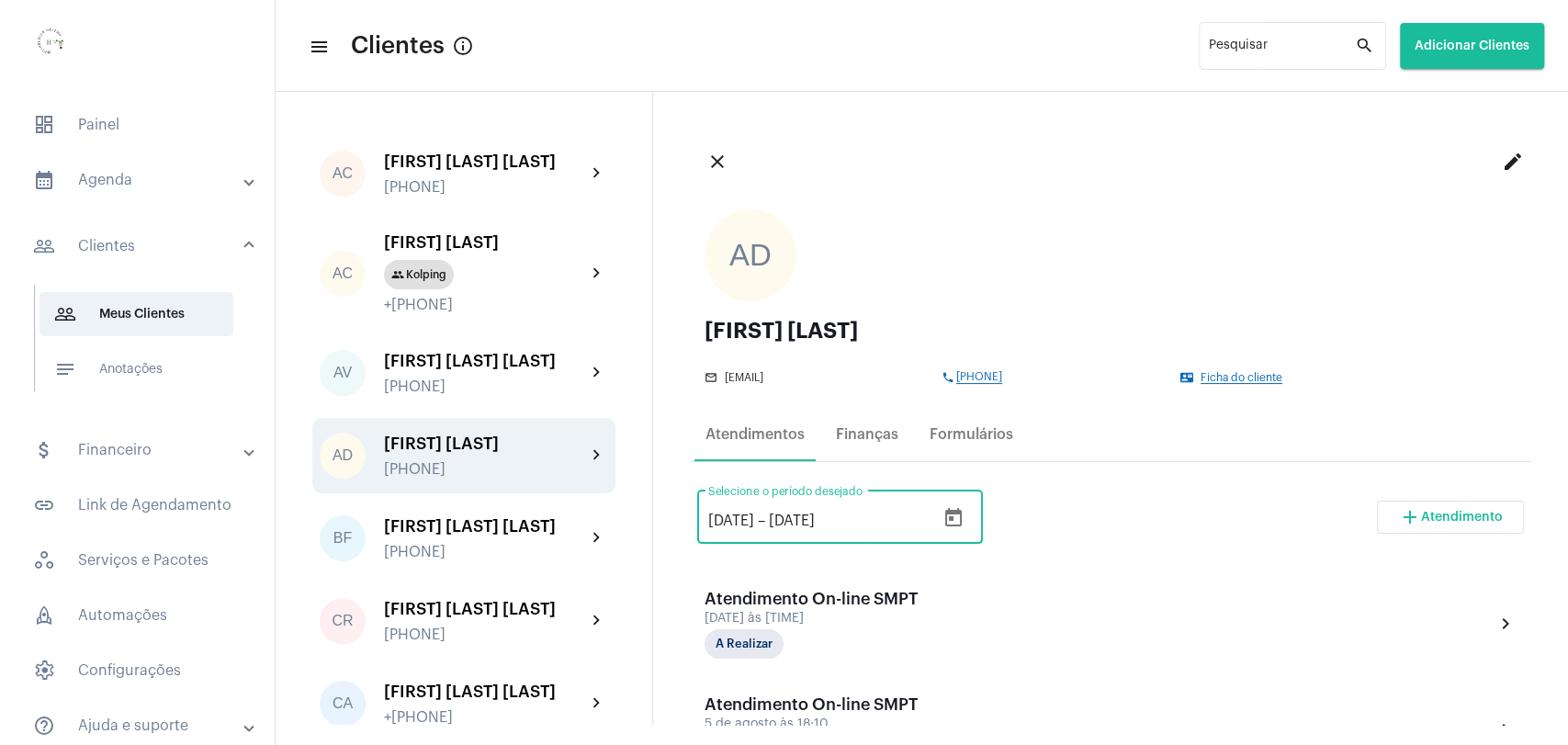 click on "[DATE]" at bounding box center [731, 521] 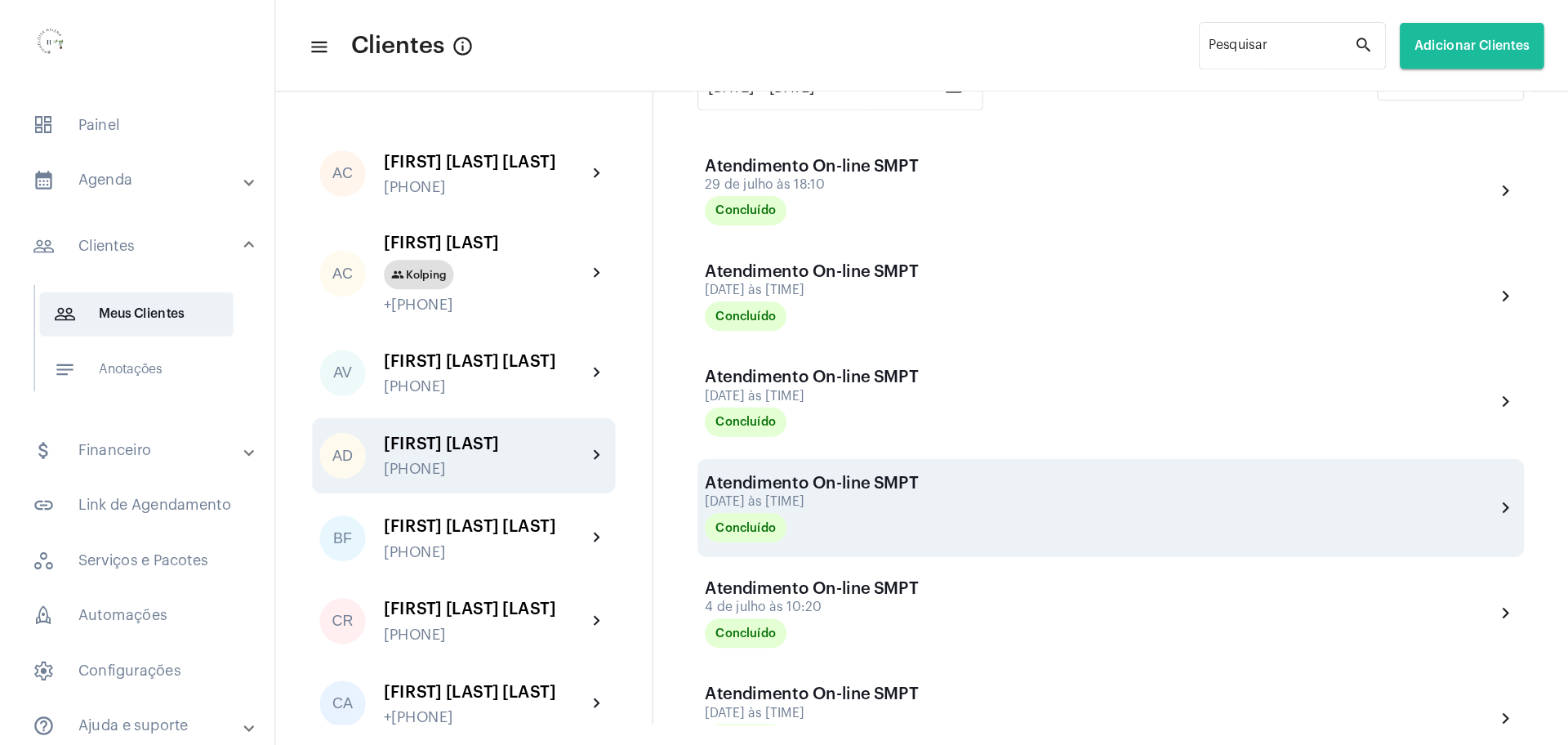 scroll, scrollTop: 386, scrollLeft: 0, axis: vertical 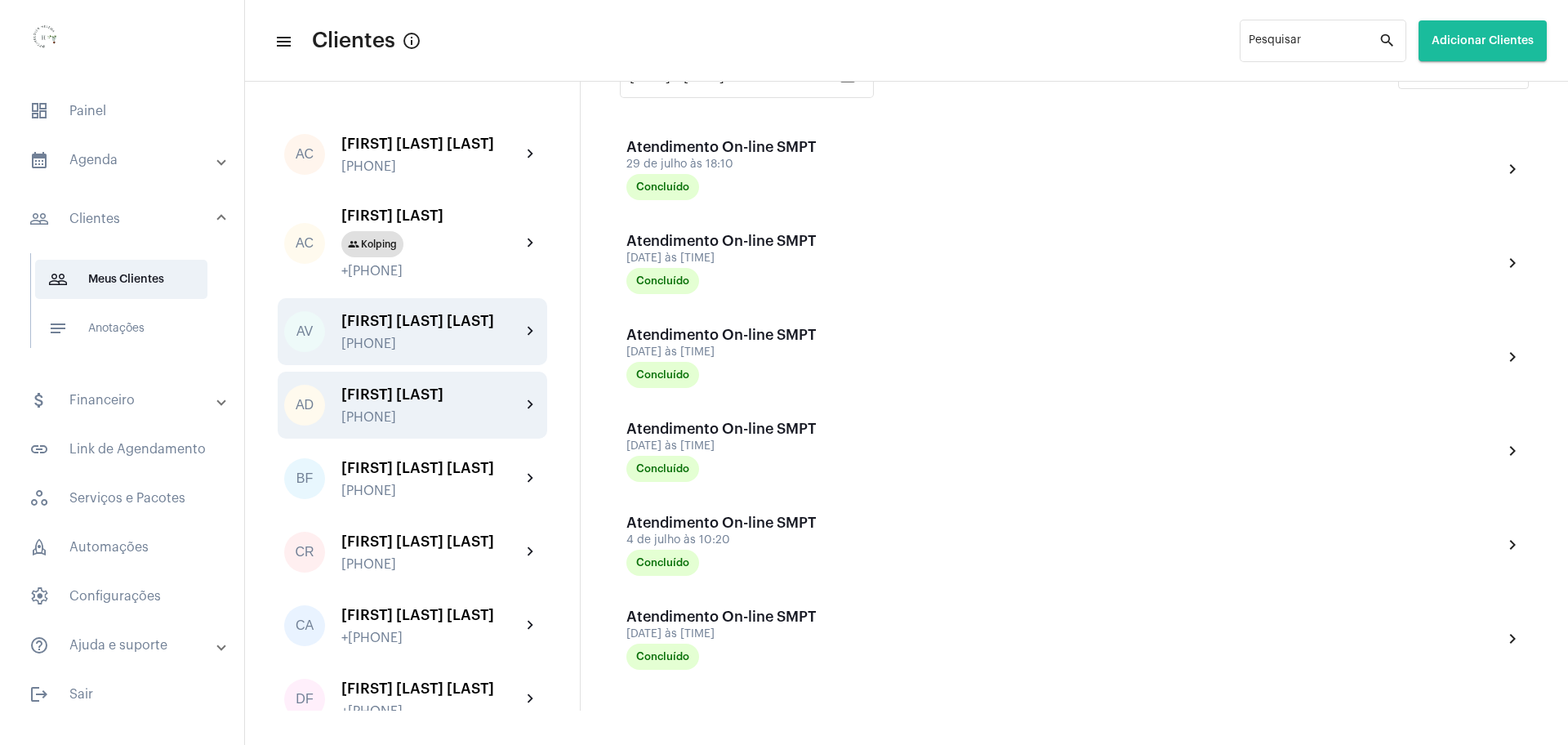 click on "[FIRST] [LAST] [LAST]" 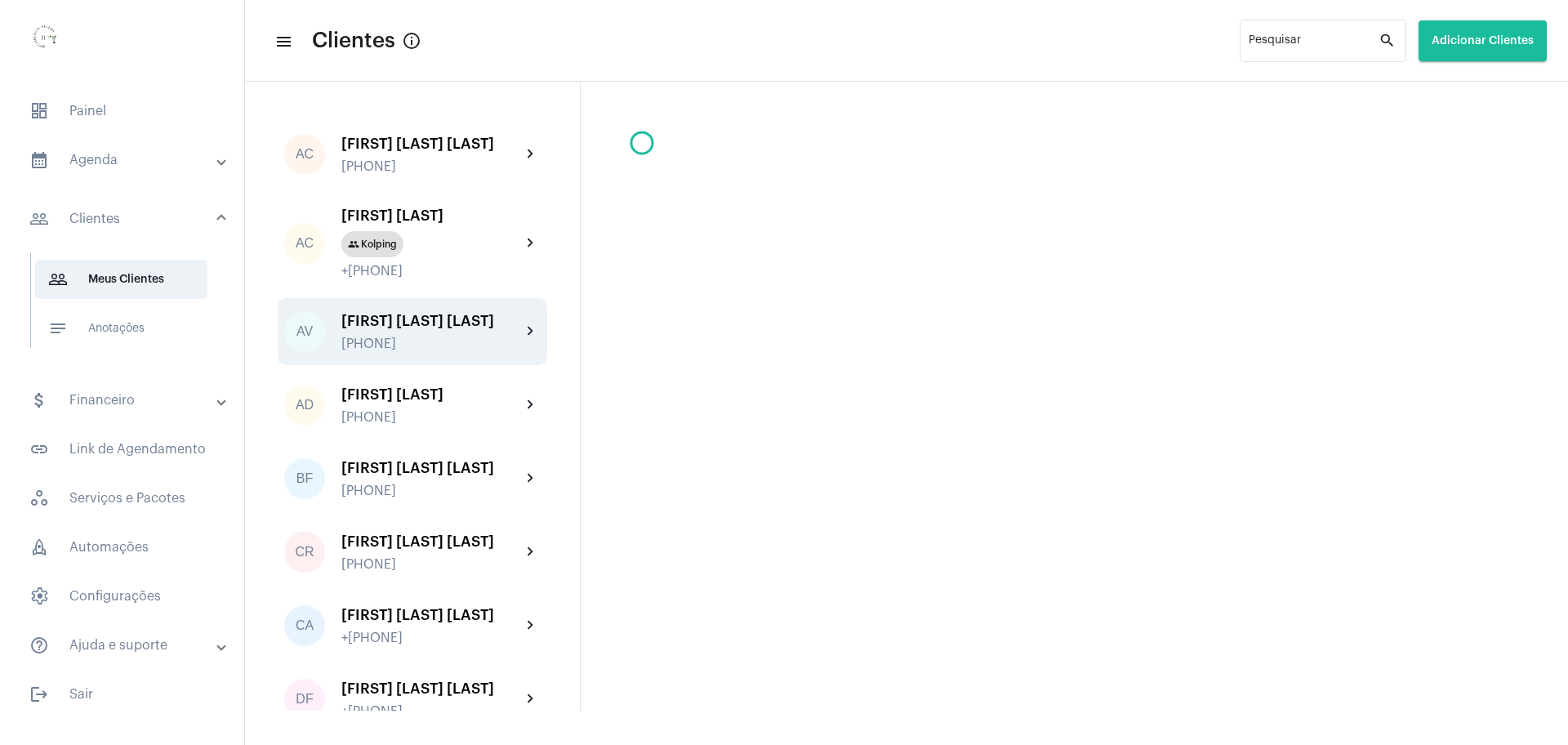 scroll, scrollTop: 0, scrollLeft: 0, axis: both 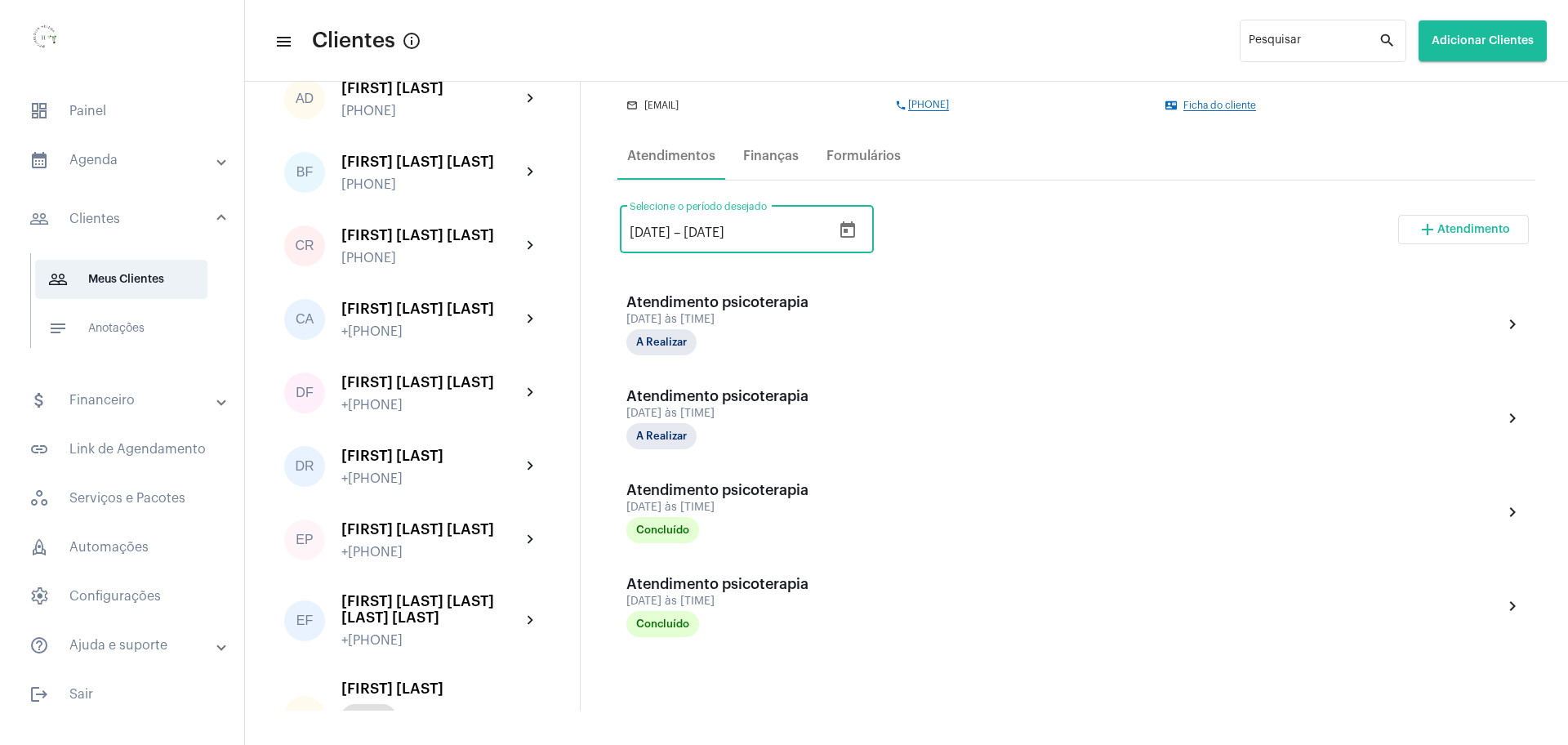 click on "[DATE]" at bounding box center (650, 233) 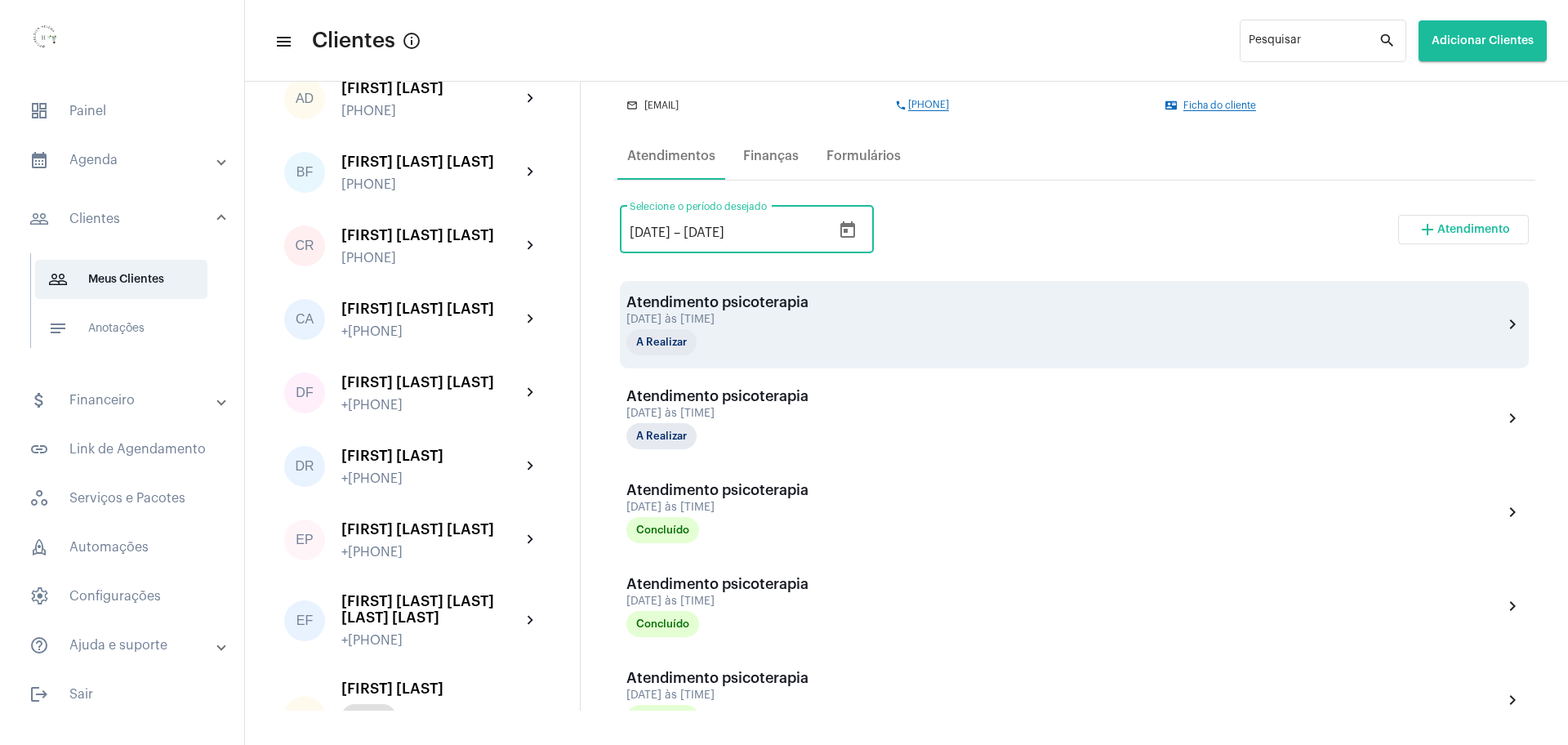 click on "Atendimento psicoterapia  26 de agosto às 09:00 A Realizar chevron_right" at bounding box center [1074, 324] 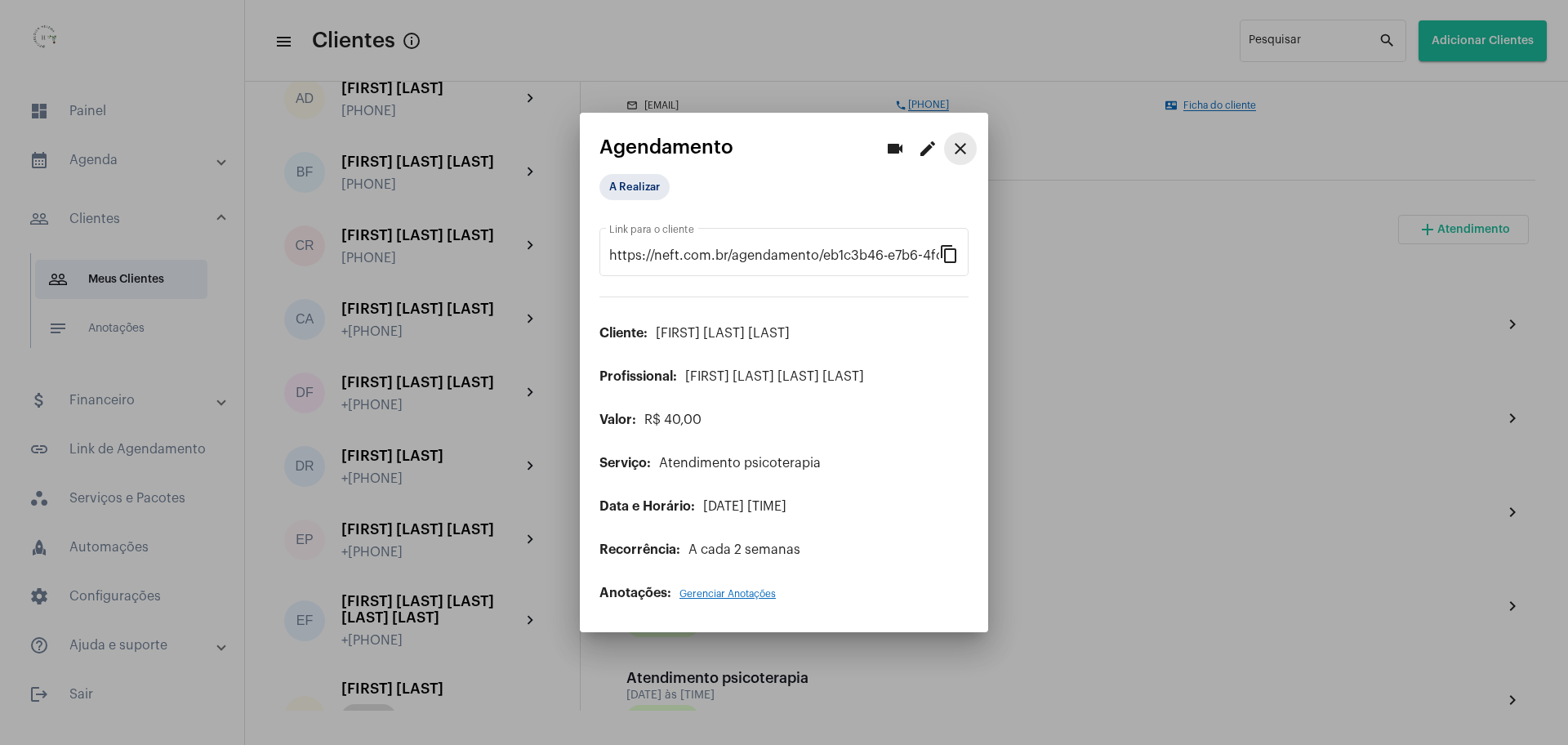 click on "close" at bounding box center [960, 149] 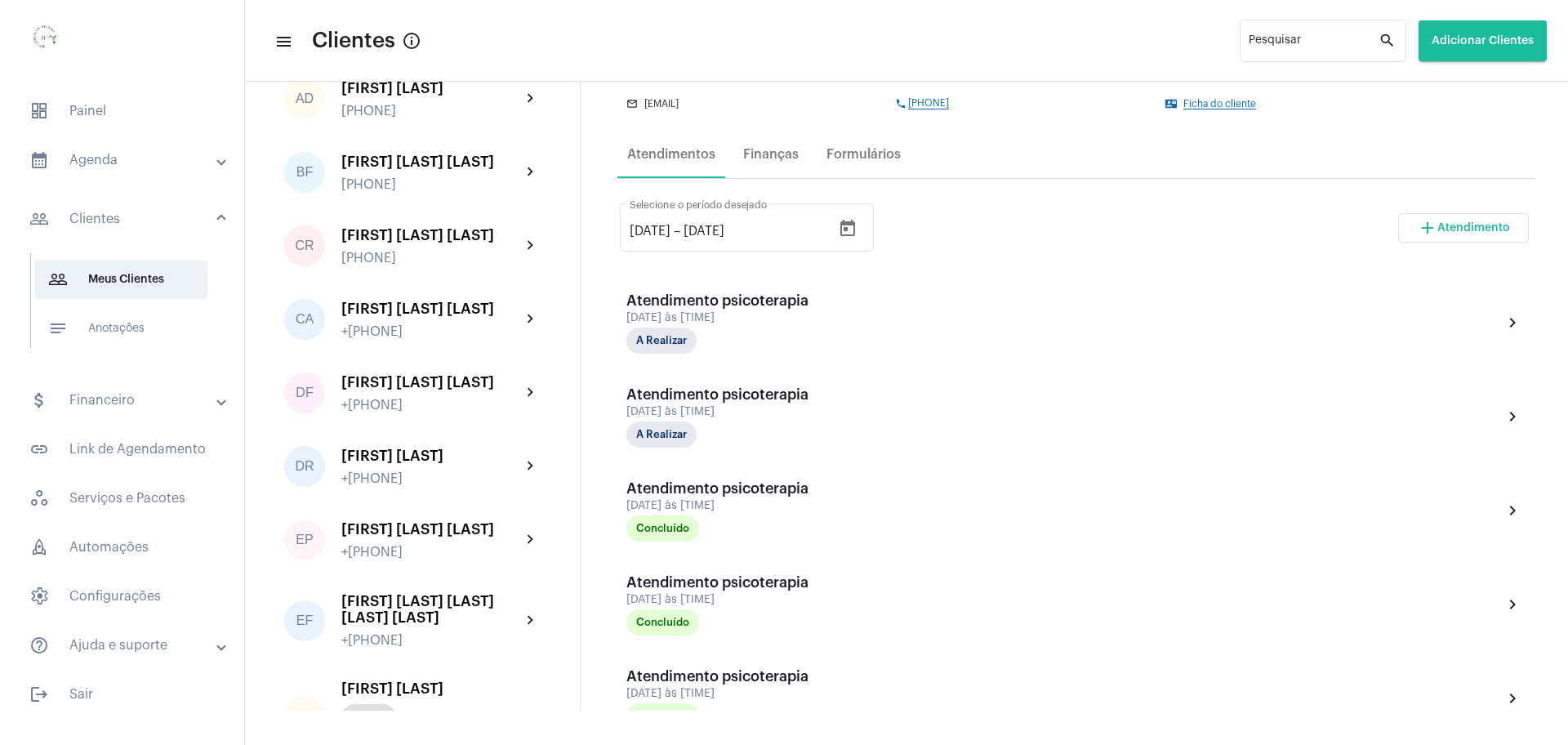 scroll, scrollTop: 187, scrollLeft: 0, axis: vertical 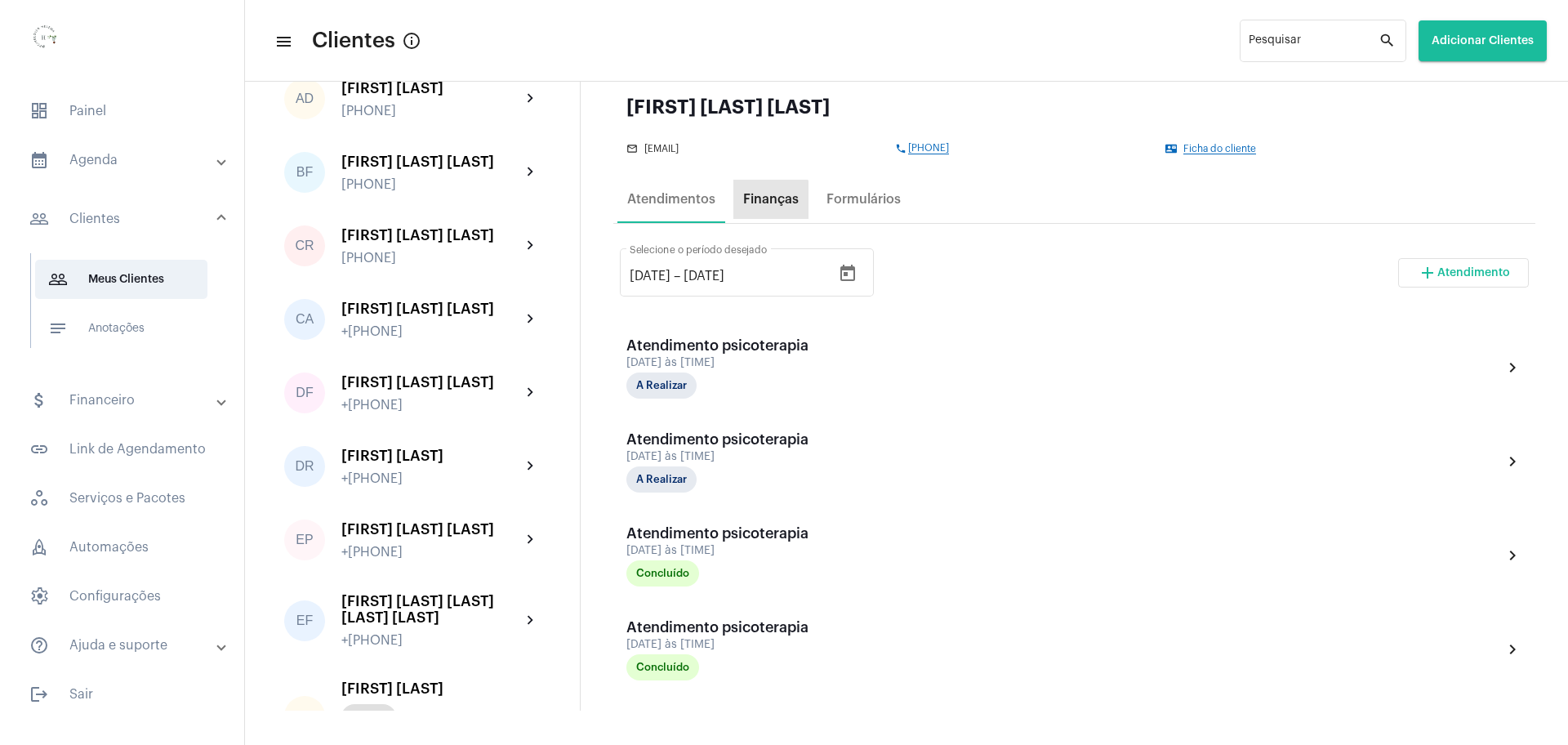 click on "Finanças" at bounding box center (771, 199) 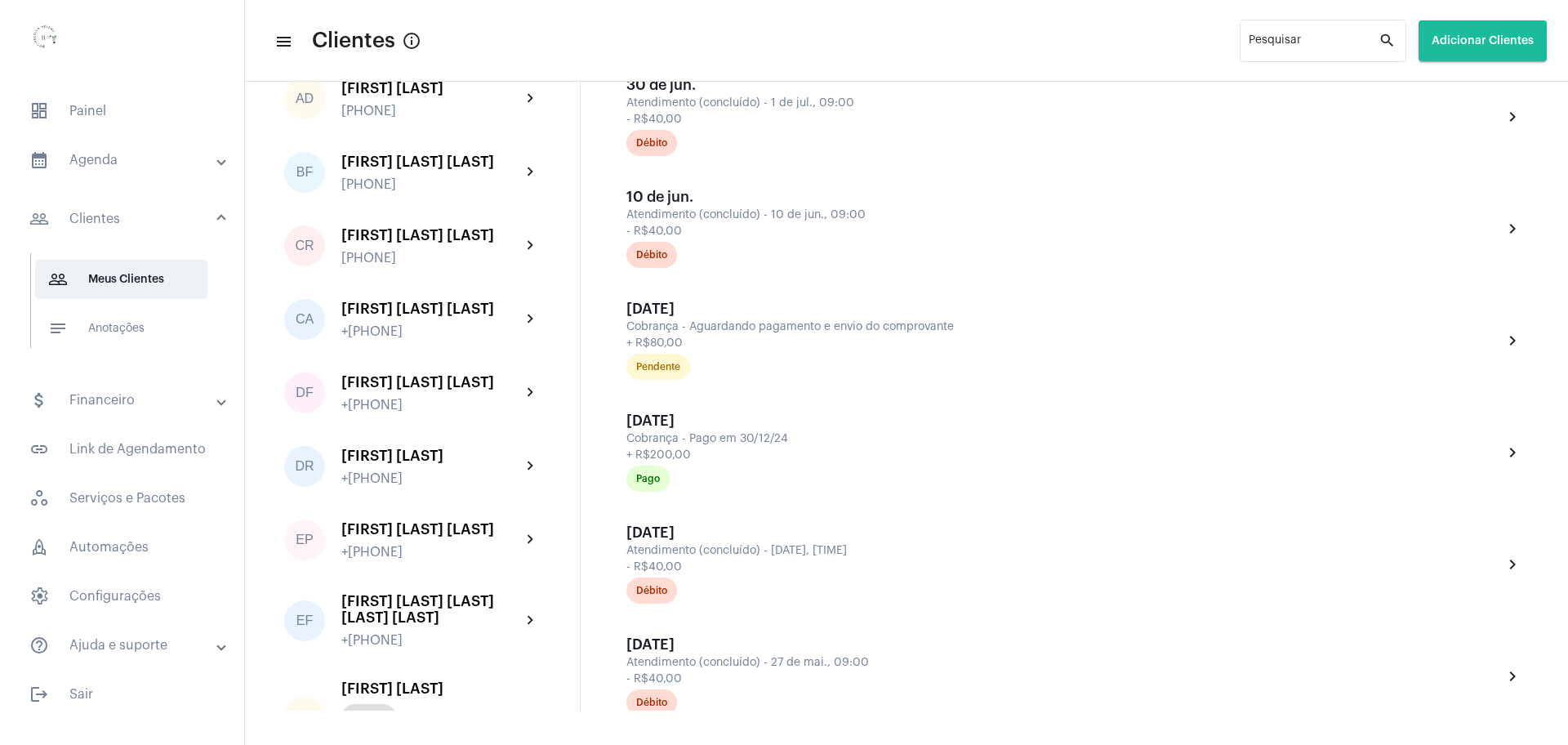 scroll, scrollTop: 1634, scrollLeft: 0, axis: vertical 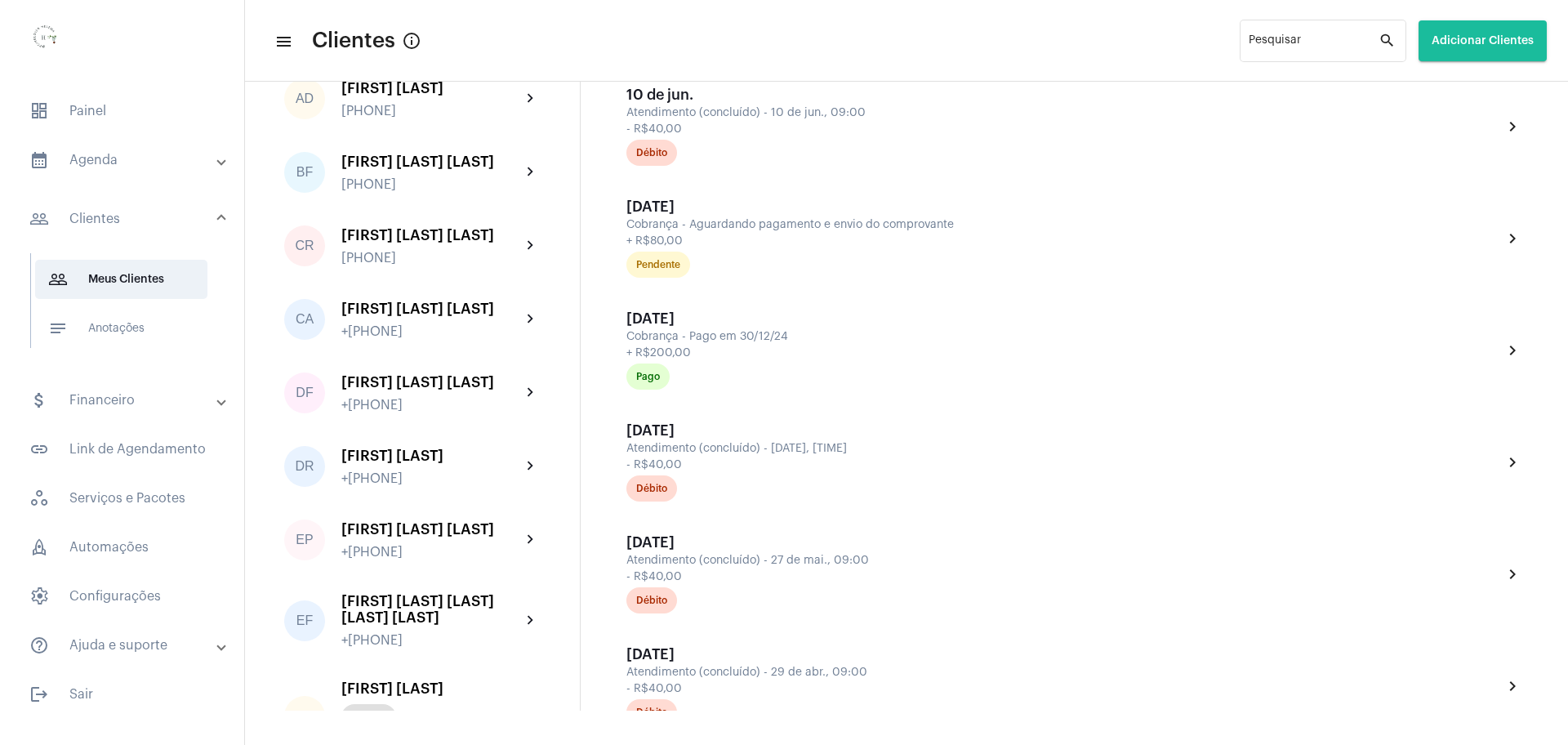 click on "Cobrança - Aguardando pagamento e envio do comprovante" at bounding box center (1062, 225) 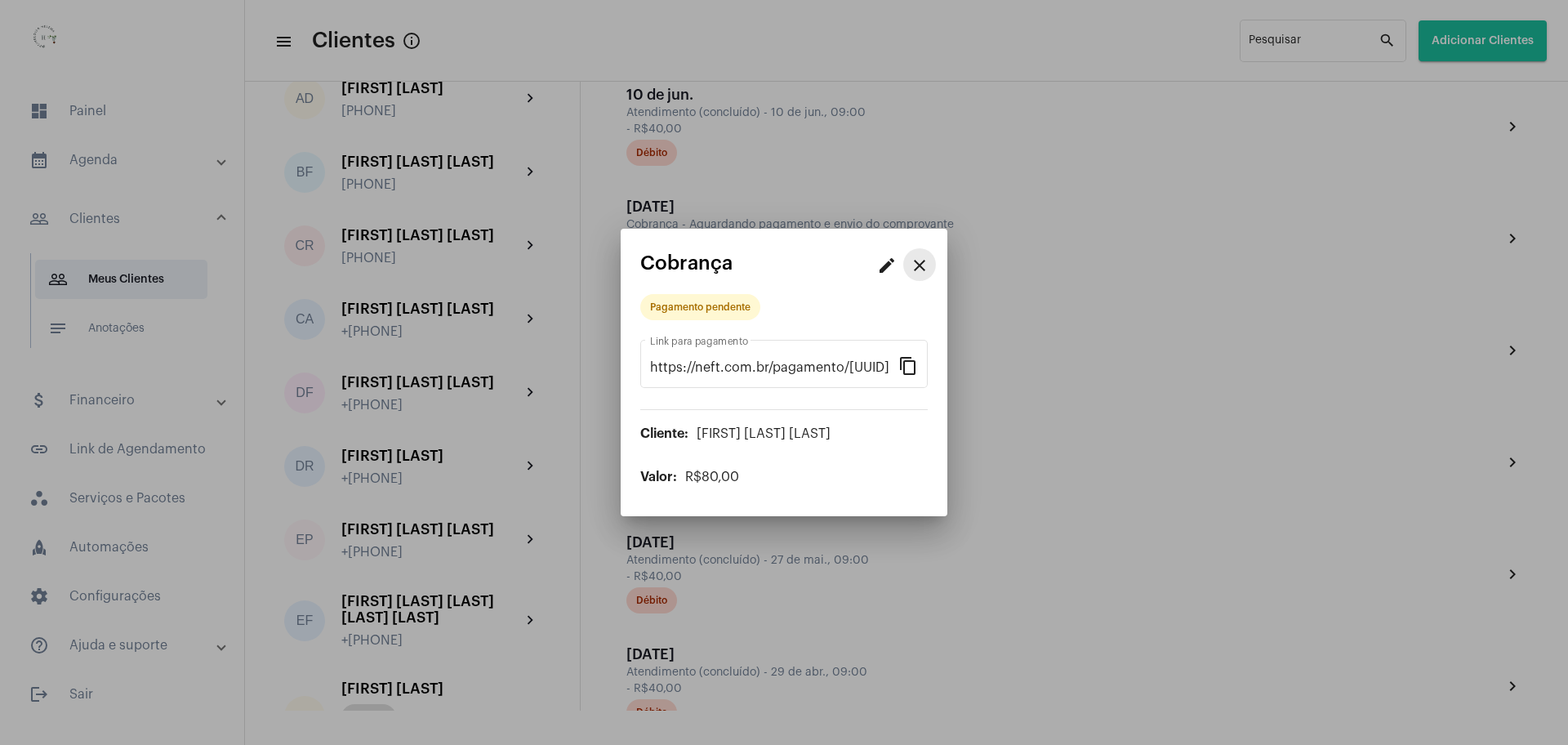 click on "close" at bounding box center (920, 265) 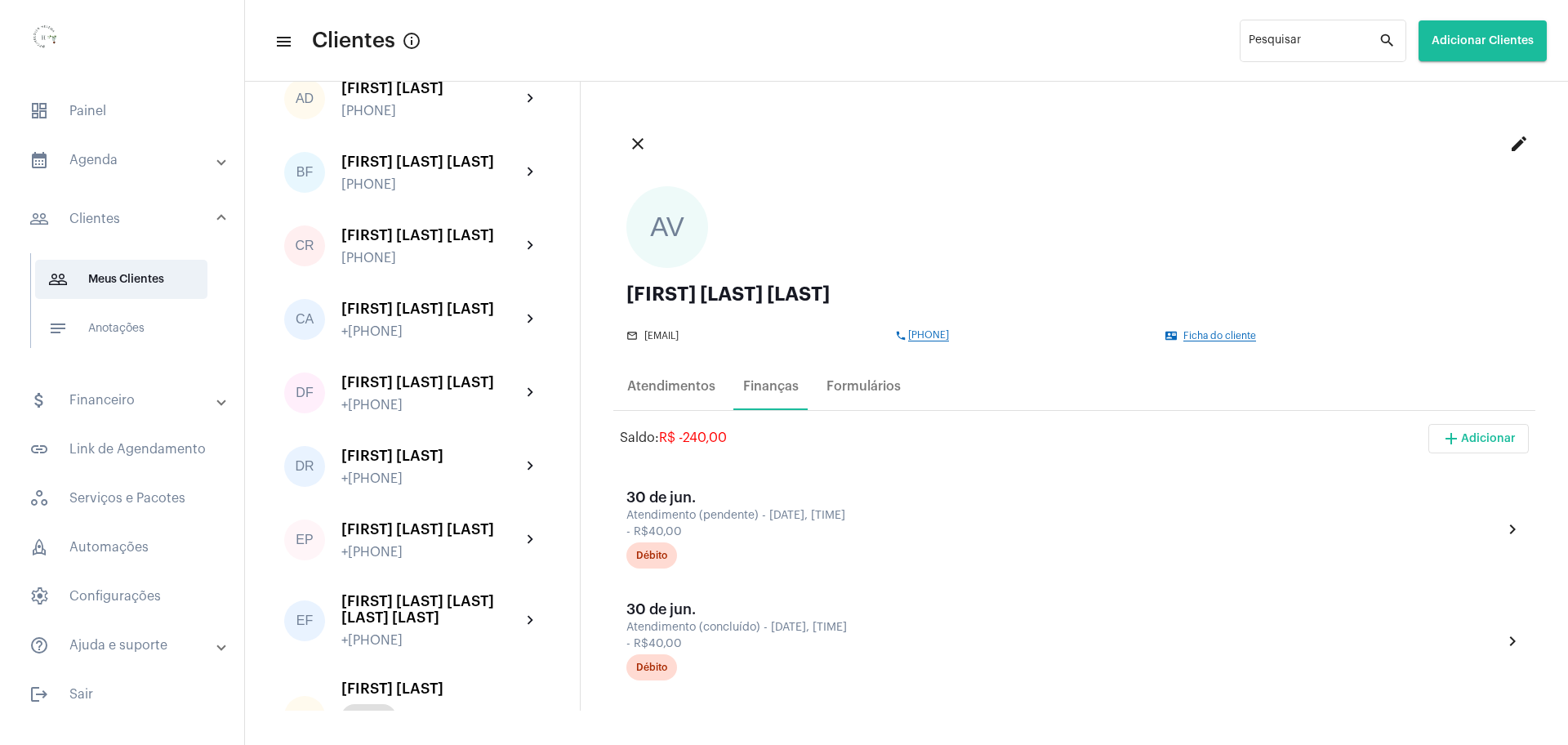 scroll, scrollTop: 102, scrollLeft: 0, axis: vertical 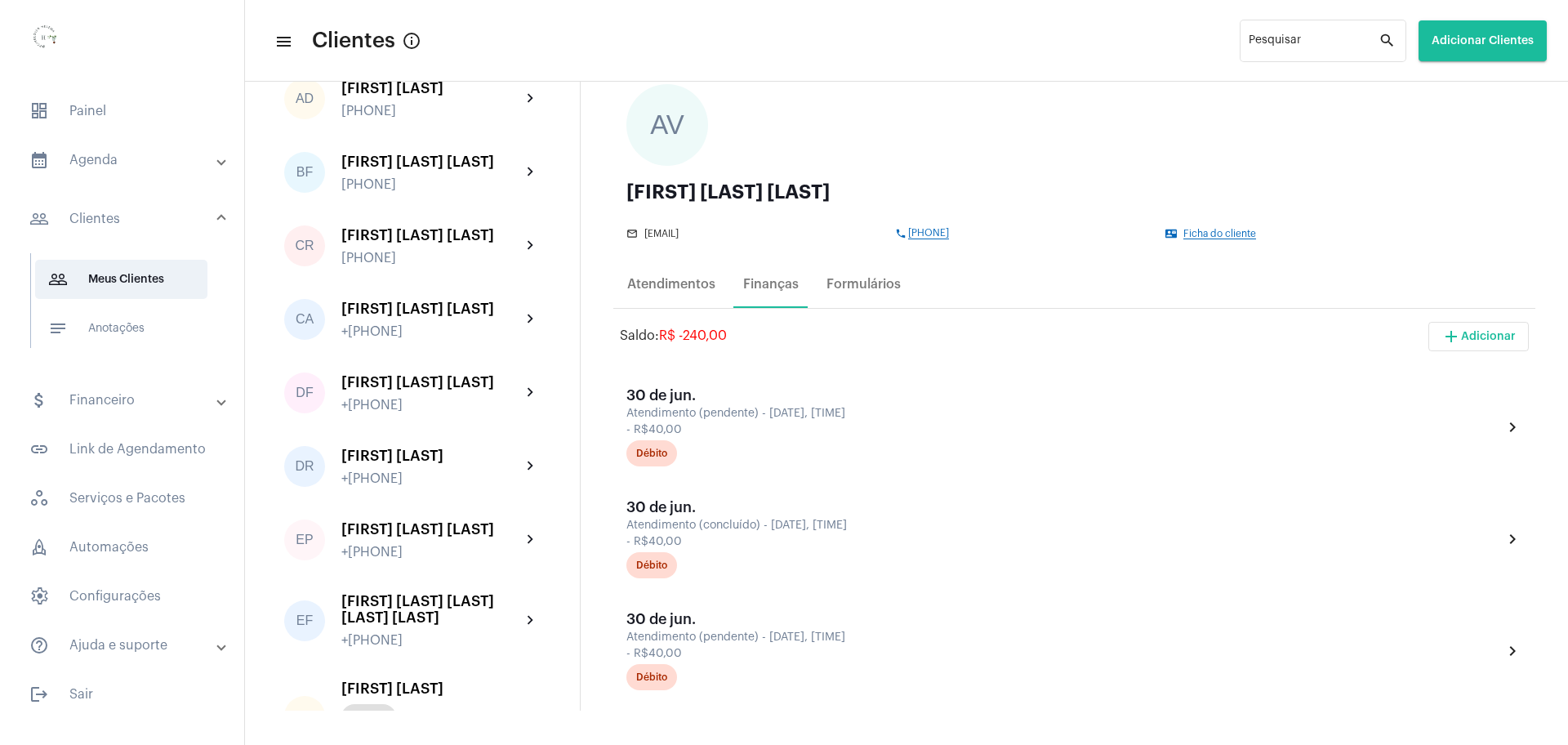 click on "add  Adicionar" at bounding box center [1478, 337] 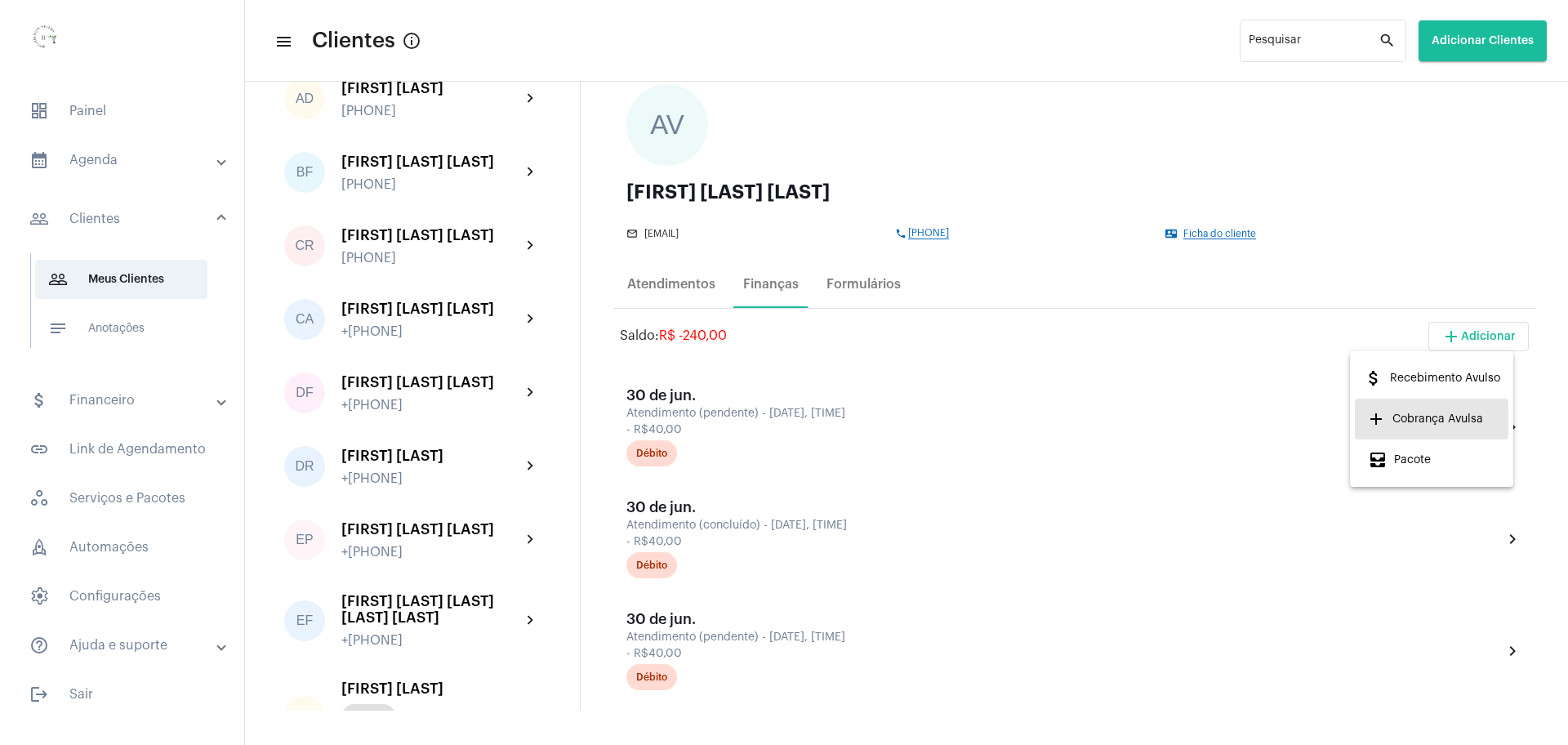 click on "add Cobrança Avulsa" at bounding box center (1425, 419) 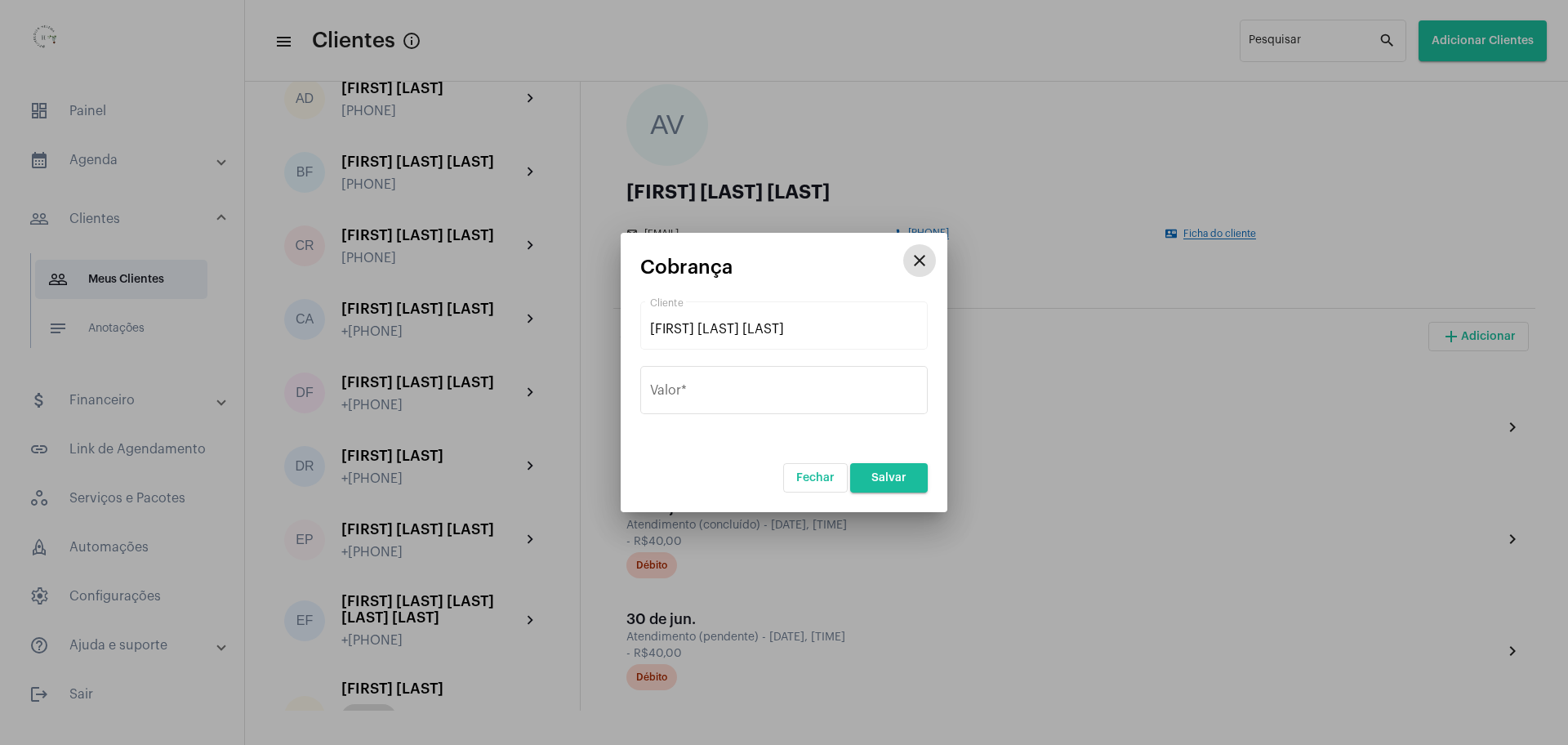 type 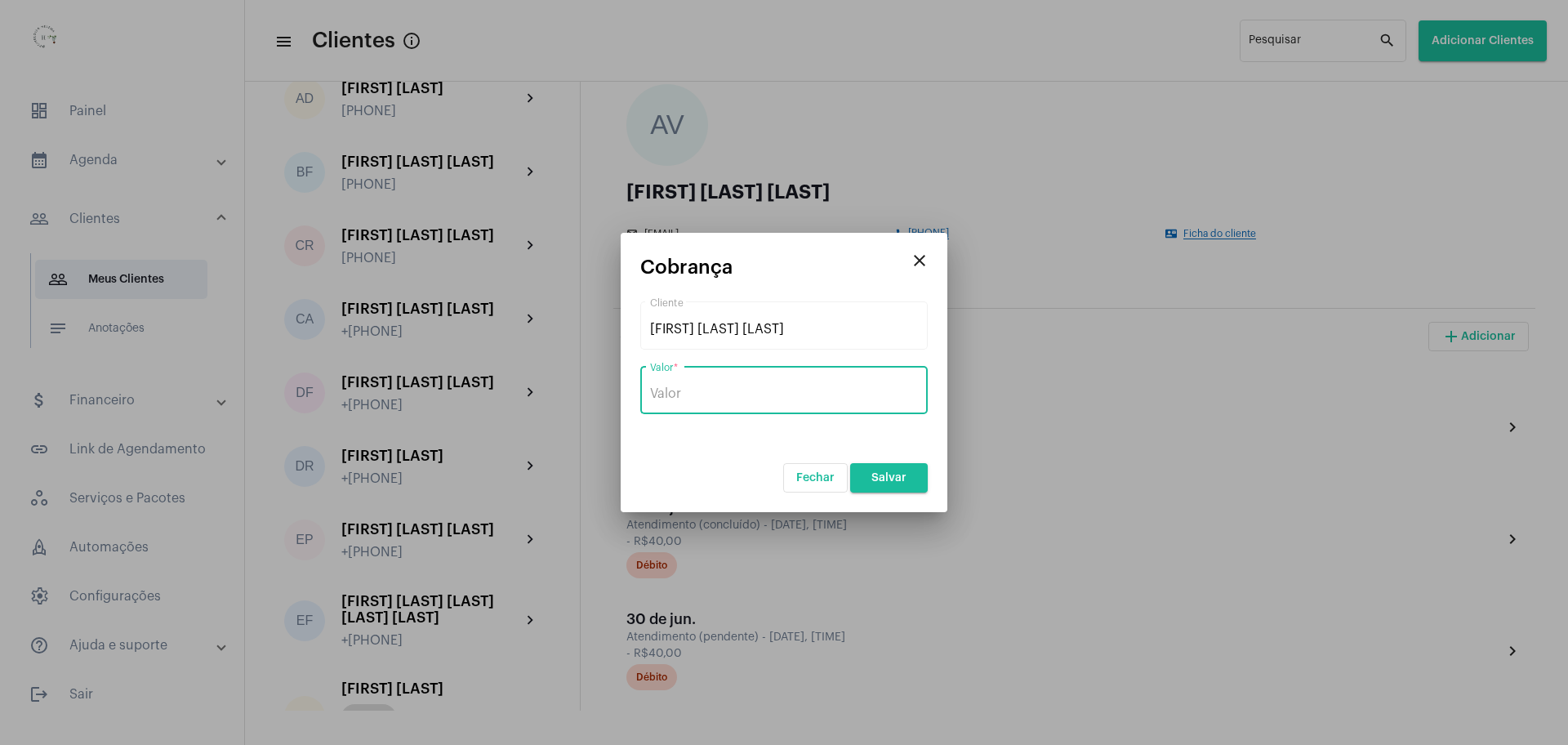 click on "Valor  *" at bounding box center [784, 394] 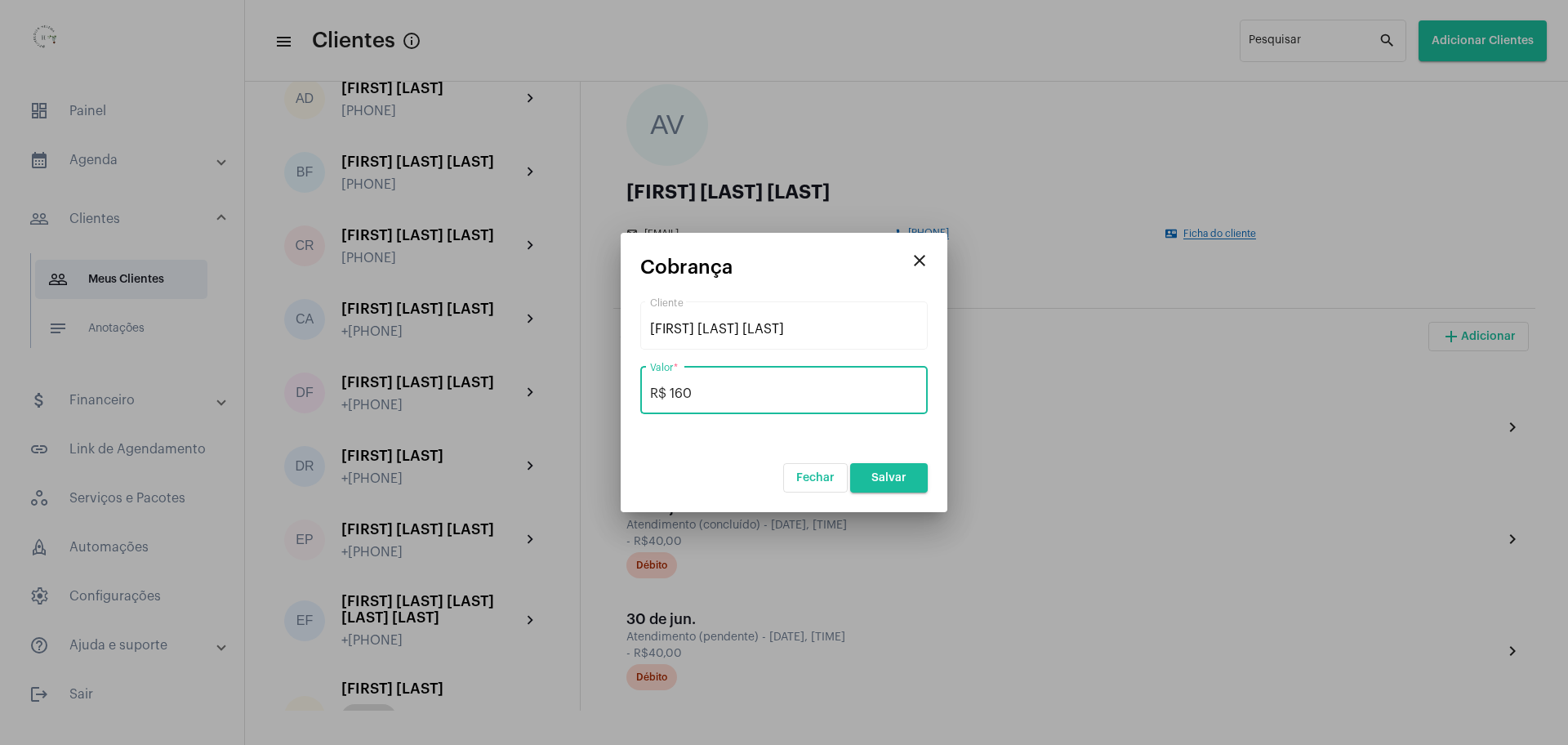 type on "R$ 160" 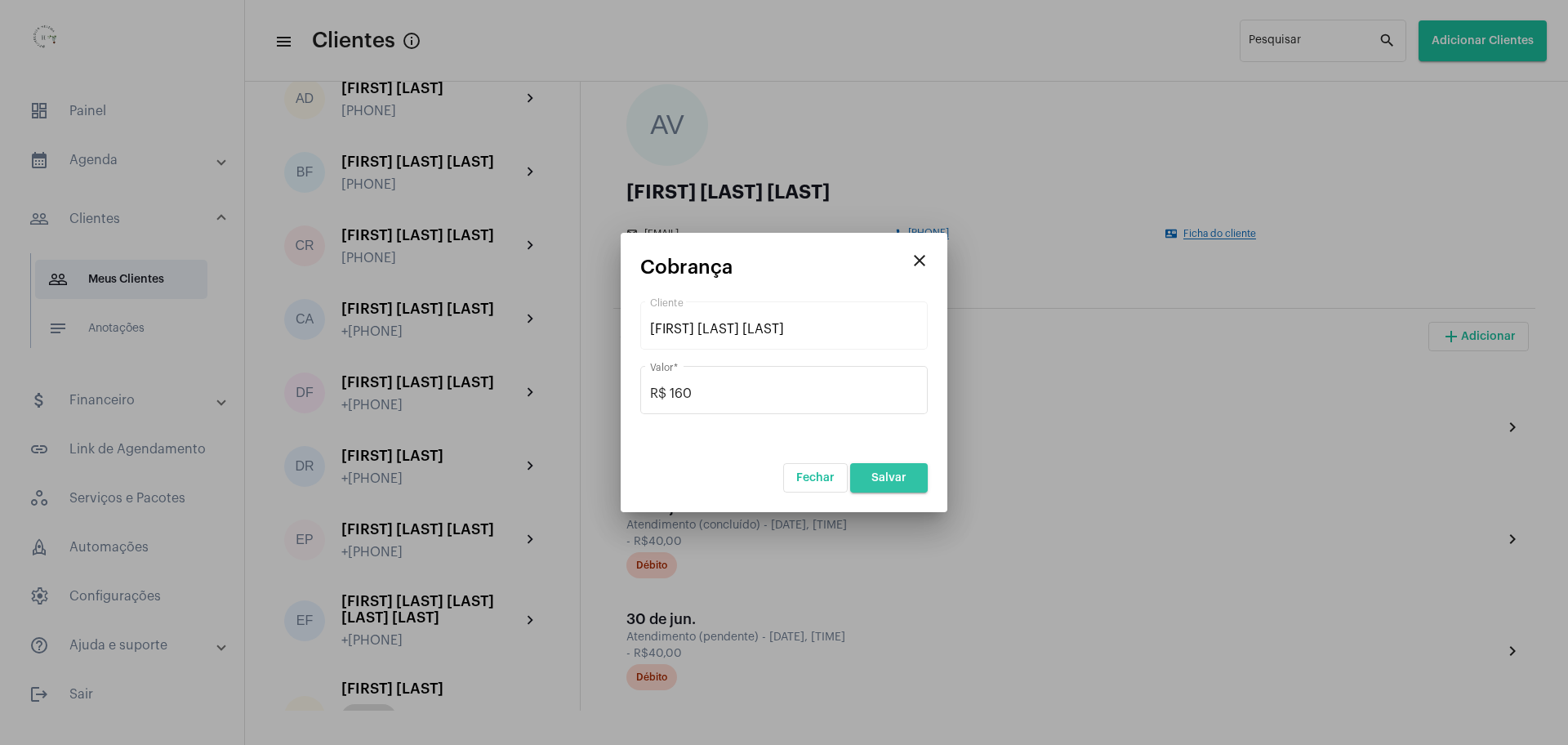 click on "Salvar" at bounding box center [889, 478] 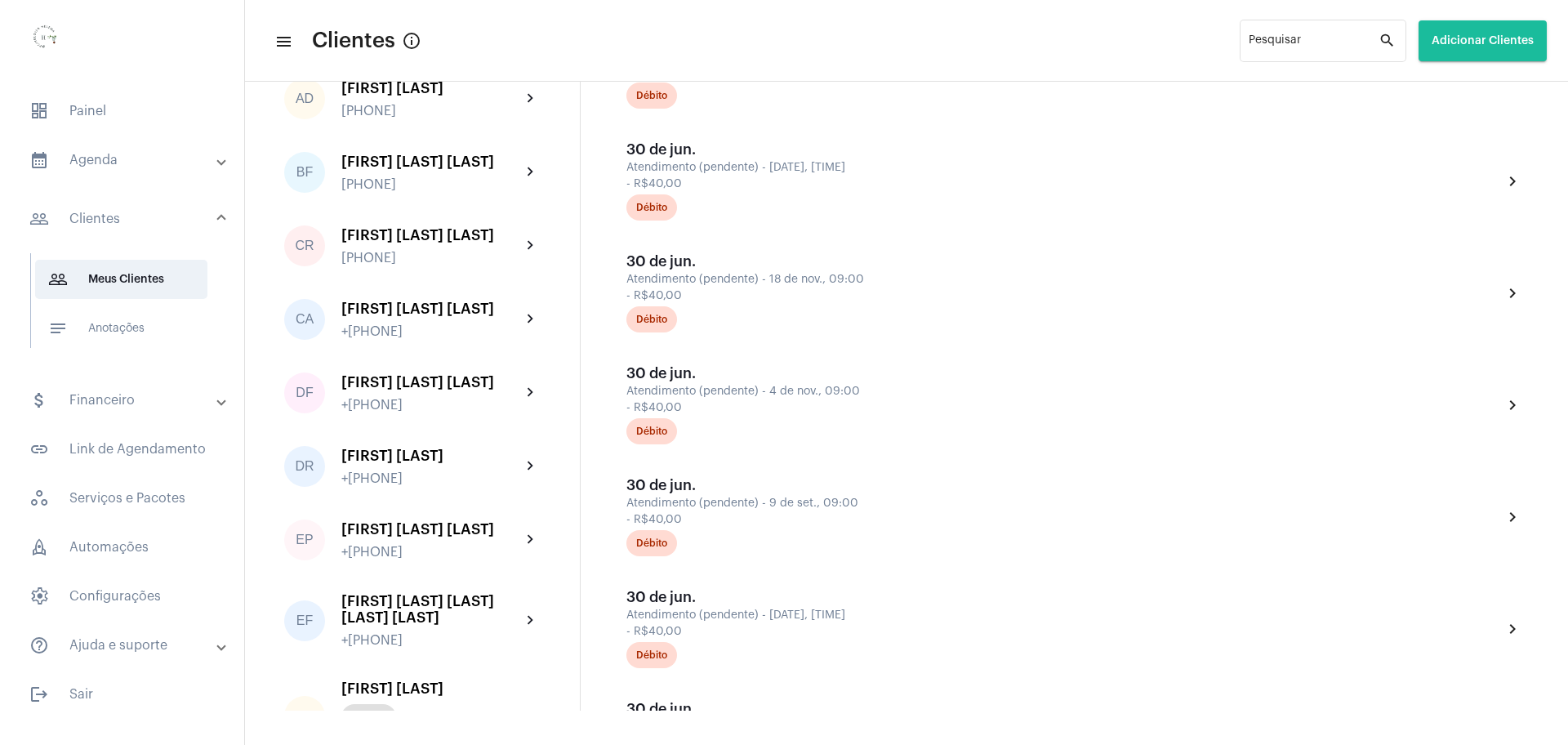 scroll, scrollTop: 1021, scrollLeft: 0, axis: vertical 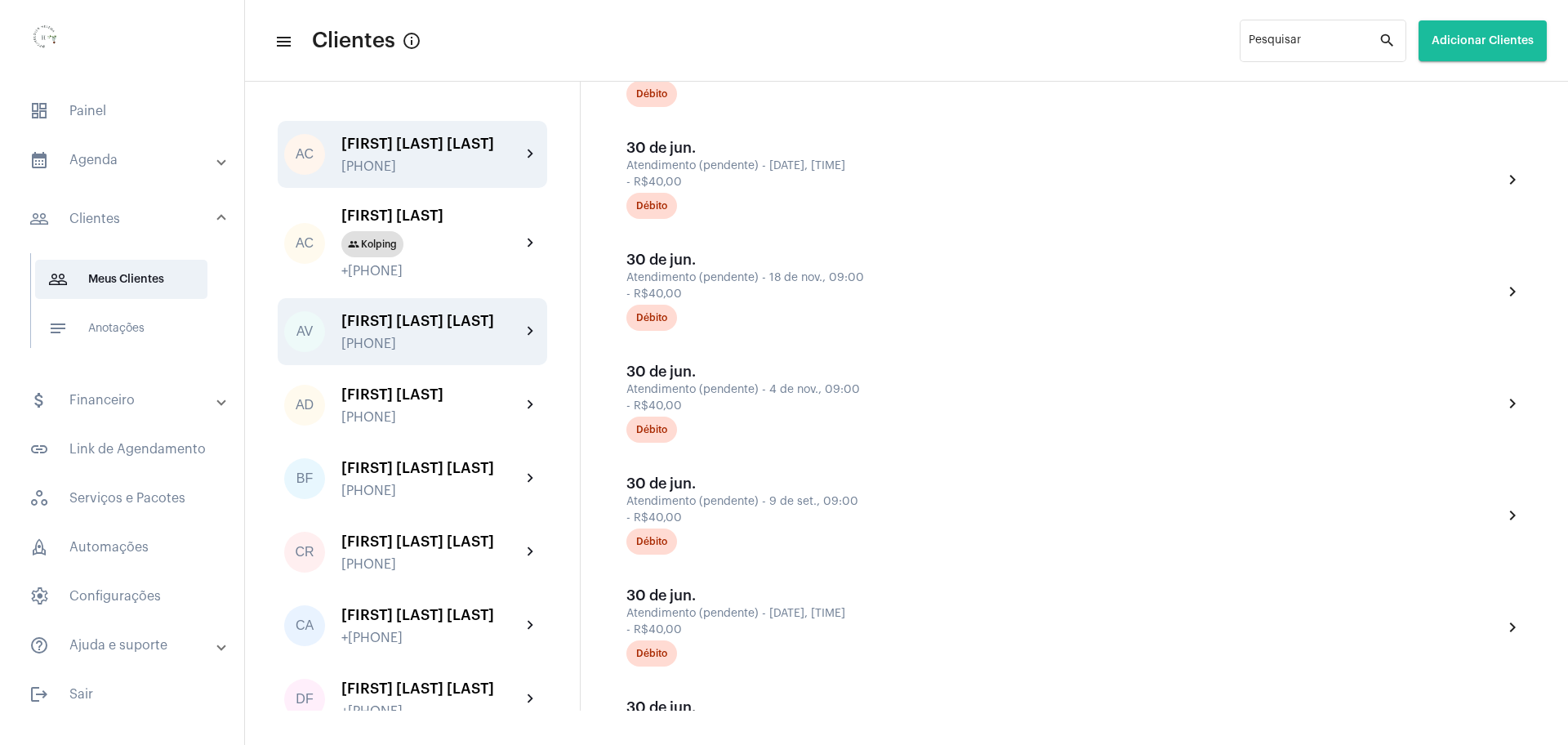 click on "[PHONE]" 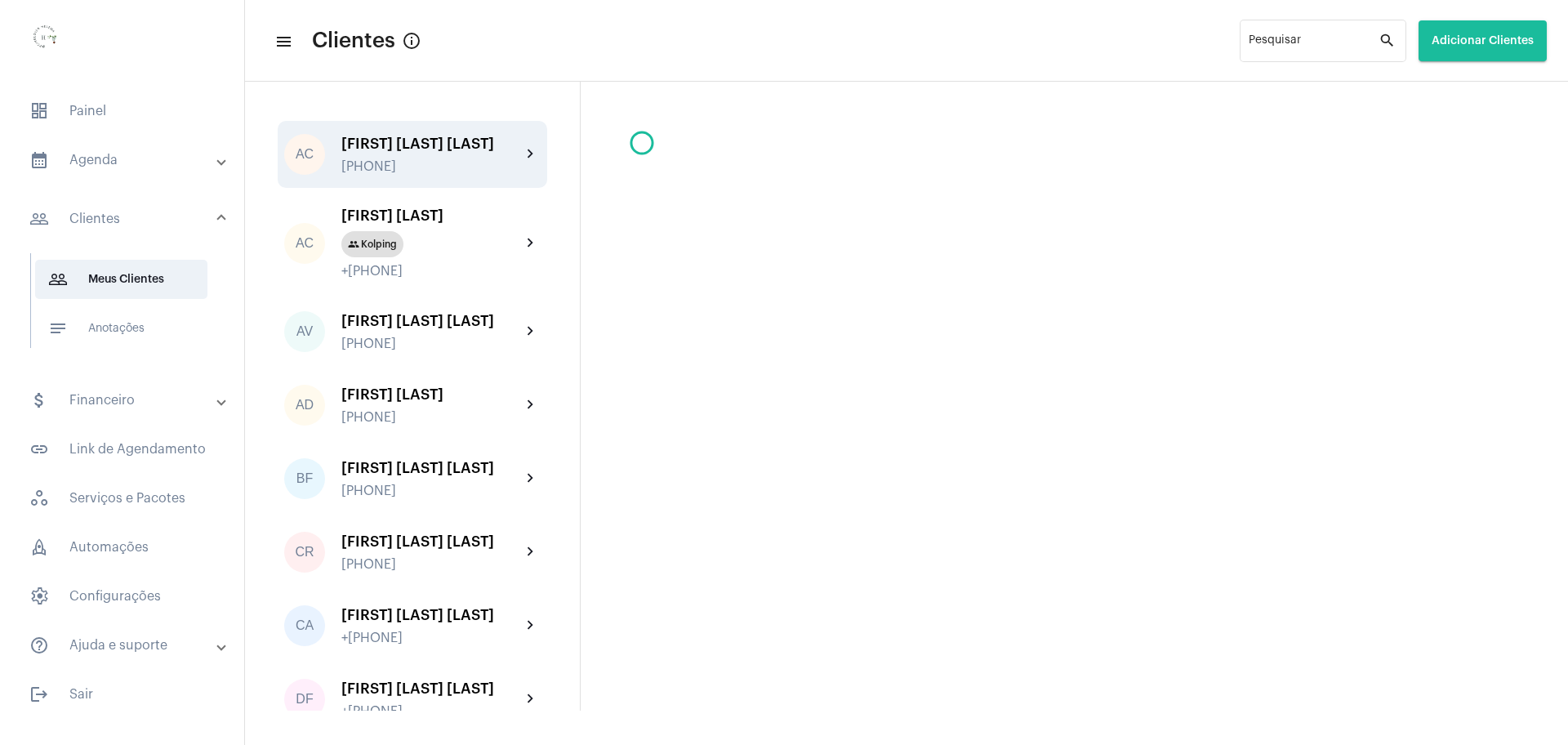 scroll, scrollTop: 0, scrollLeft: 0, axis: both 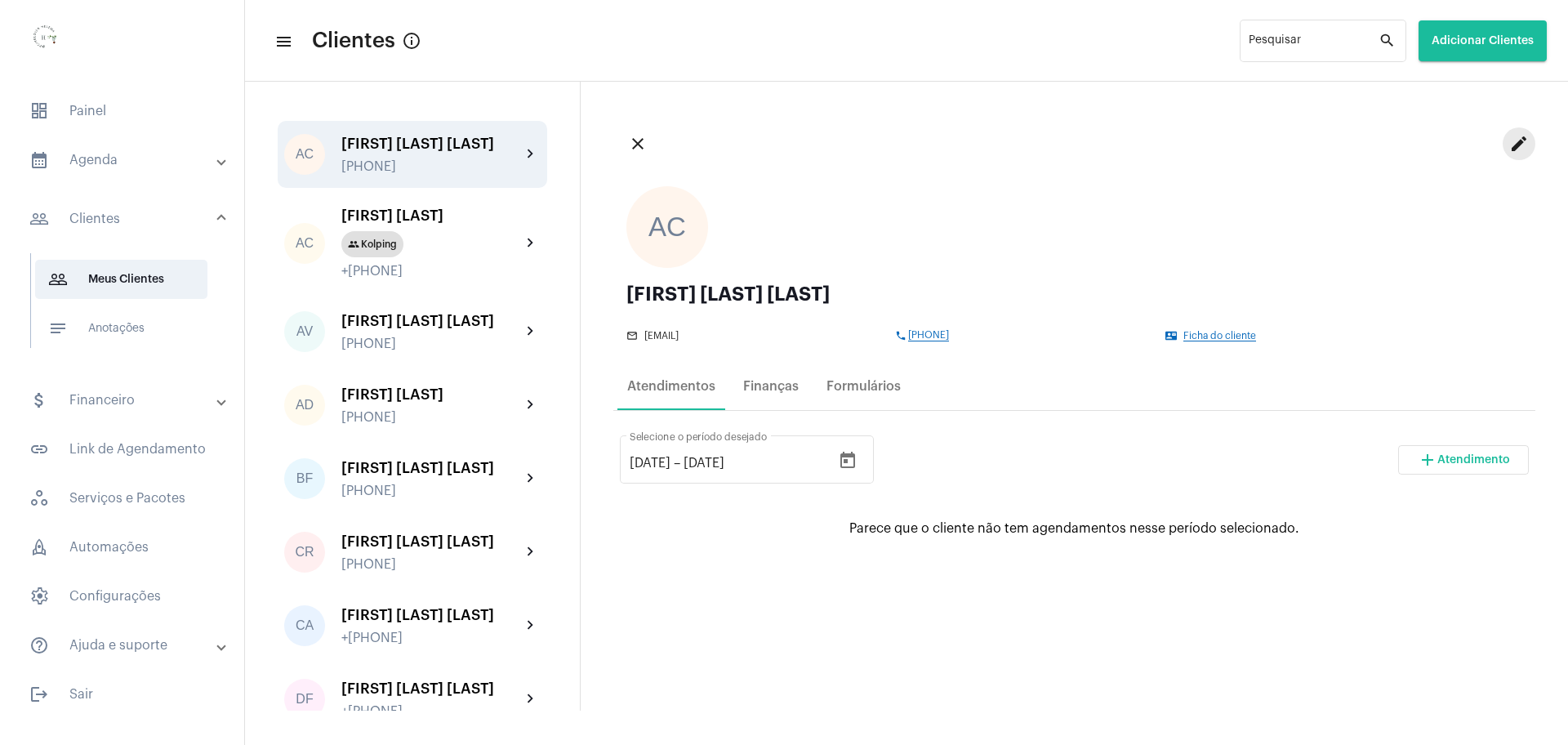 click on "edit" 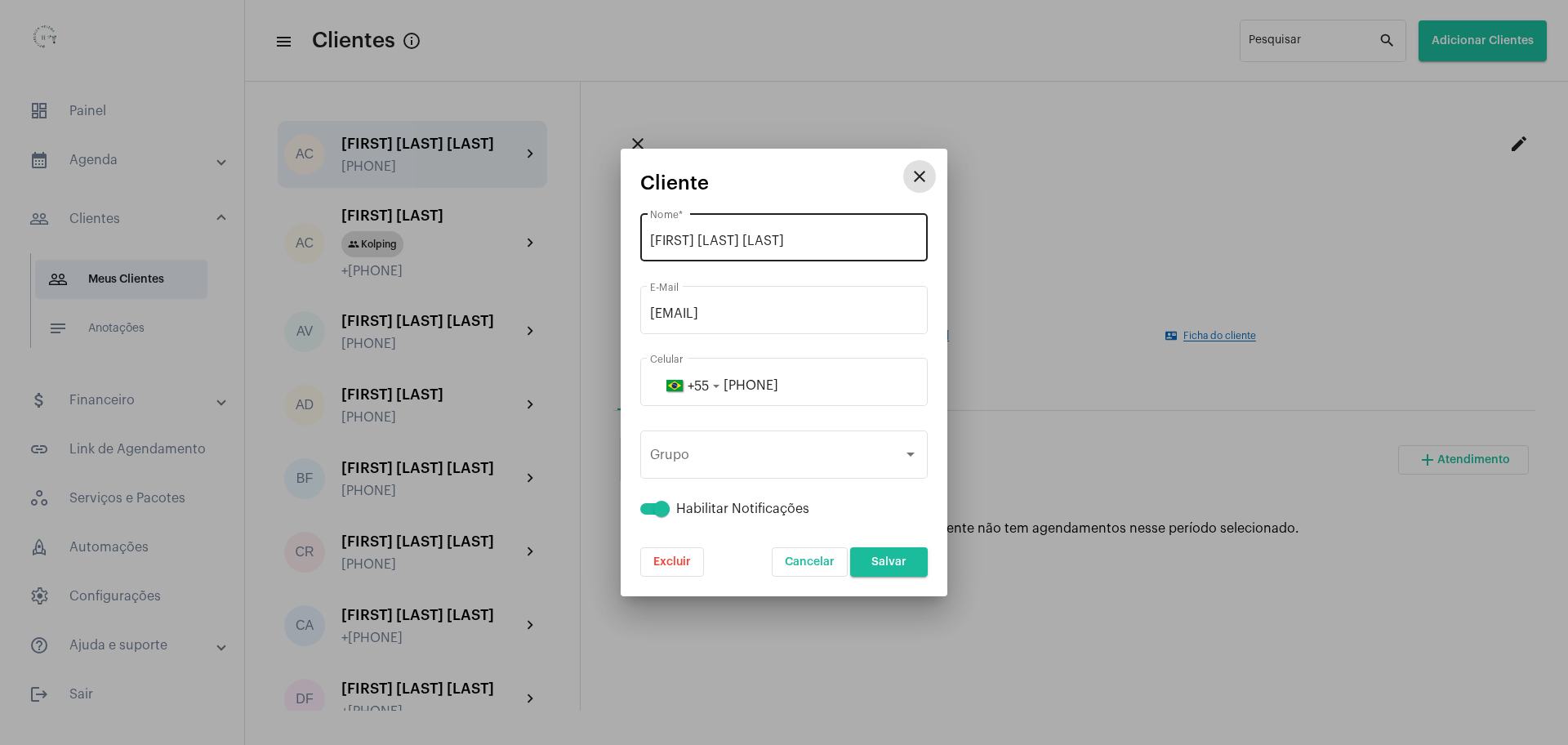 click on "[FIRST] [LAST] [LAST]" at bounding box center (784, 241) 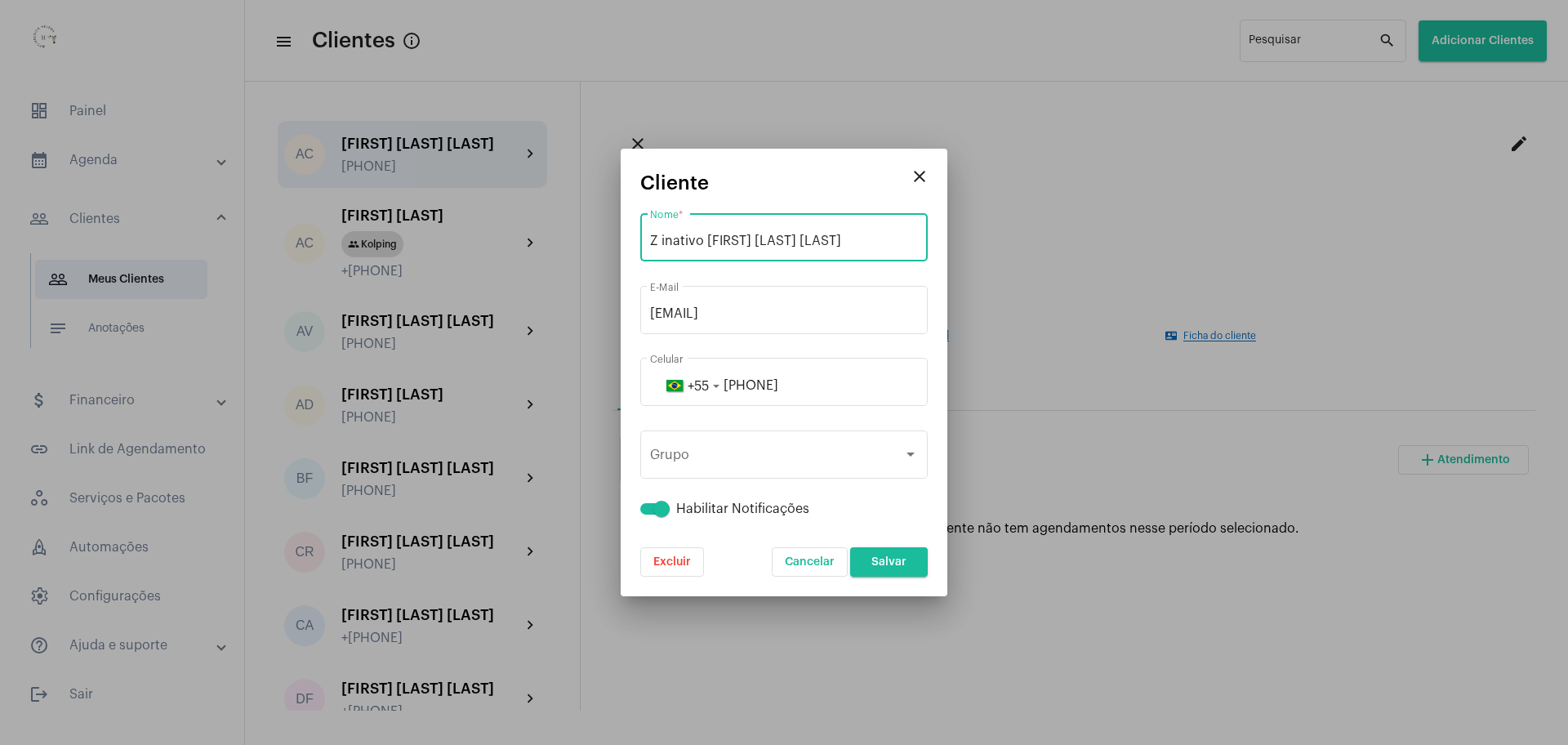 type on "Z inativo [FIRST] [LAST] [LAST]" 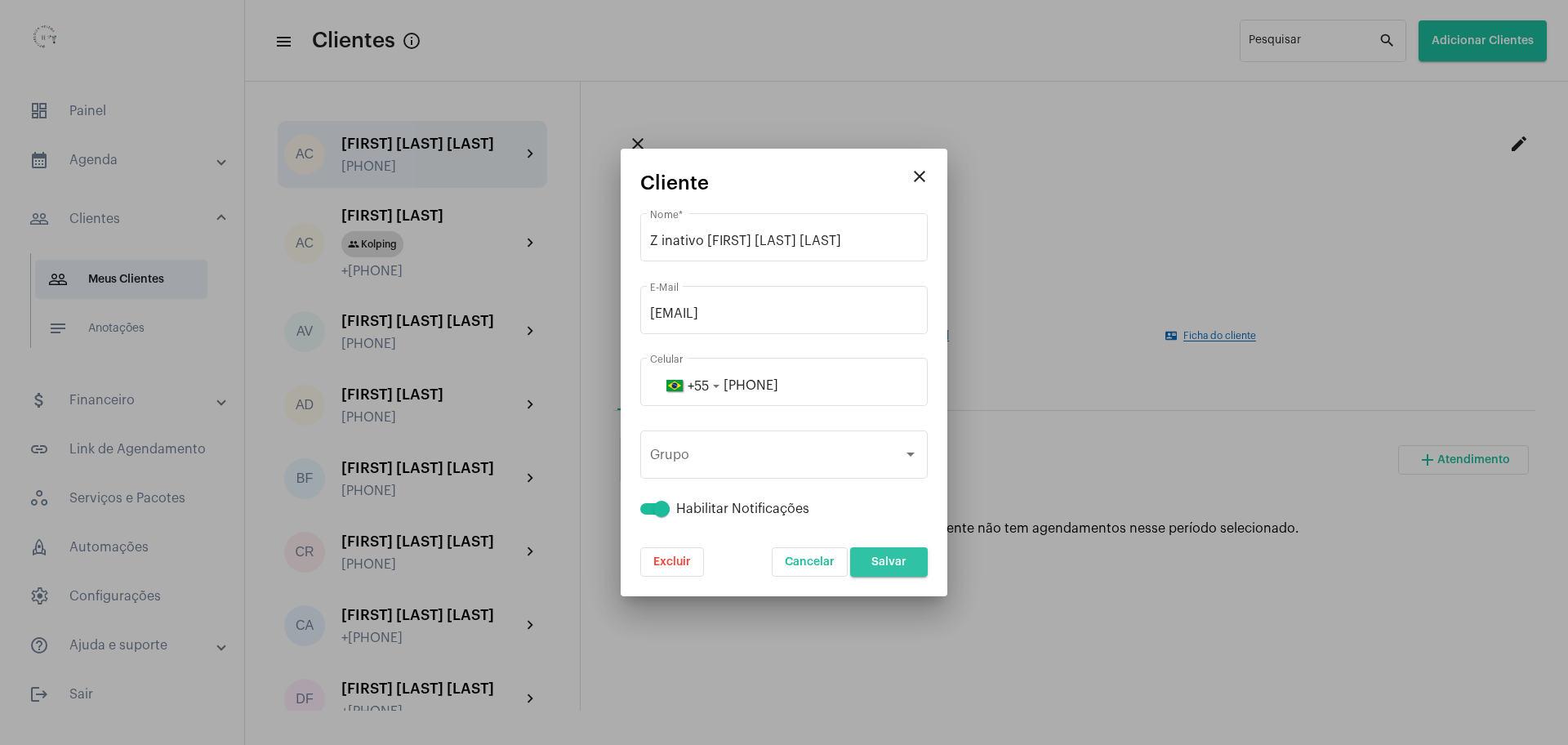 click on "Salvar" at bounding box center [889, 562] 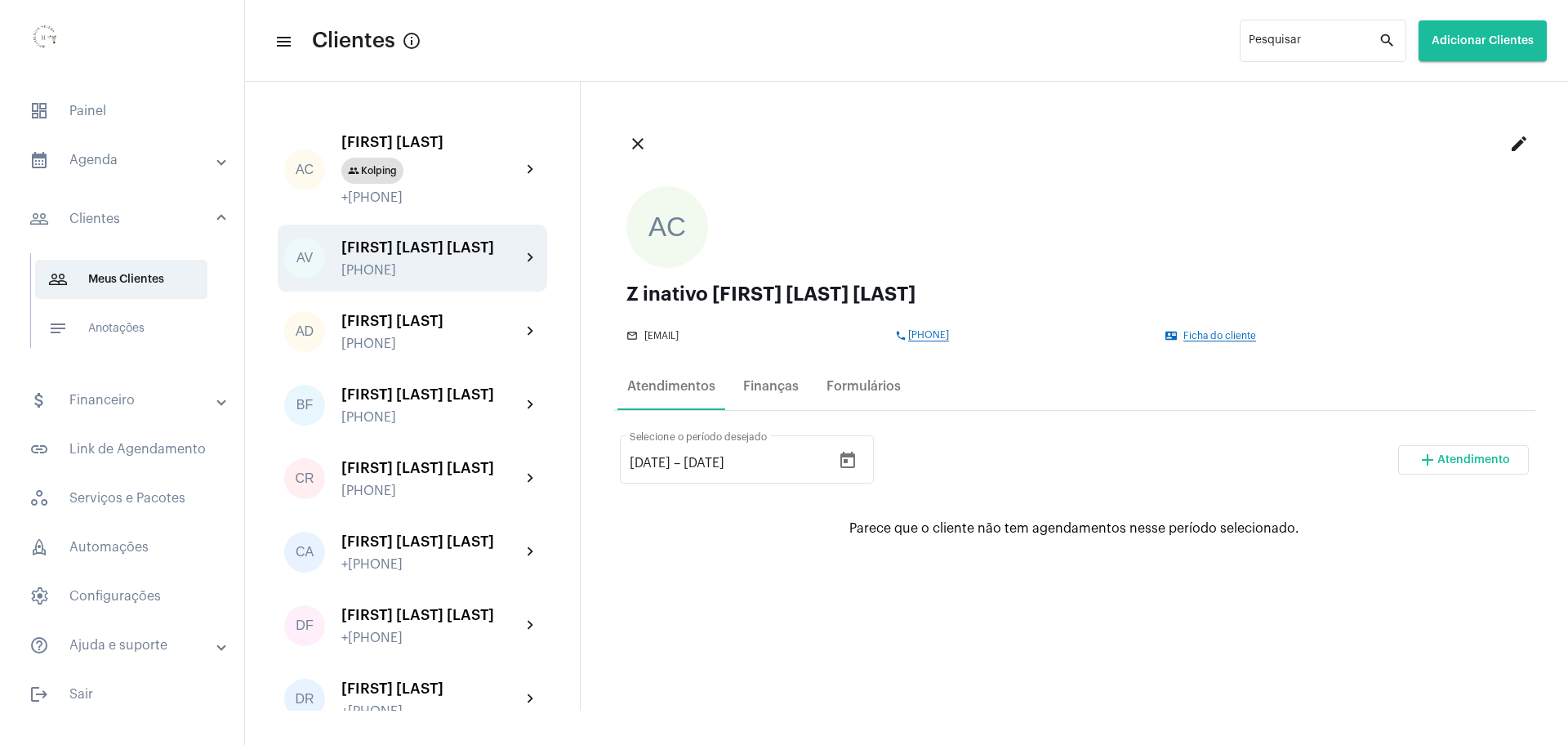 click on "[FIRST] [LAST] [LAST]" 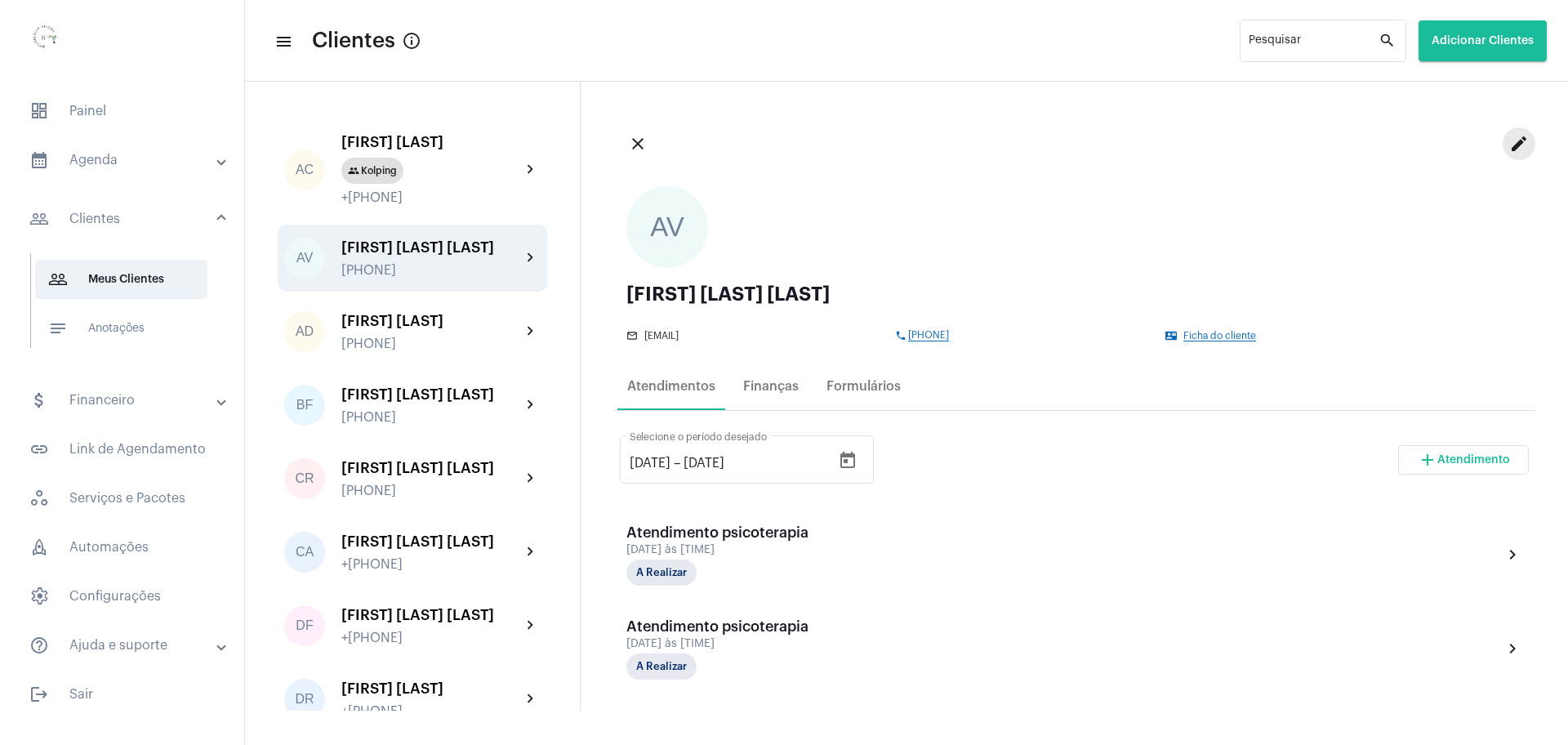 click on "edit" 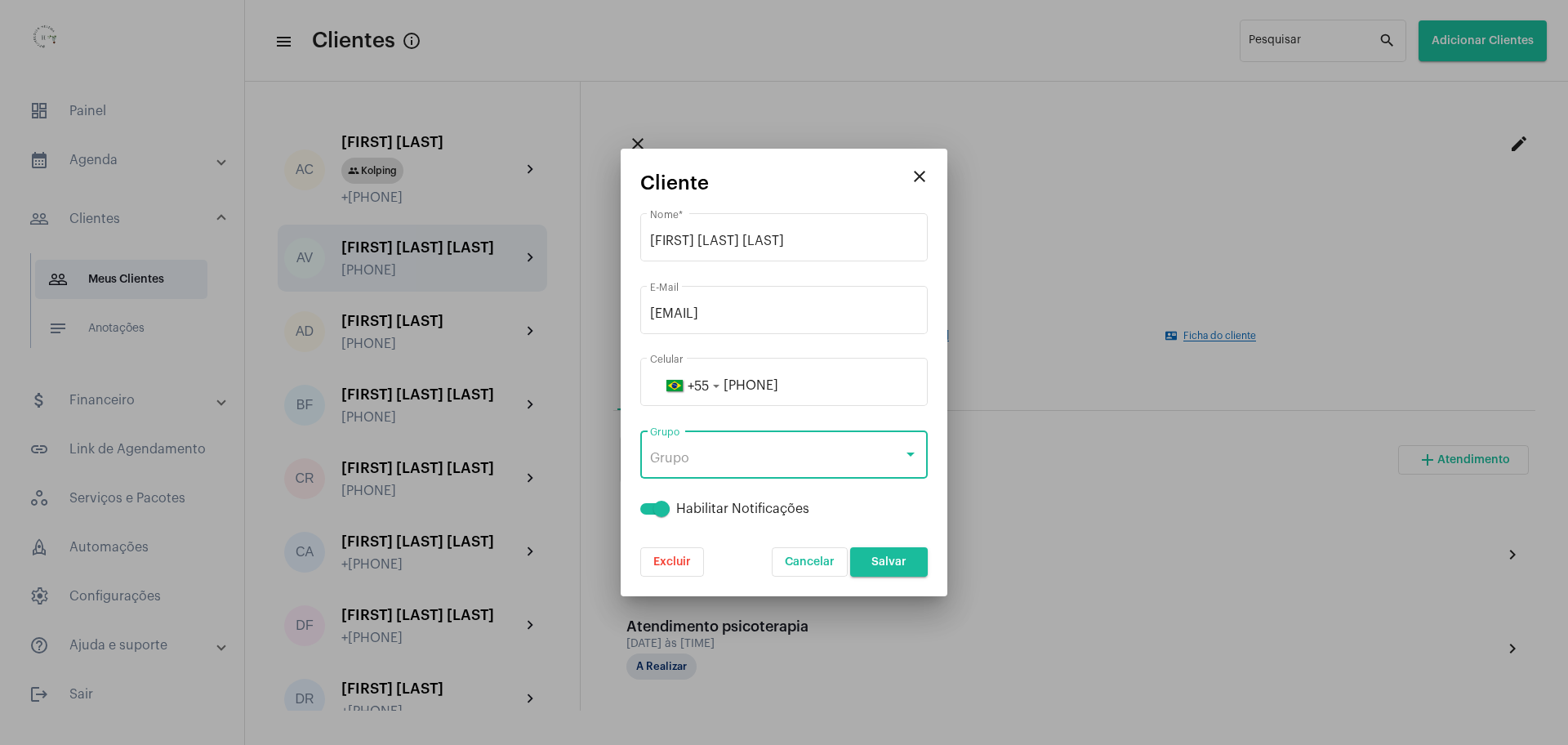 click on "Grupo" at bounding box center [777, 458] 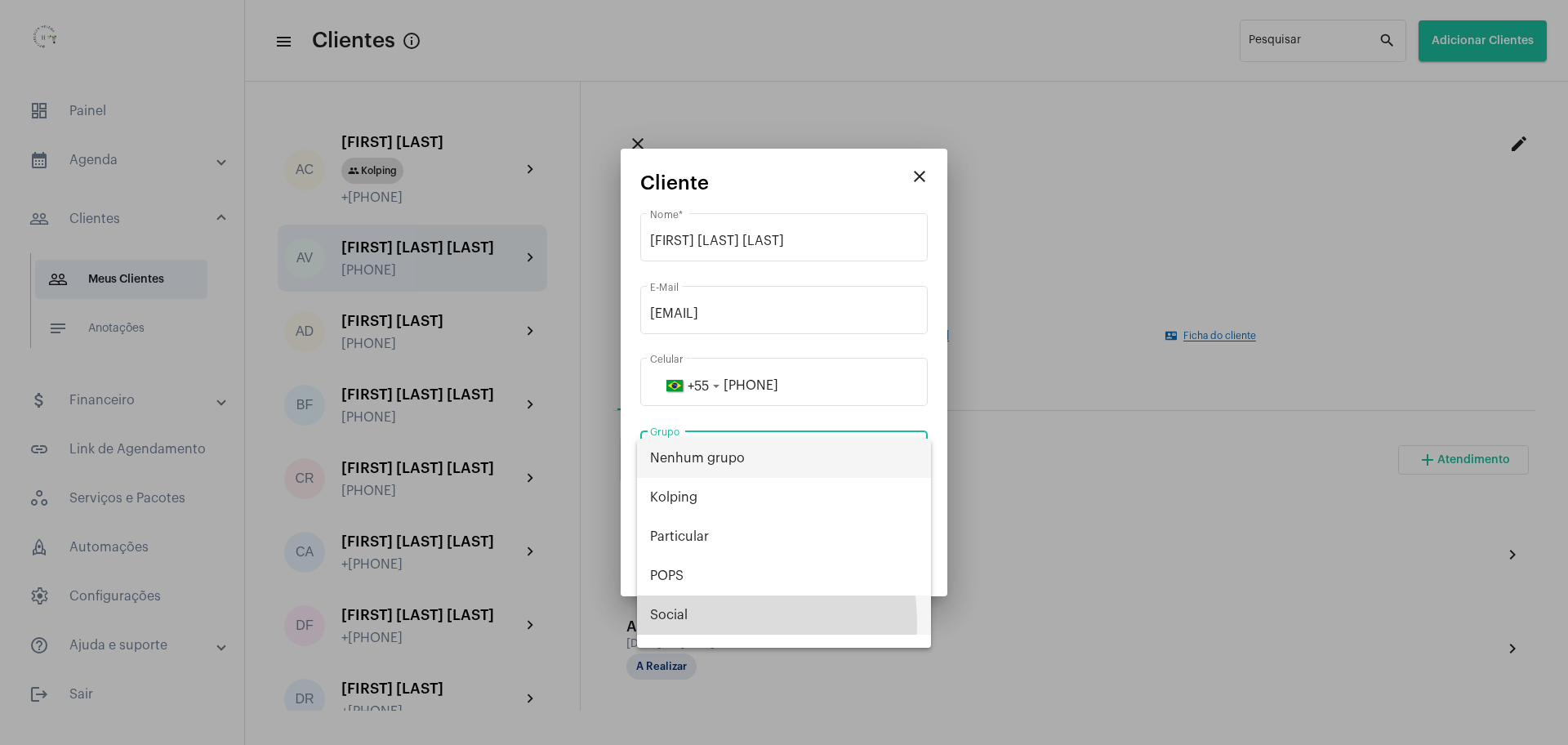 click on "Social" at bounding box center (784, 615) 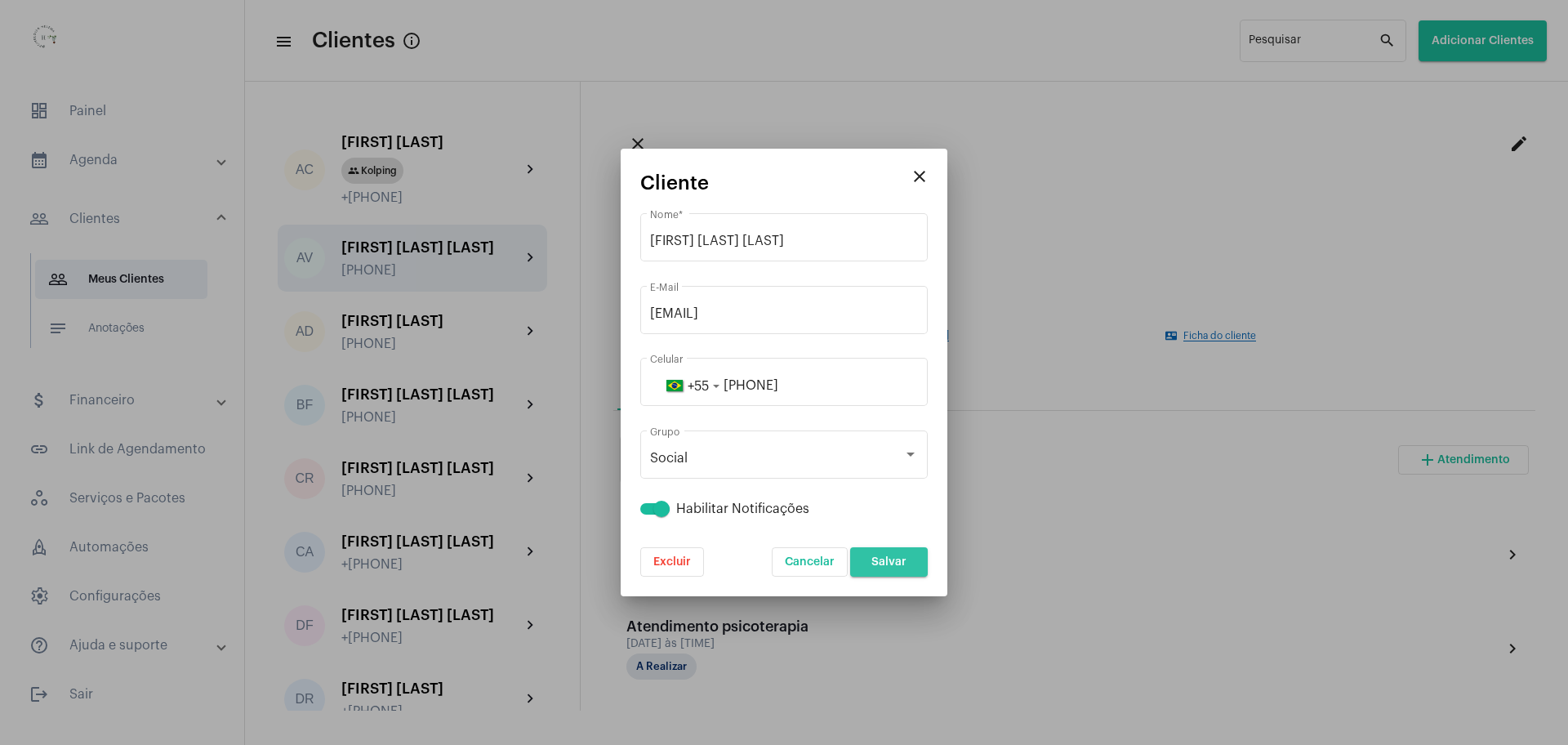 click on "Salvar" at bounding box center (889, 562) 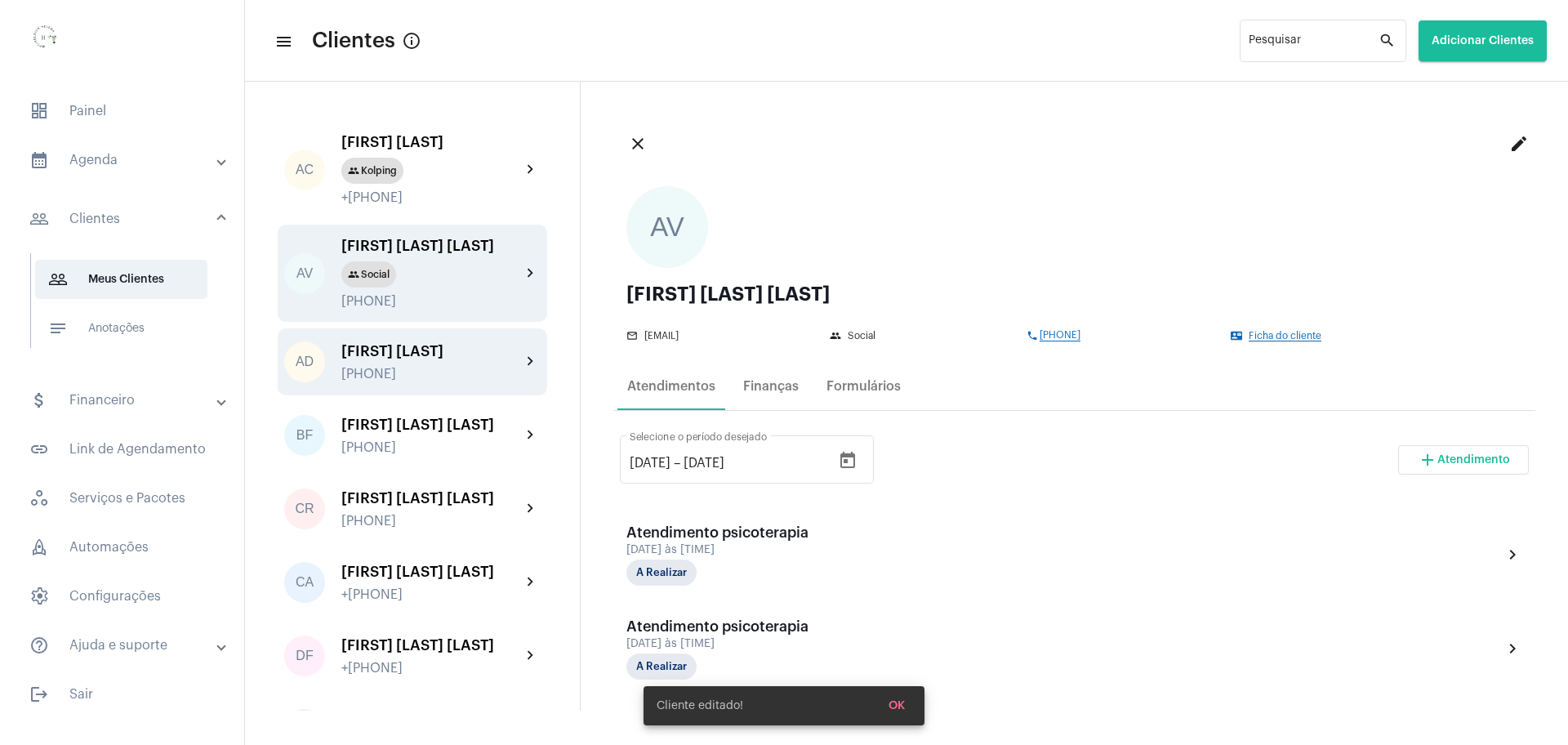 click on "[FIRST] [LAST]" 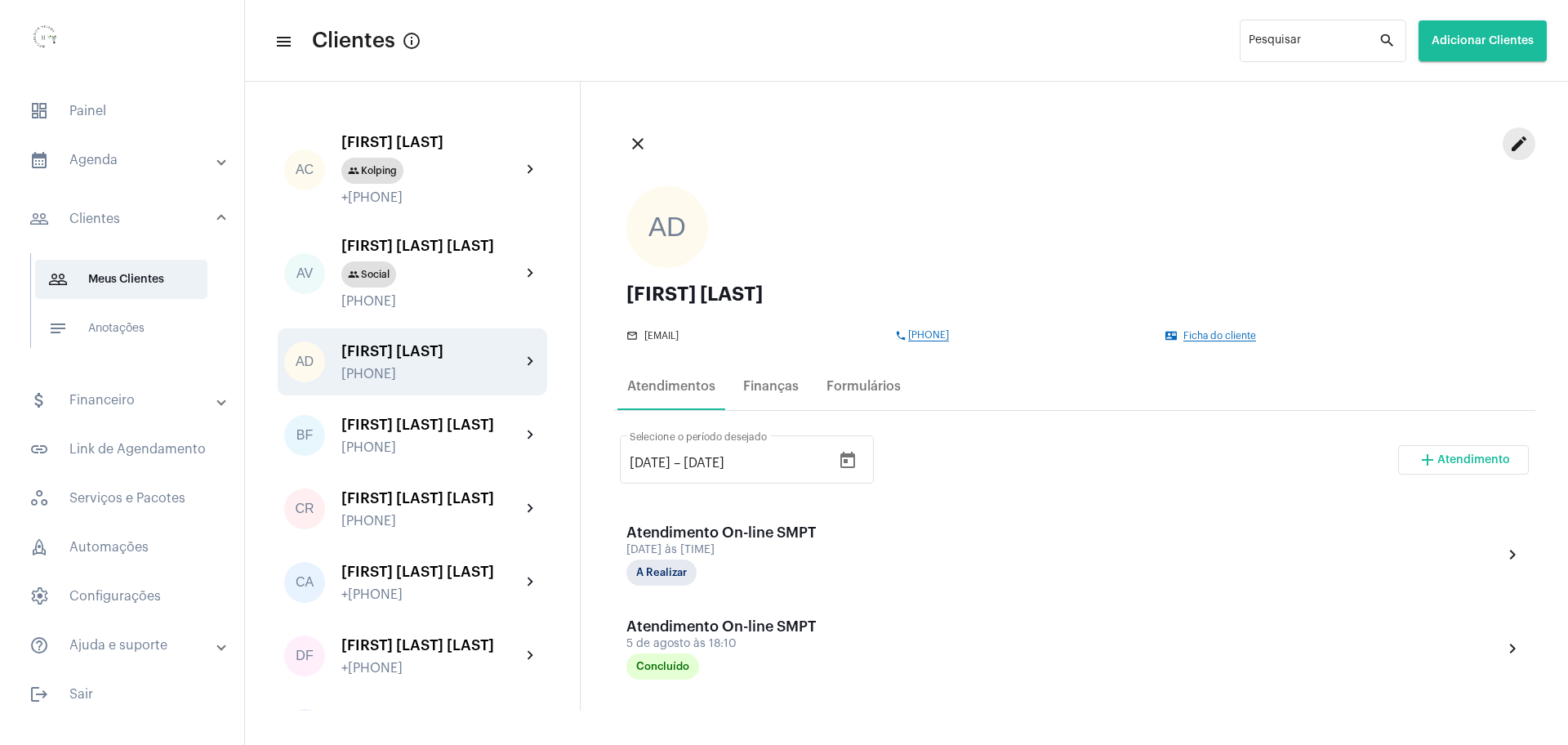 click on "edit" 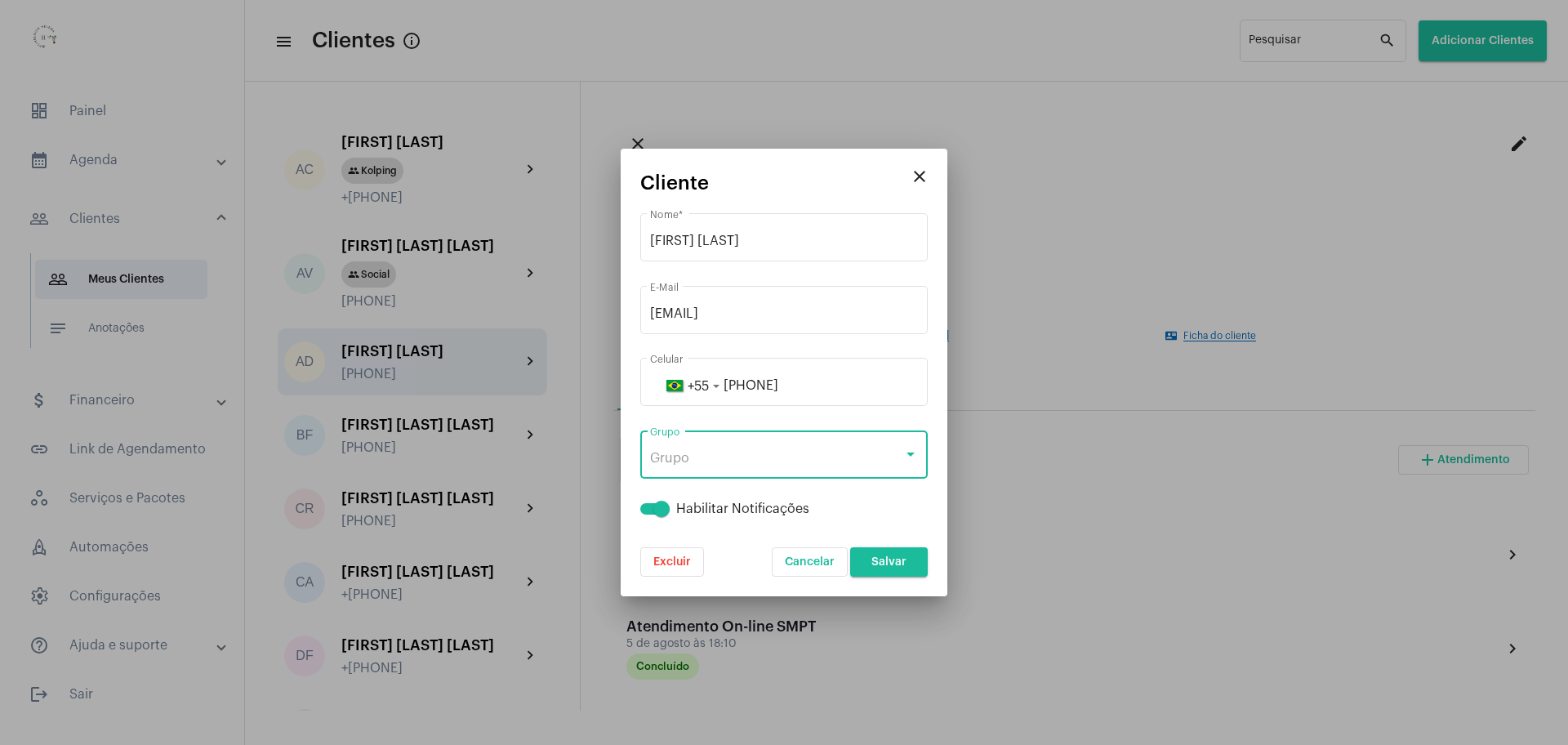 click on "Grupo" at bounding box center (777, 458) 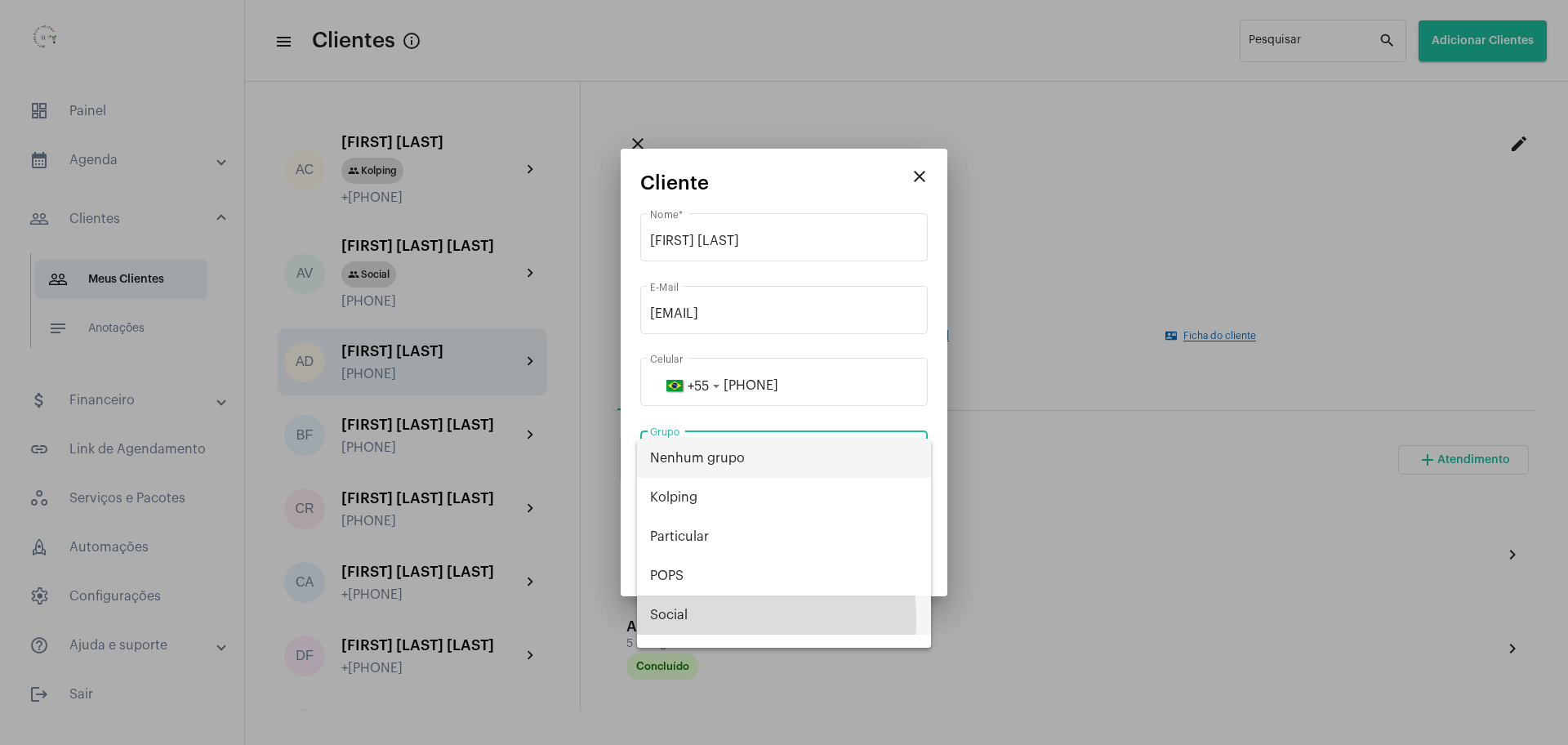 click on "Social" at bounding box center (784, 615) 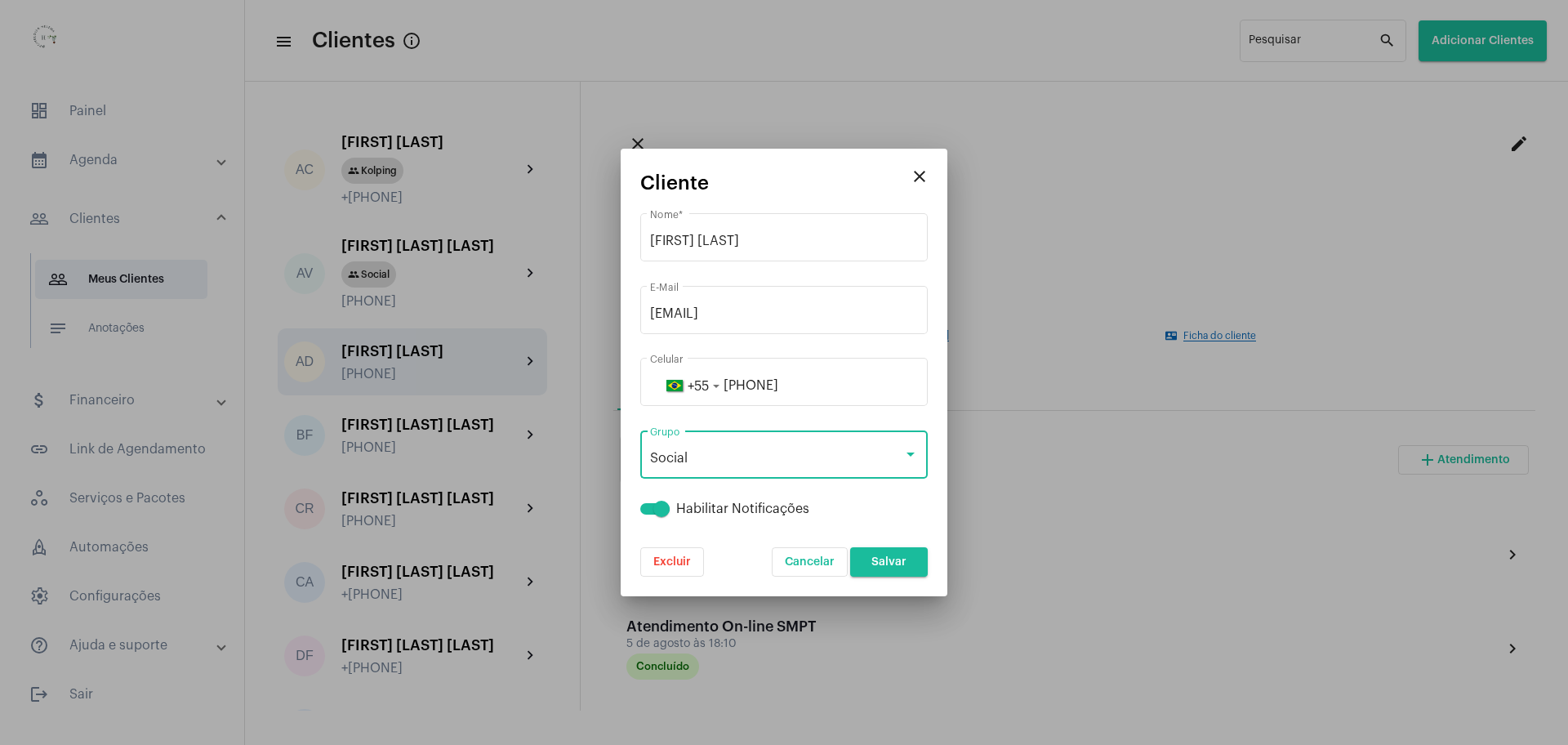 click on "Salvar" at bounding box center [889, 562] 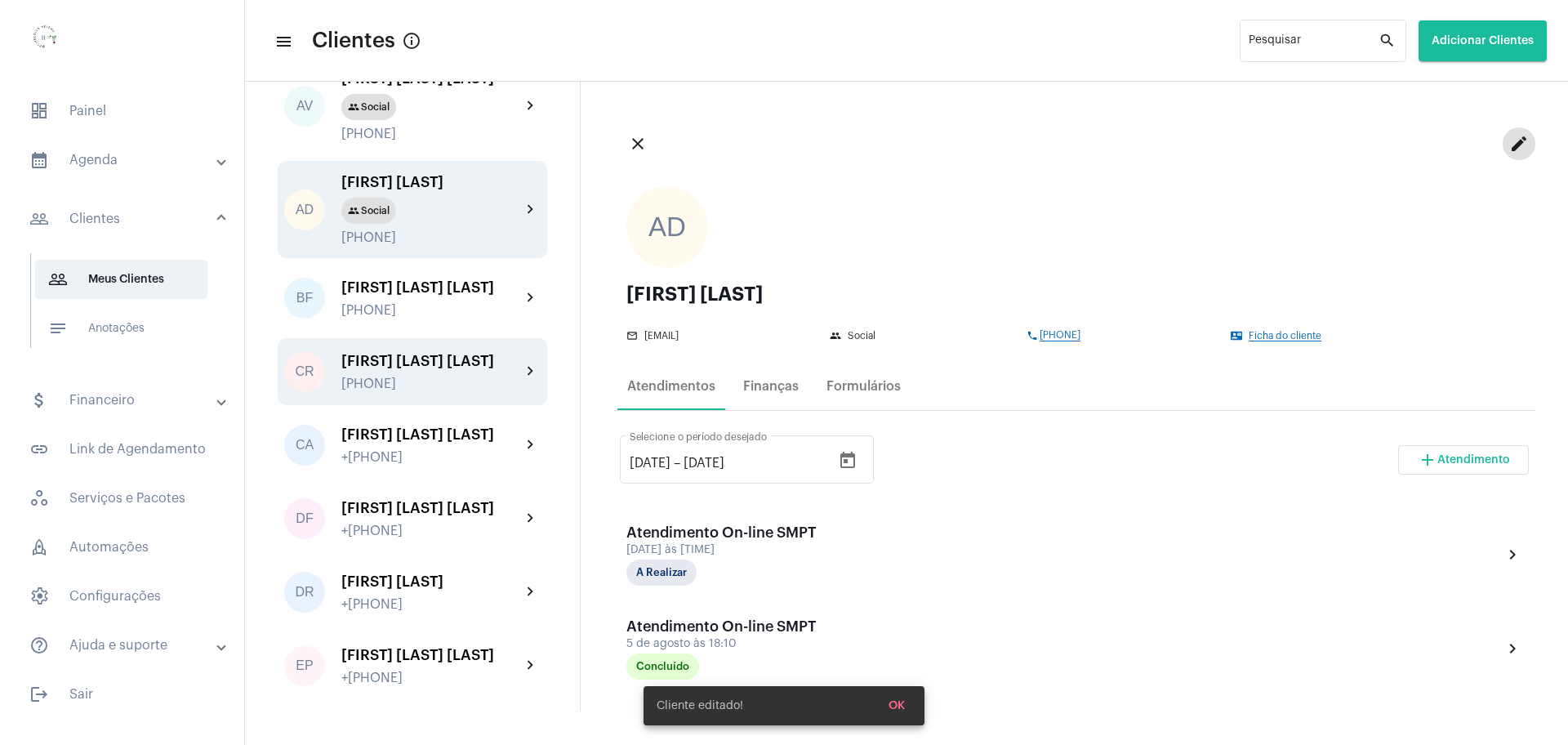 scroll, scrollTop: 204, scrollLeft: 0, axis: vertical 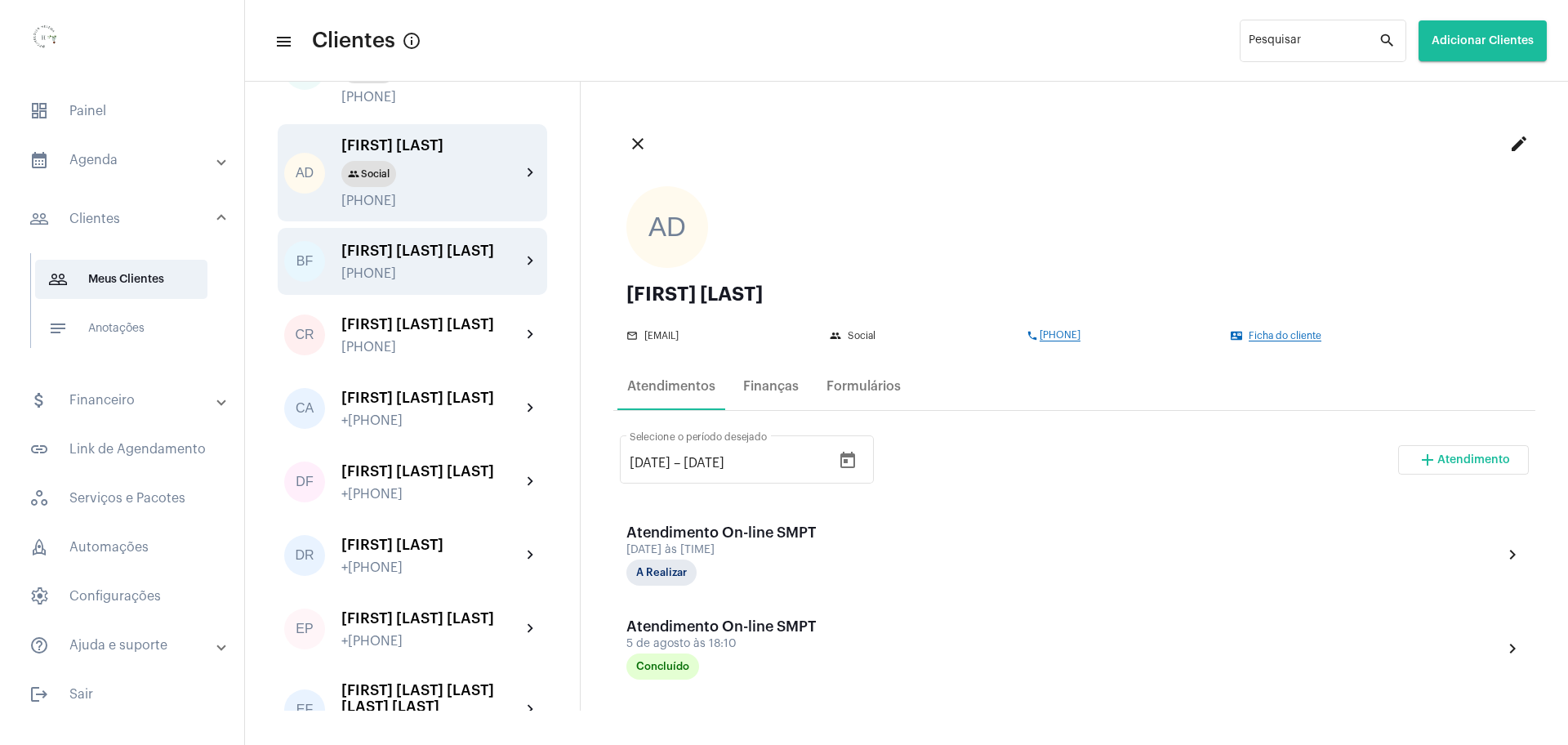 click on "[FIRST] [FIRST] [LAST] [LAST] +[PHONE]" 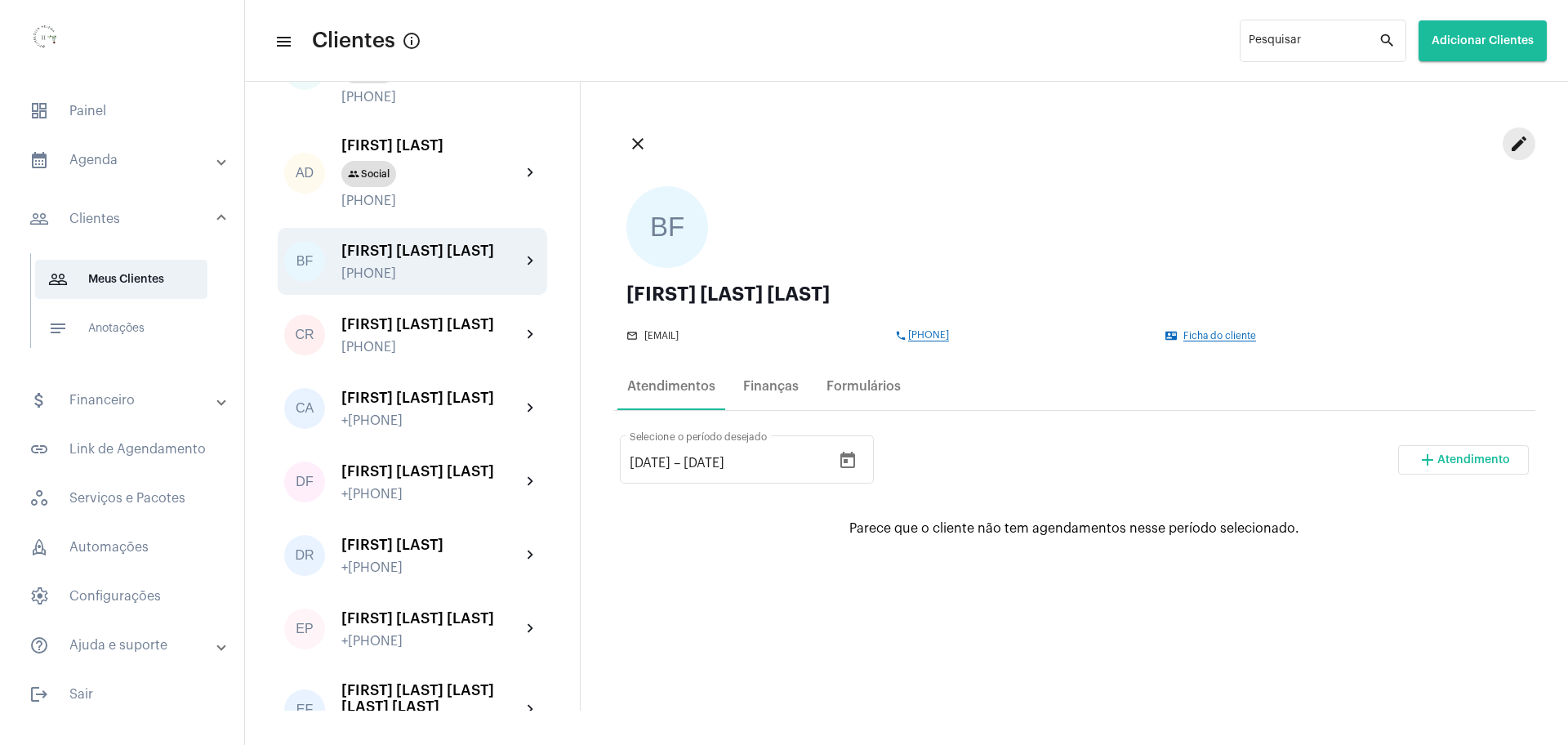 click on "edit" 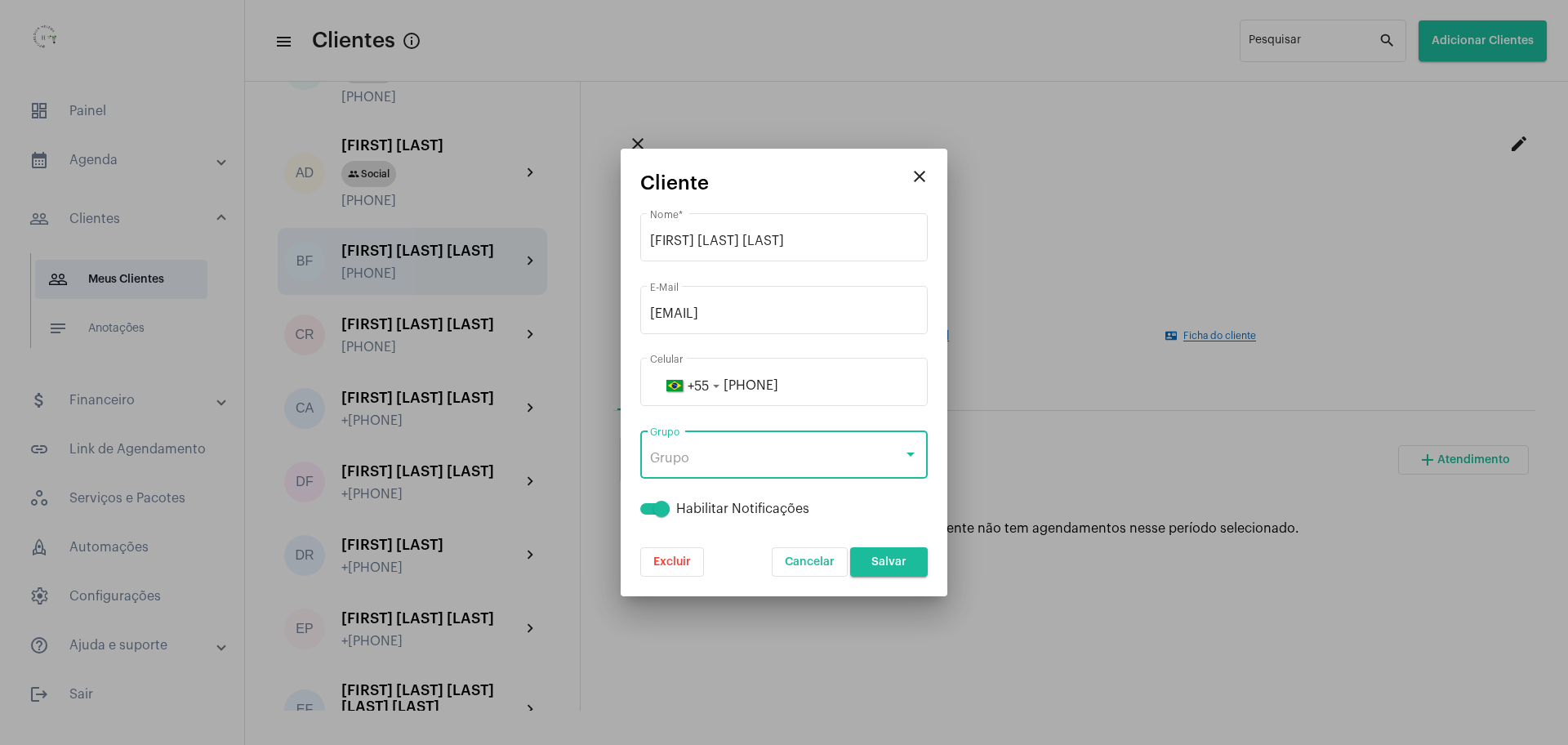 click on "Grupo" at bounding box center [777, 458] 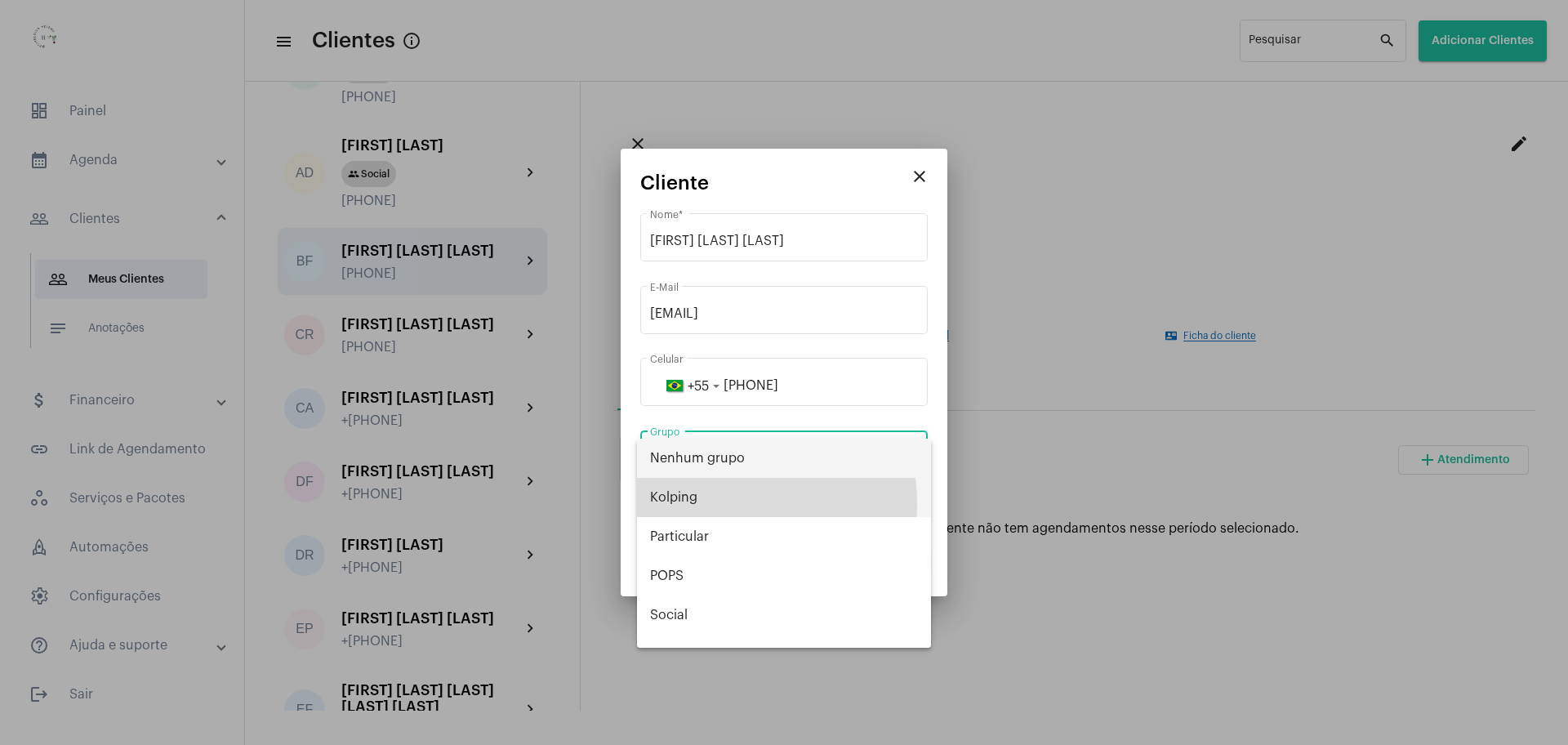 click on "Kolping" at bounding box center [784, 497] 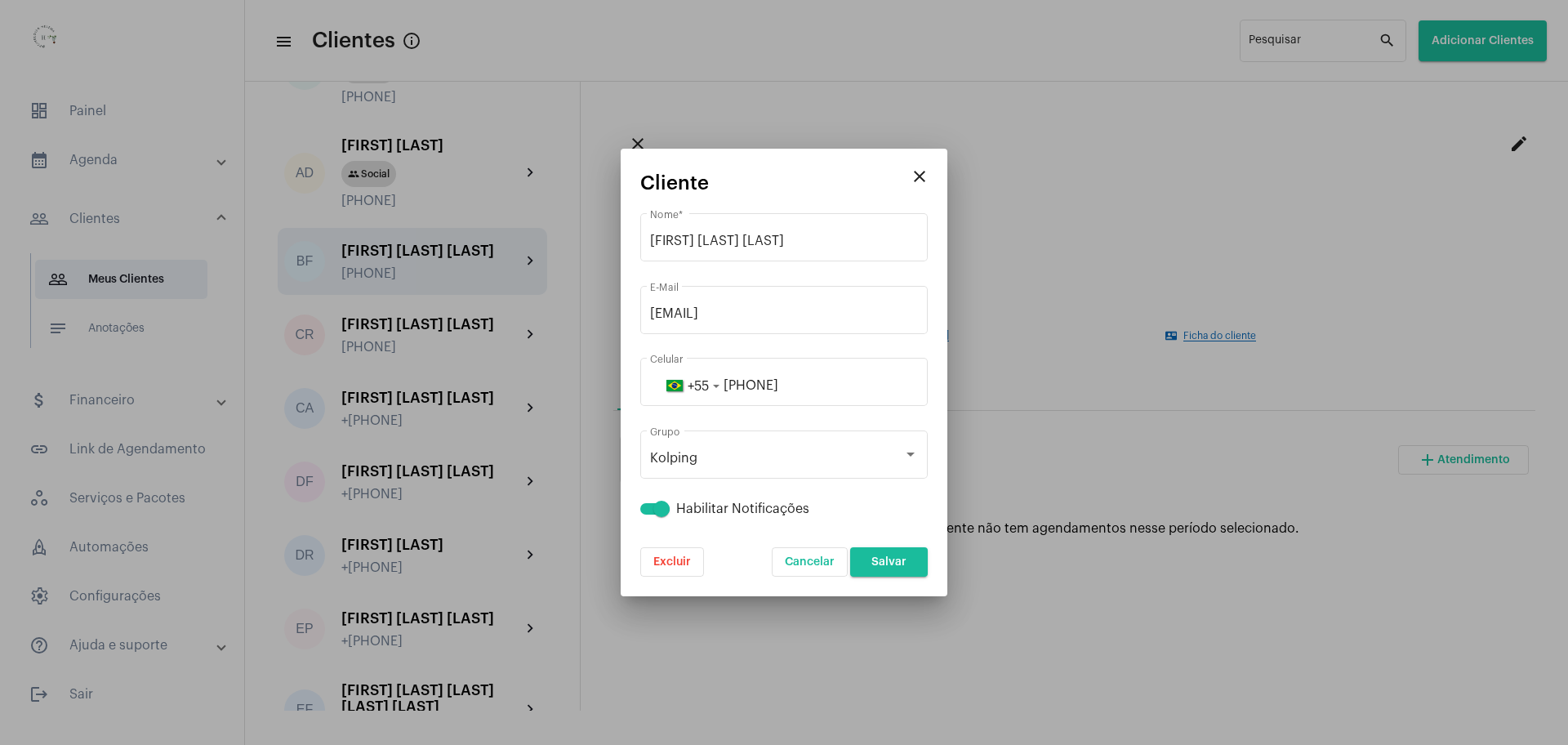 drag, startPoint x: 898, startPoint y: 545, endPoint x: 898, endPoint y: 556, distance: 11 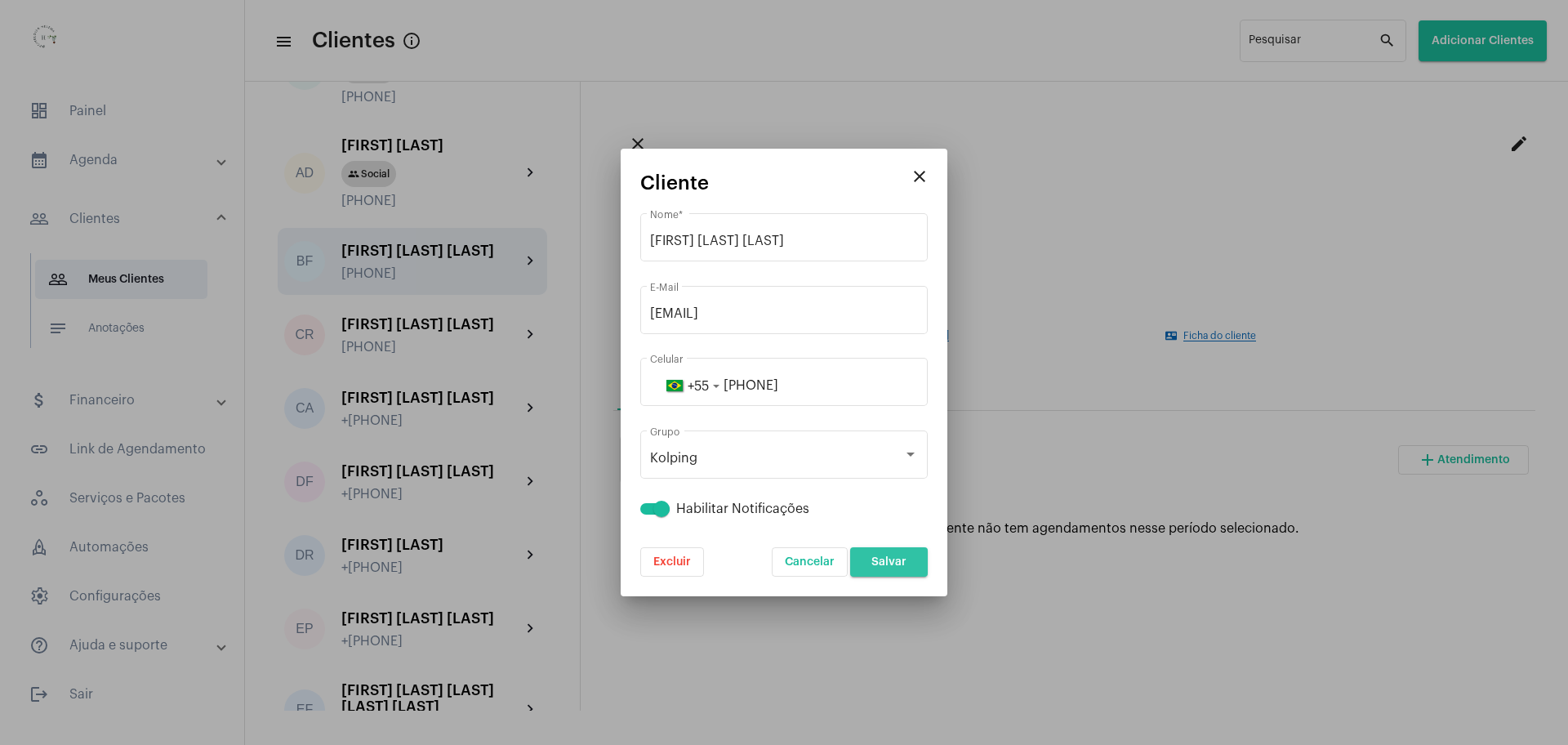 click on "Salvar" at bounding box center [889, 562] 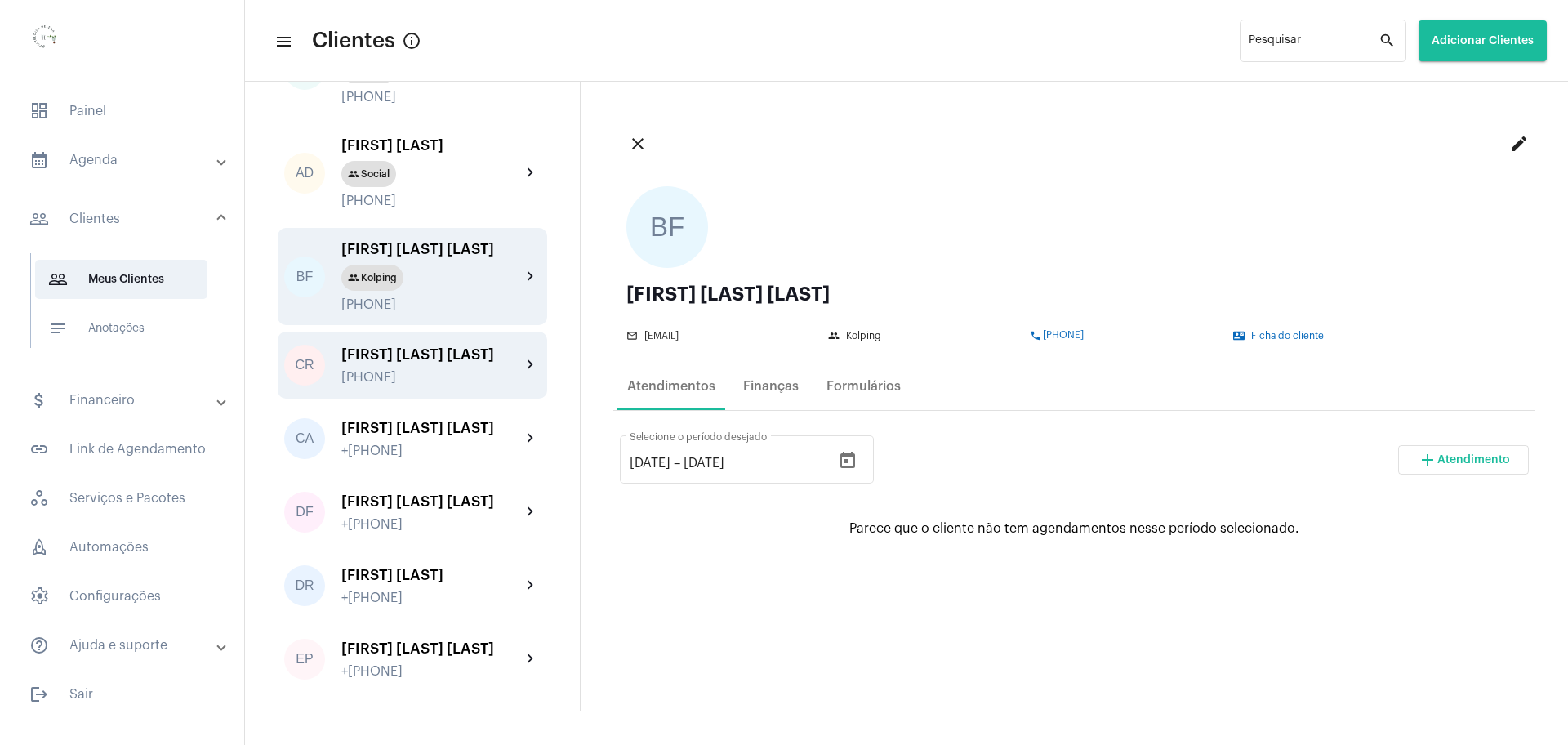 click on "[FIRST] [LAST] [LAST]" 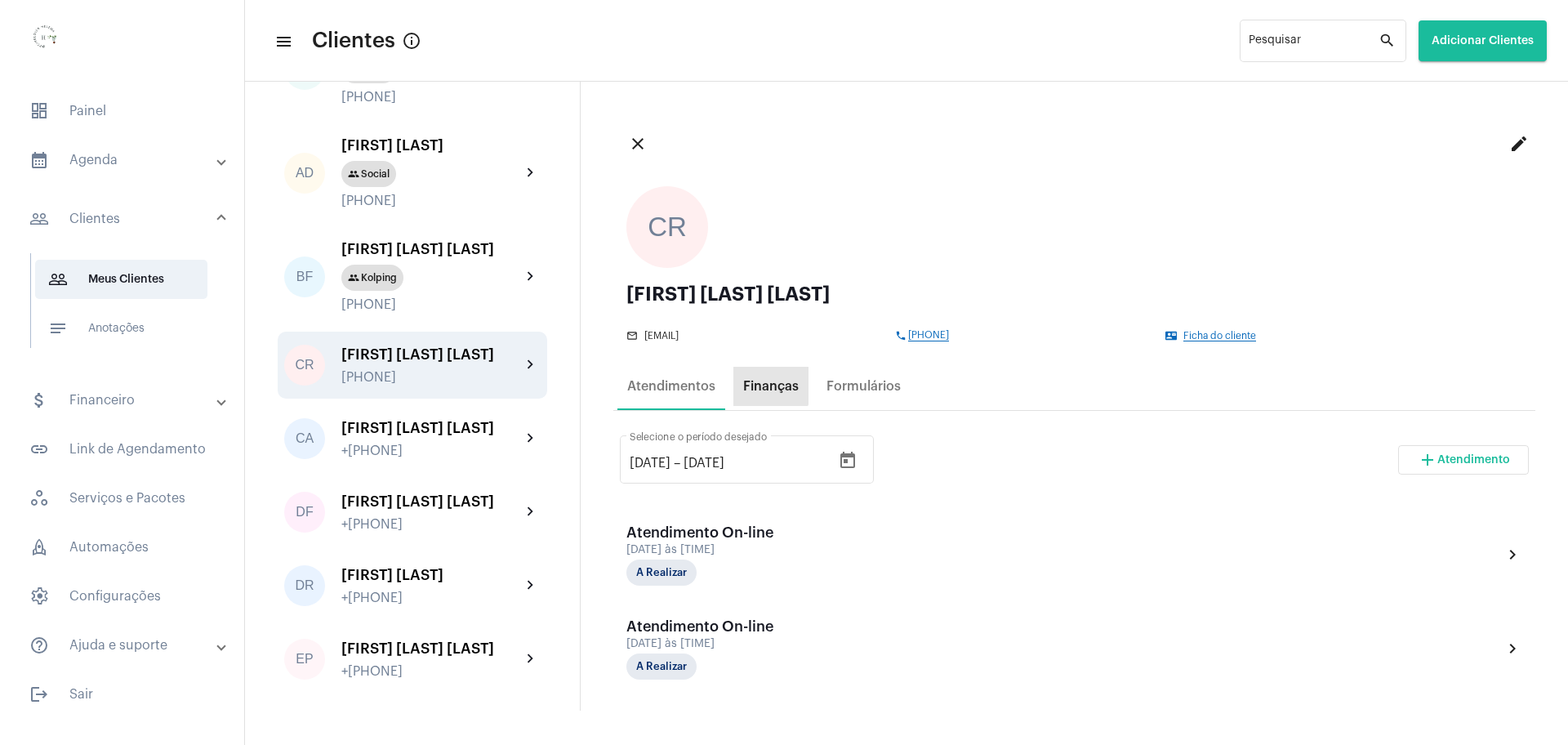 click on "Finanças" at bounding box center (771, 386) 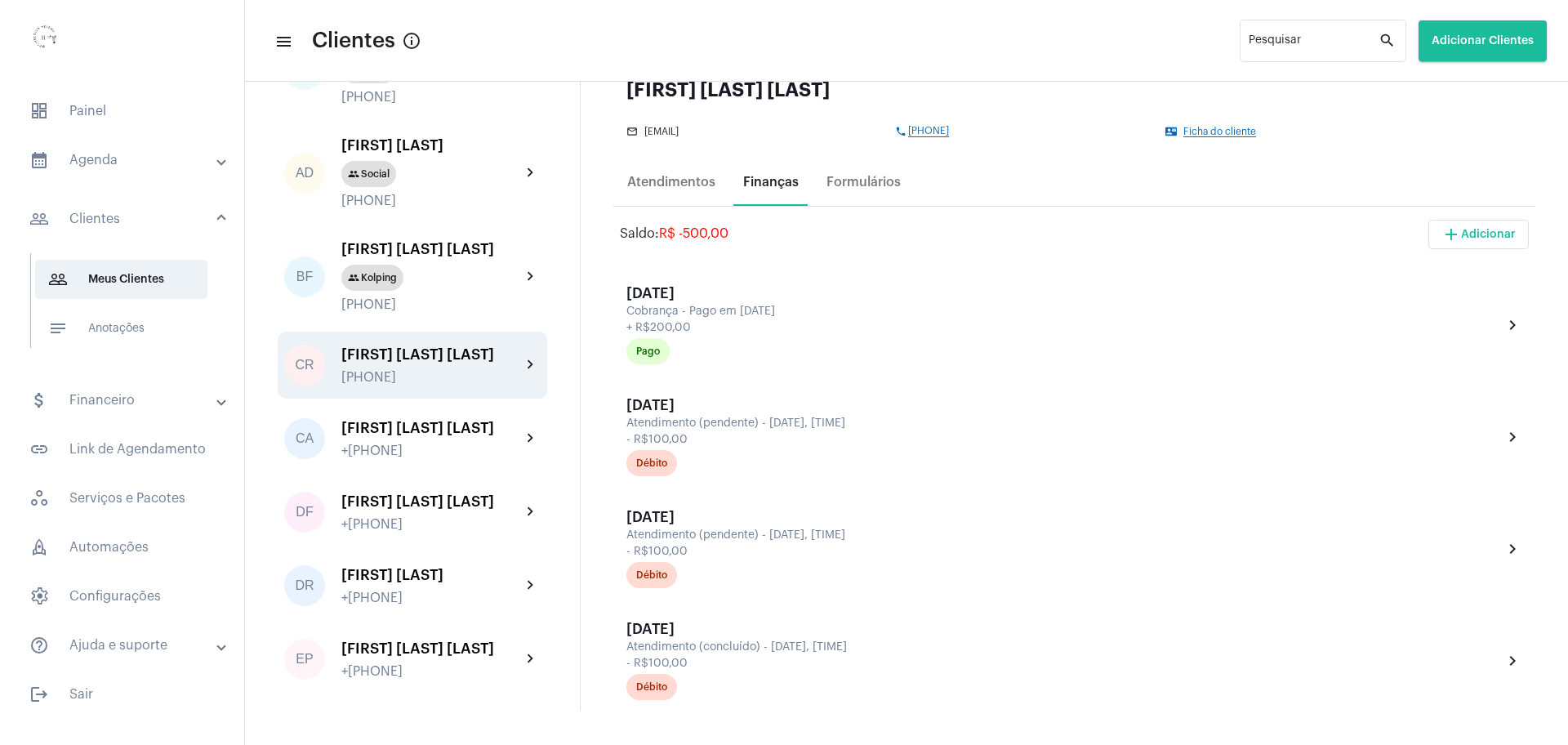 scroll, scrollTop: 102, scrollLeft: 0, axis: vertical 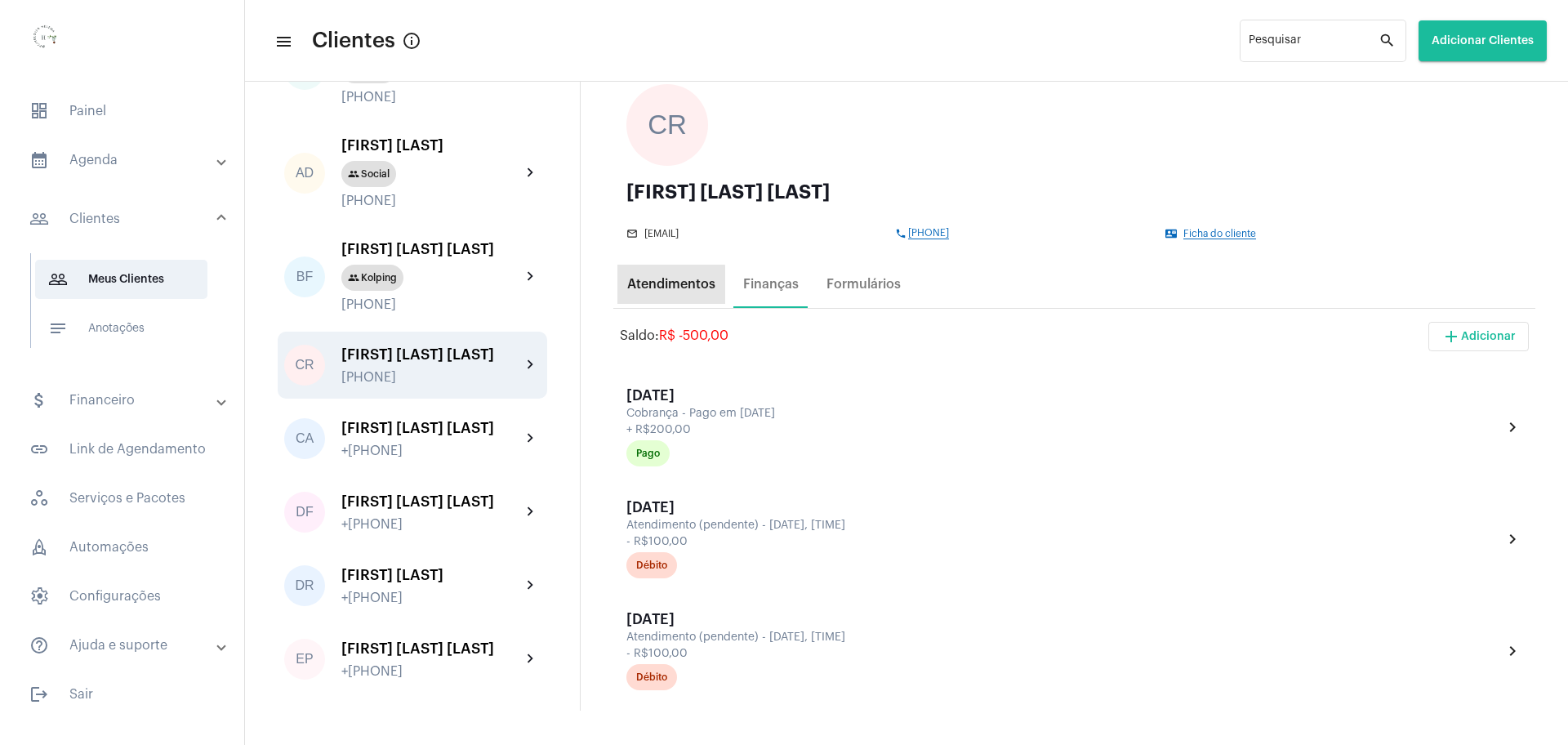 click on "Atendimentos" at bounding box center [671, 284] 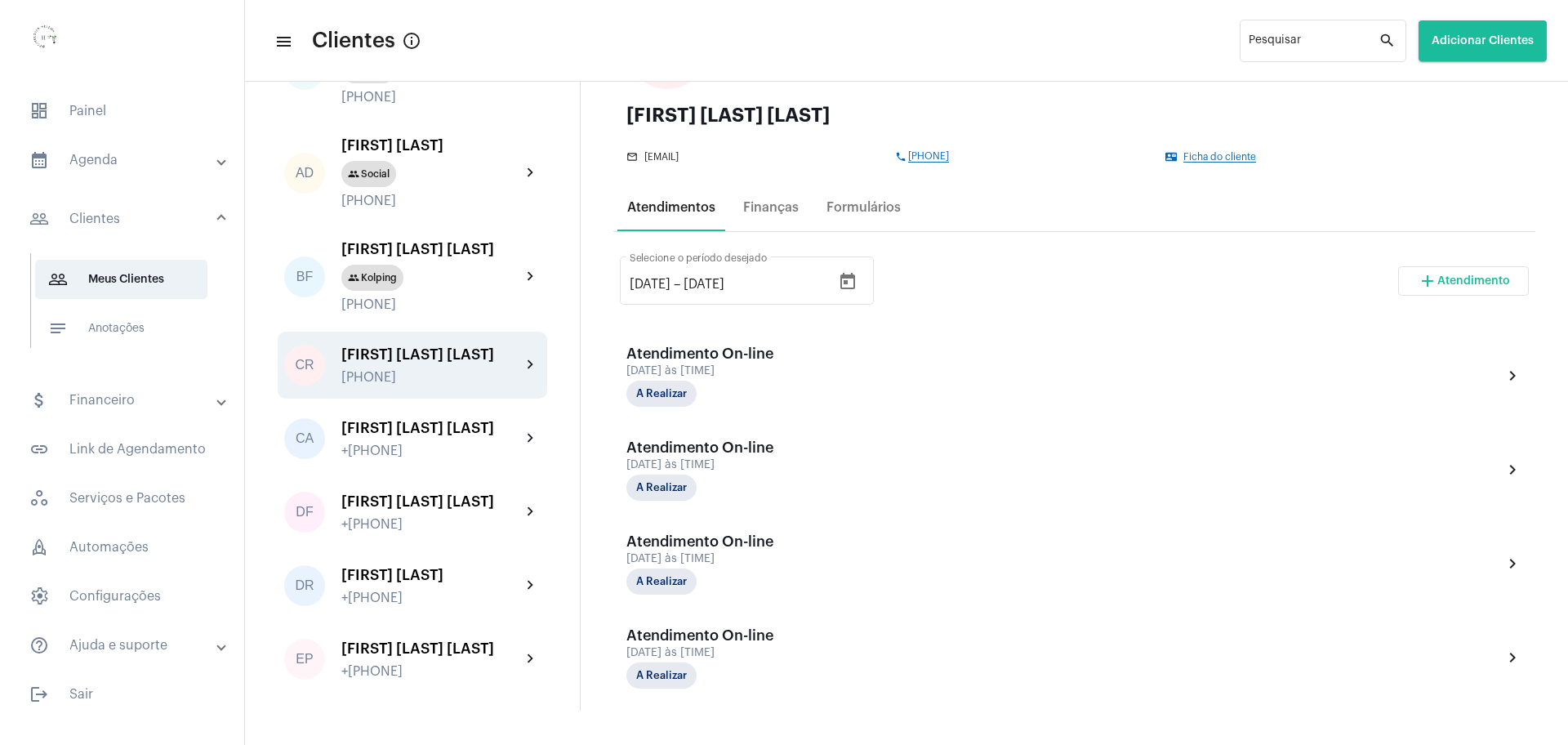 scroll, scrollTop: 171, scrollLeft: 0, axis: vertical 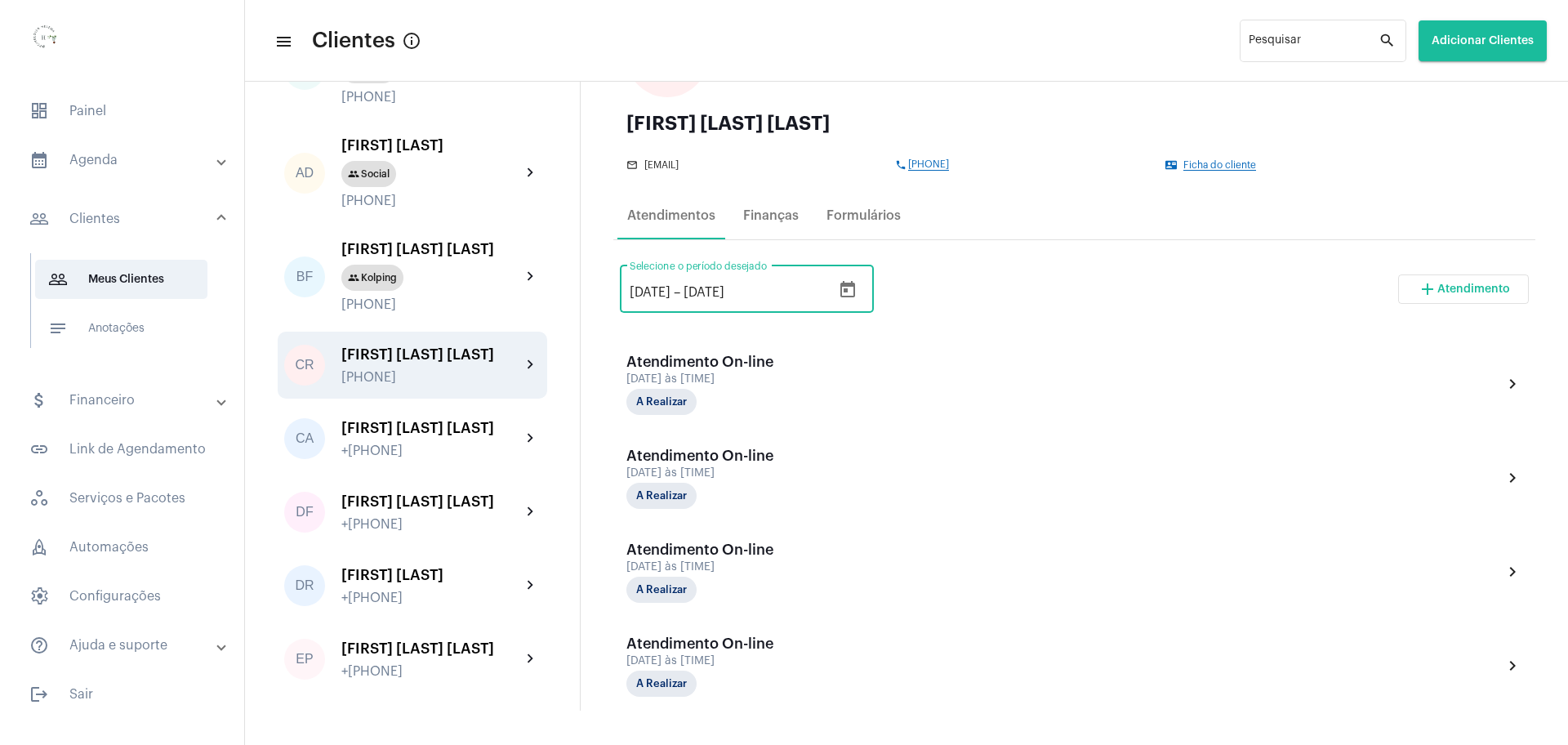 click on "[DATE]" at bounding box center [650, 292] 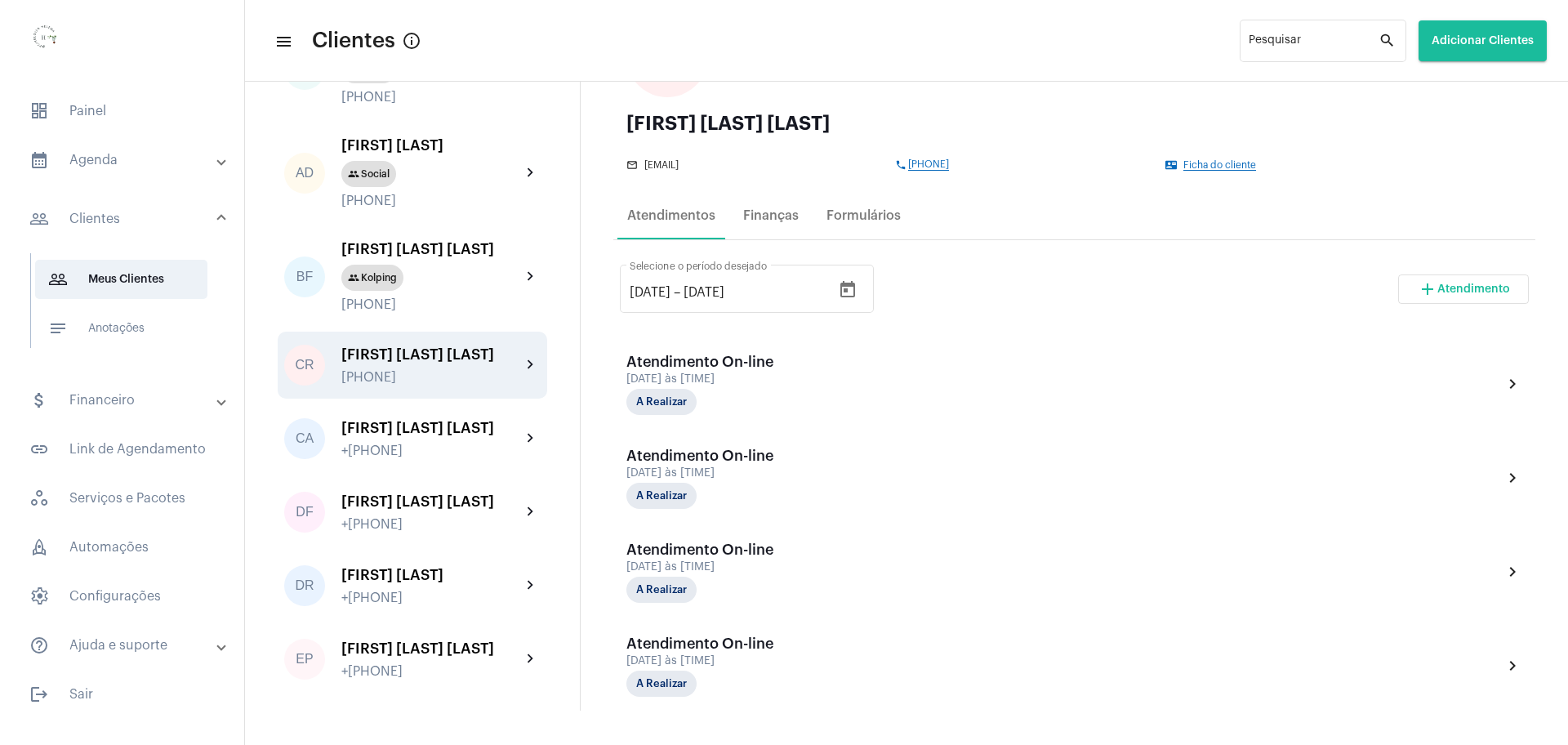 click on "[DATE] [DATE] – [DATE] Selecione o período desejado add Atendimento" at bounding box center [1074, 296] 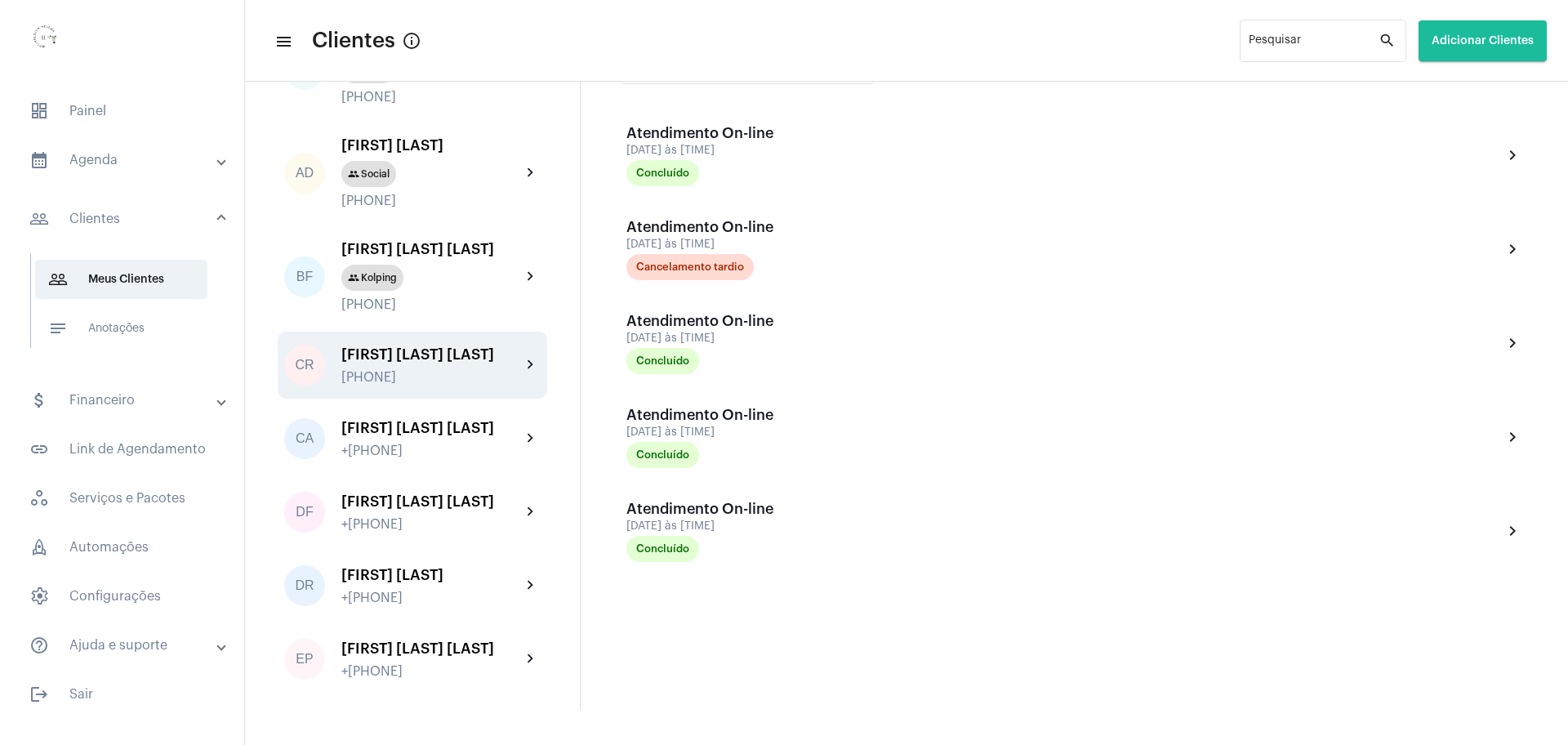 scroll, scrollTop: 297, scrollLeft: 0, axis: vertical 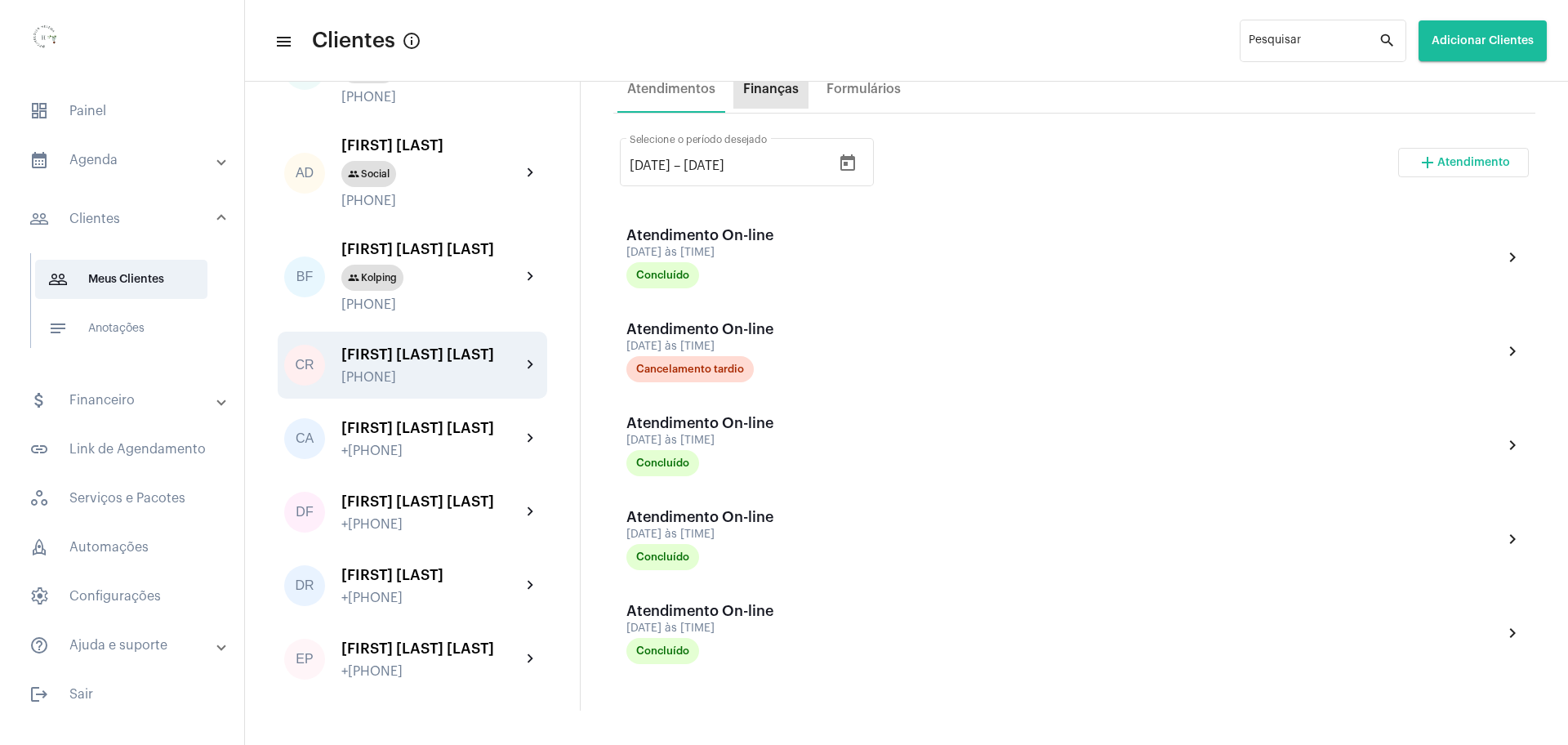 click on "Finanças" at bounding box center (771, 89) 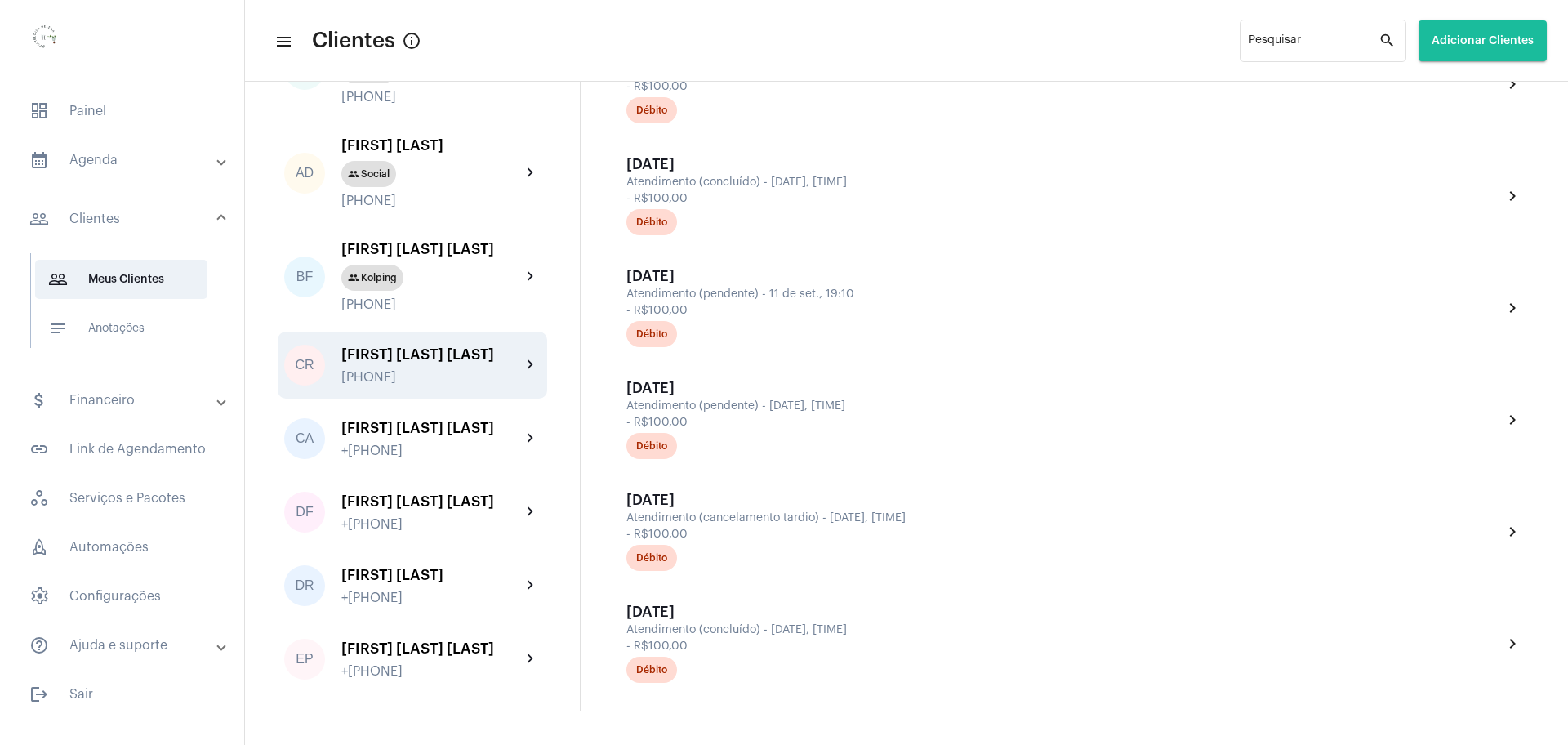 scroll, scrollTop: 919, scrollLeft: 0, axis: vertical 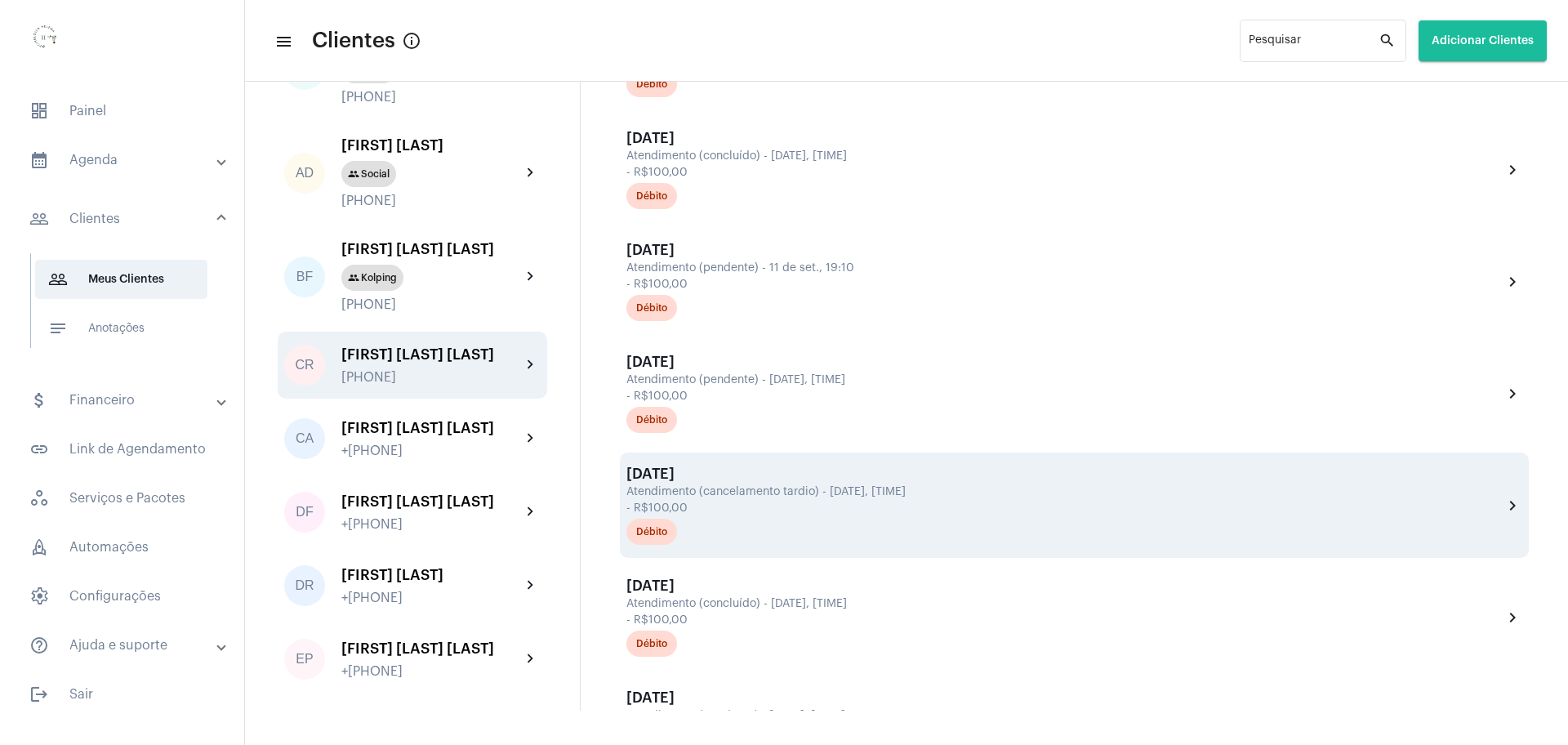 click on "Atendimento (cancelamento tardio) - [DATE], [TIME]" at bounding box center (1062, 492) 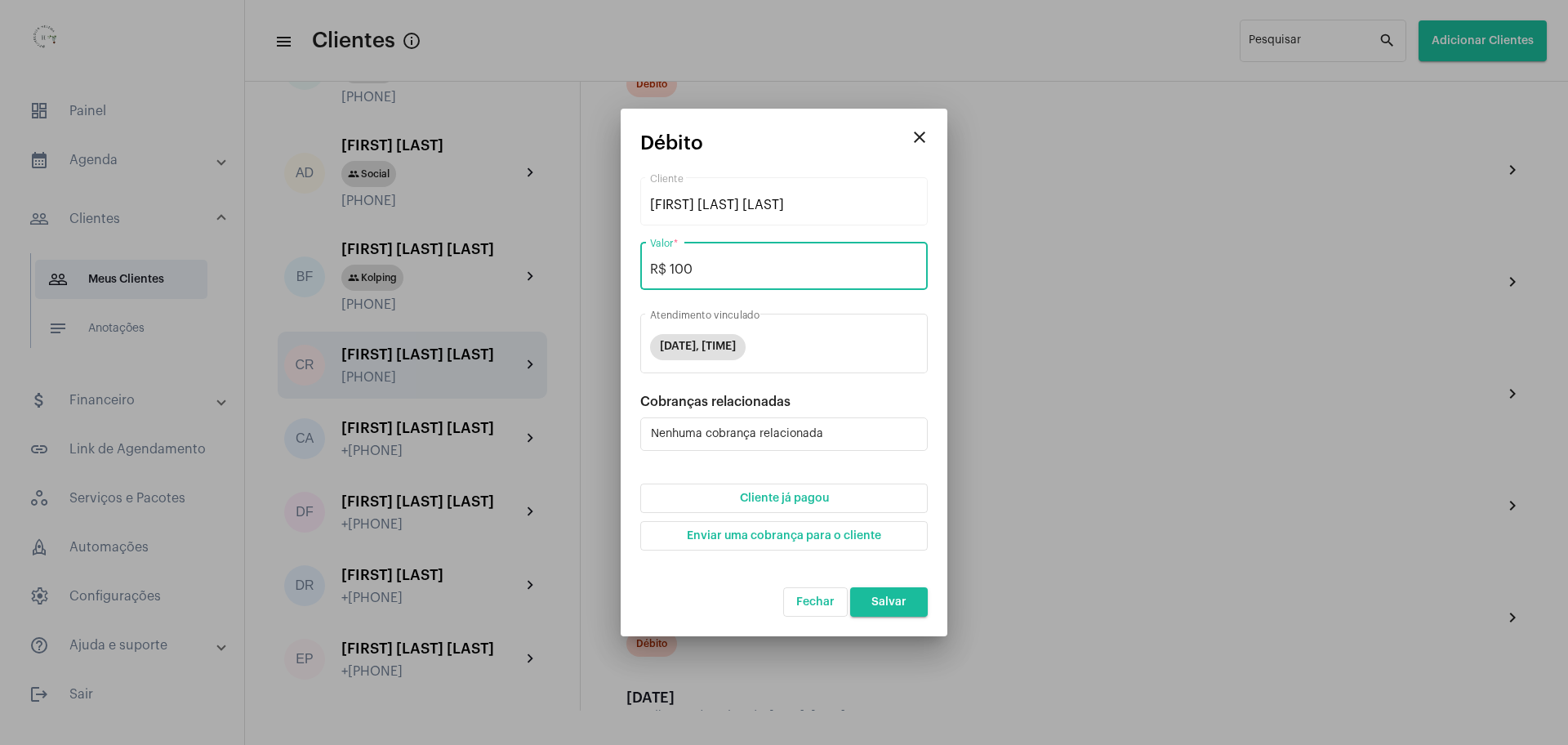 click on "R$ 100" at bounding box center [784, 270] 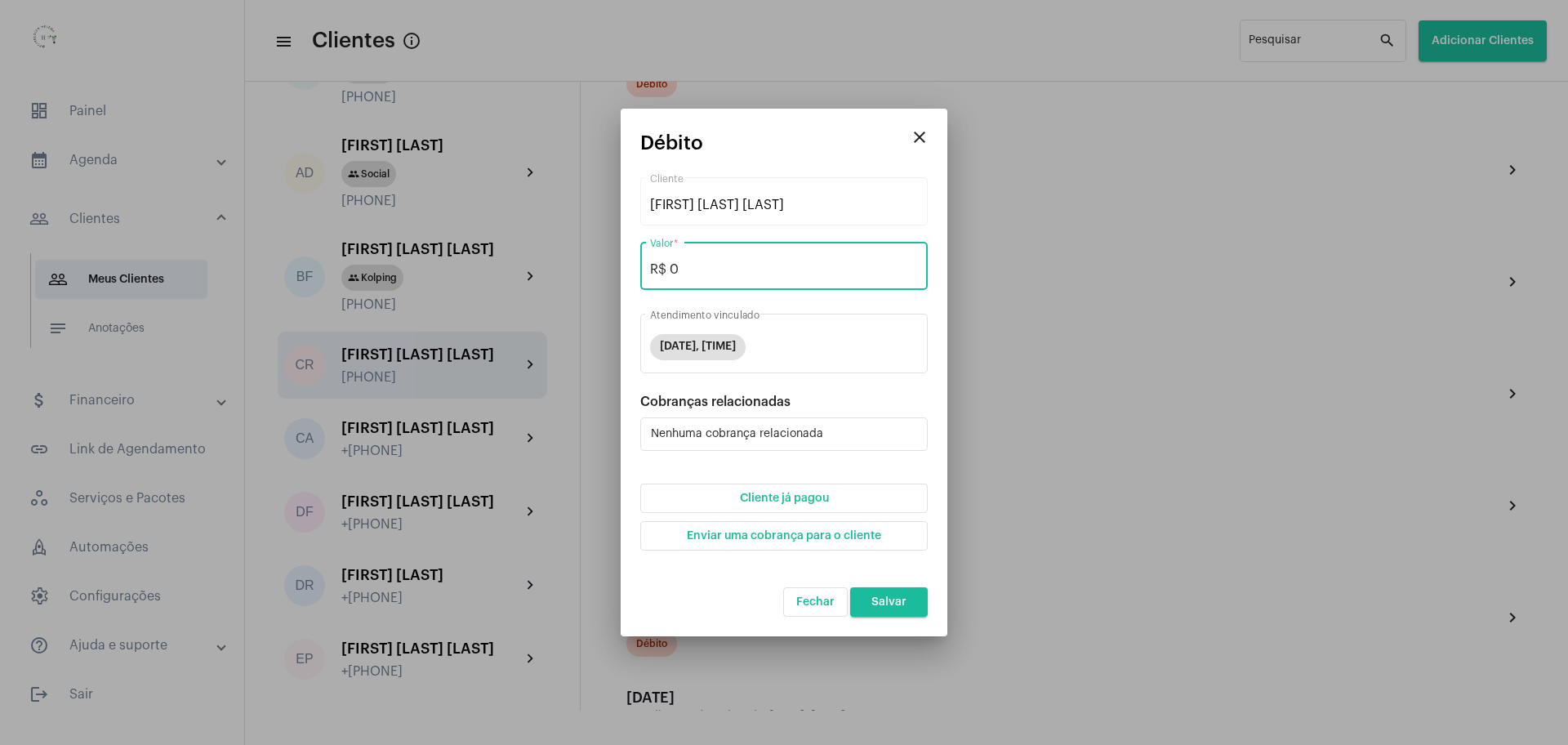 type on "R$ 0" 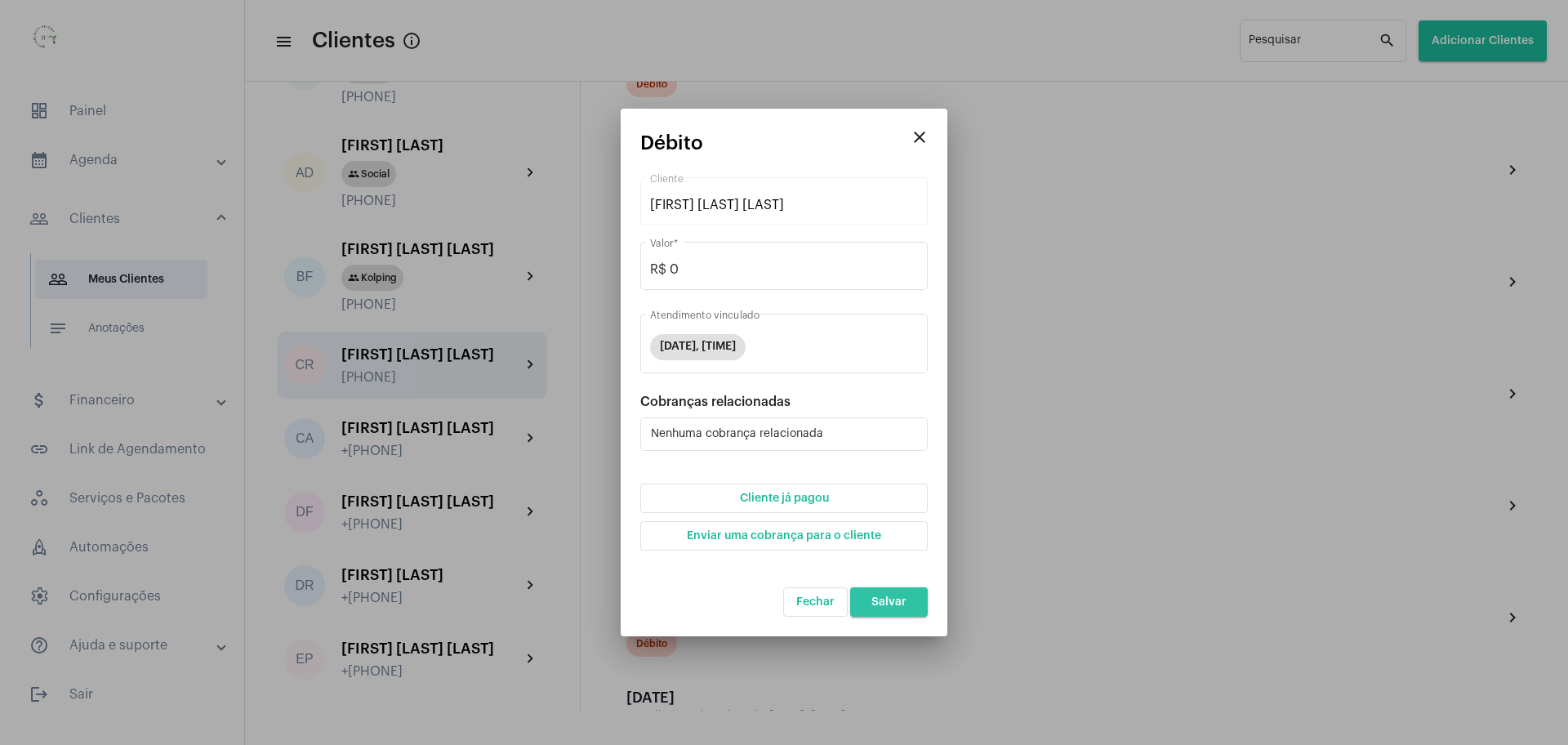 click on "Salvar" at bounding box center (889, 602) 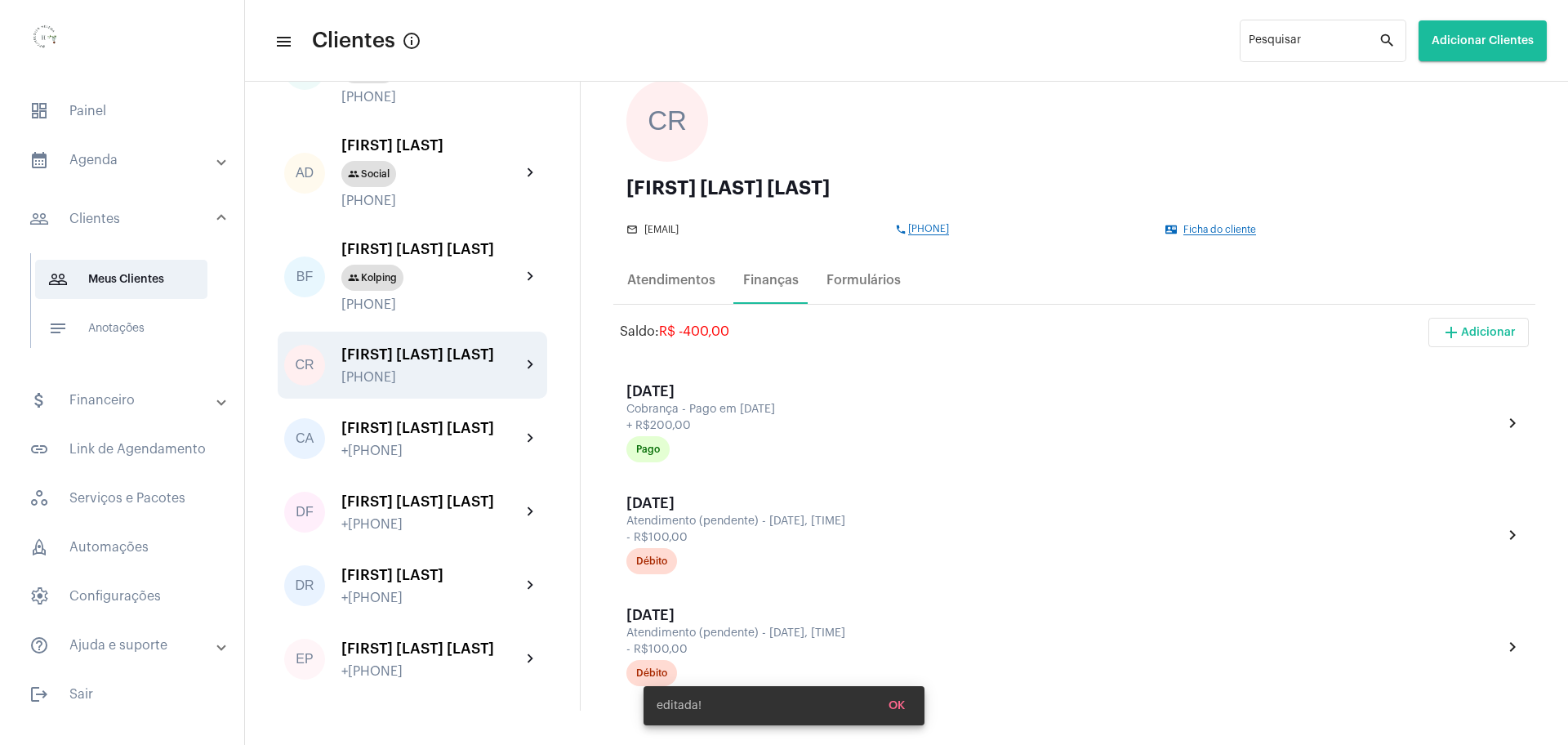 scroll, scrollTop: 102, scrollLeft: 0, axis: vertical 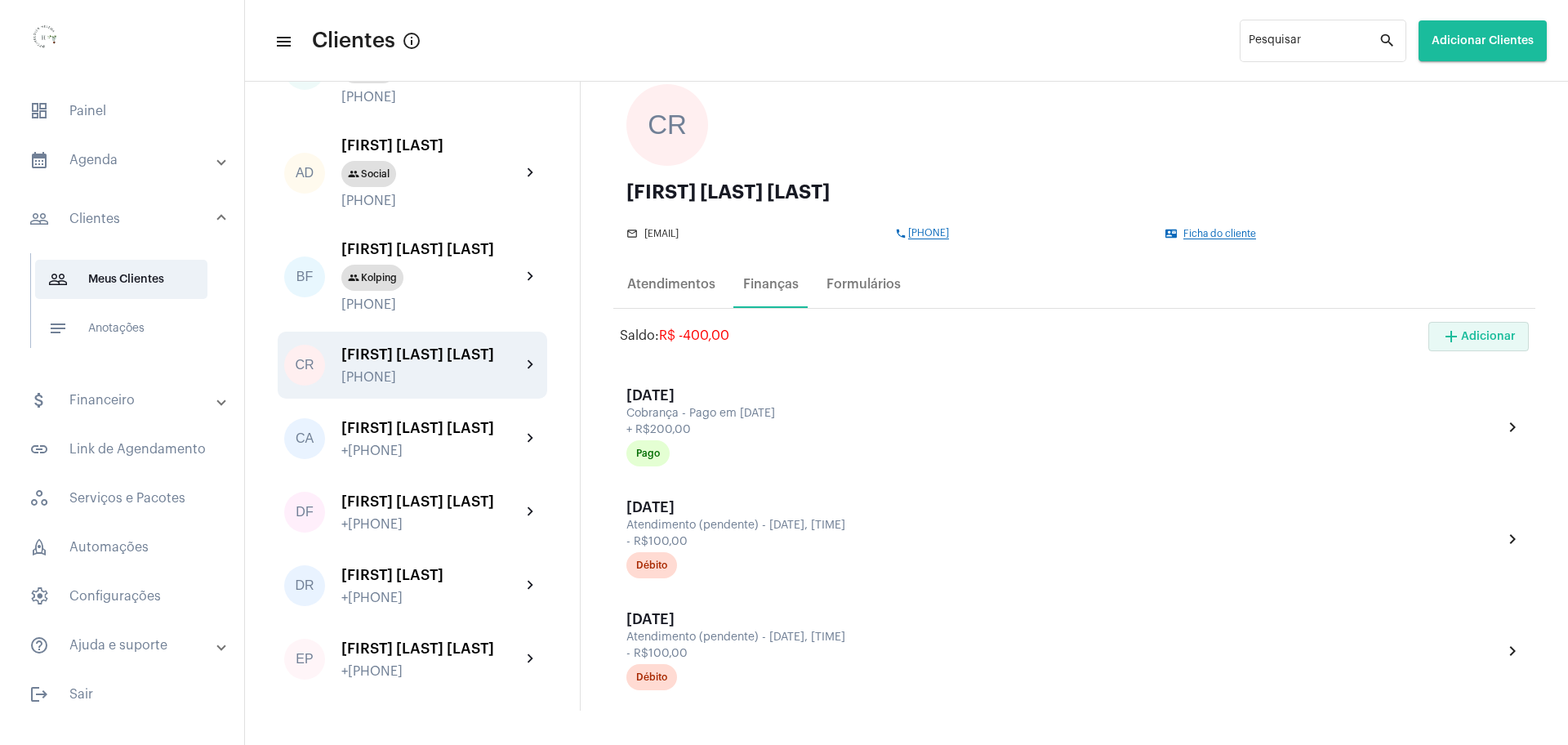 click on "add  Adicionar" at bounding box center (1478, 337) 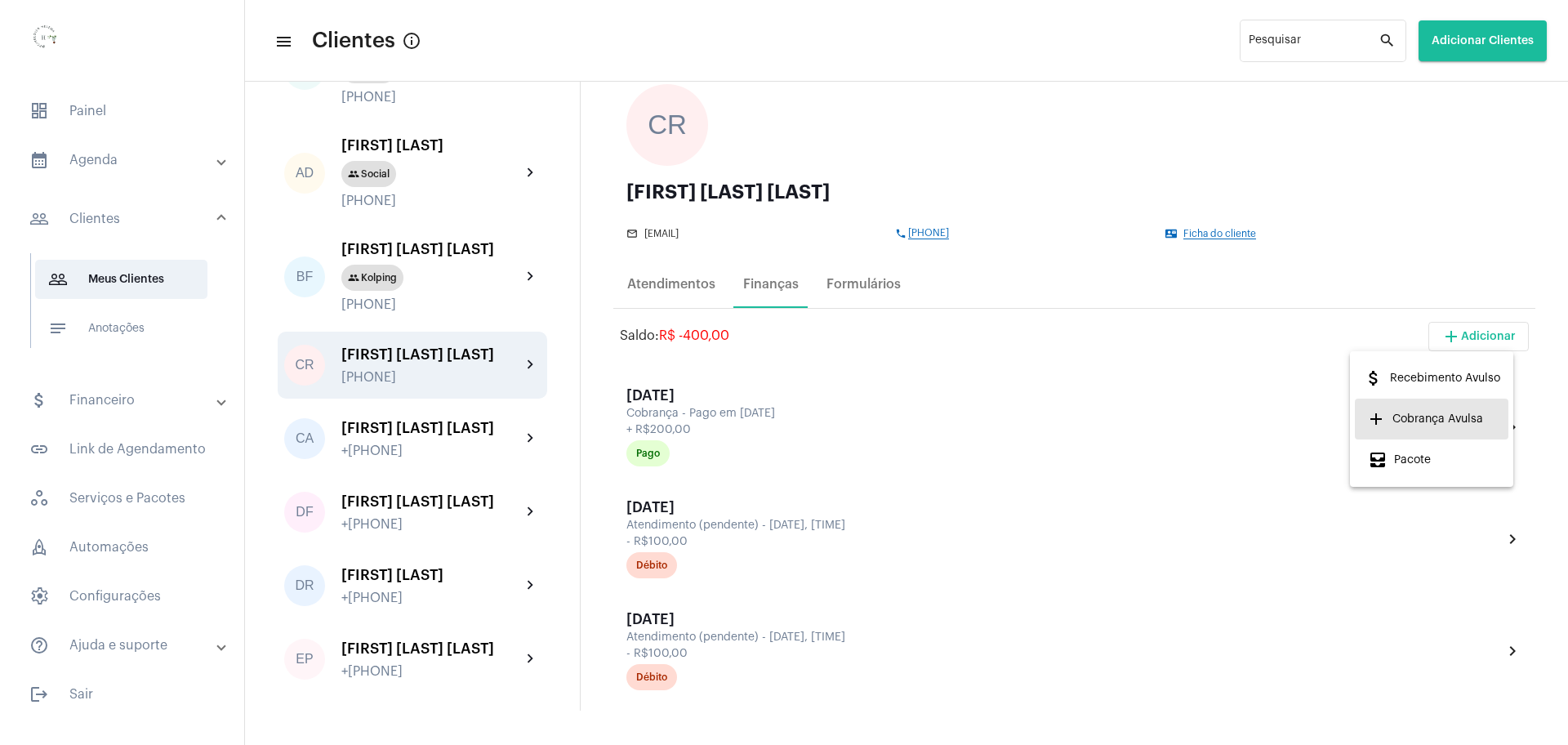 click on "add Cobrança Avulsa" at bounding box center [1425, 419] 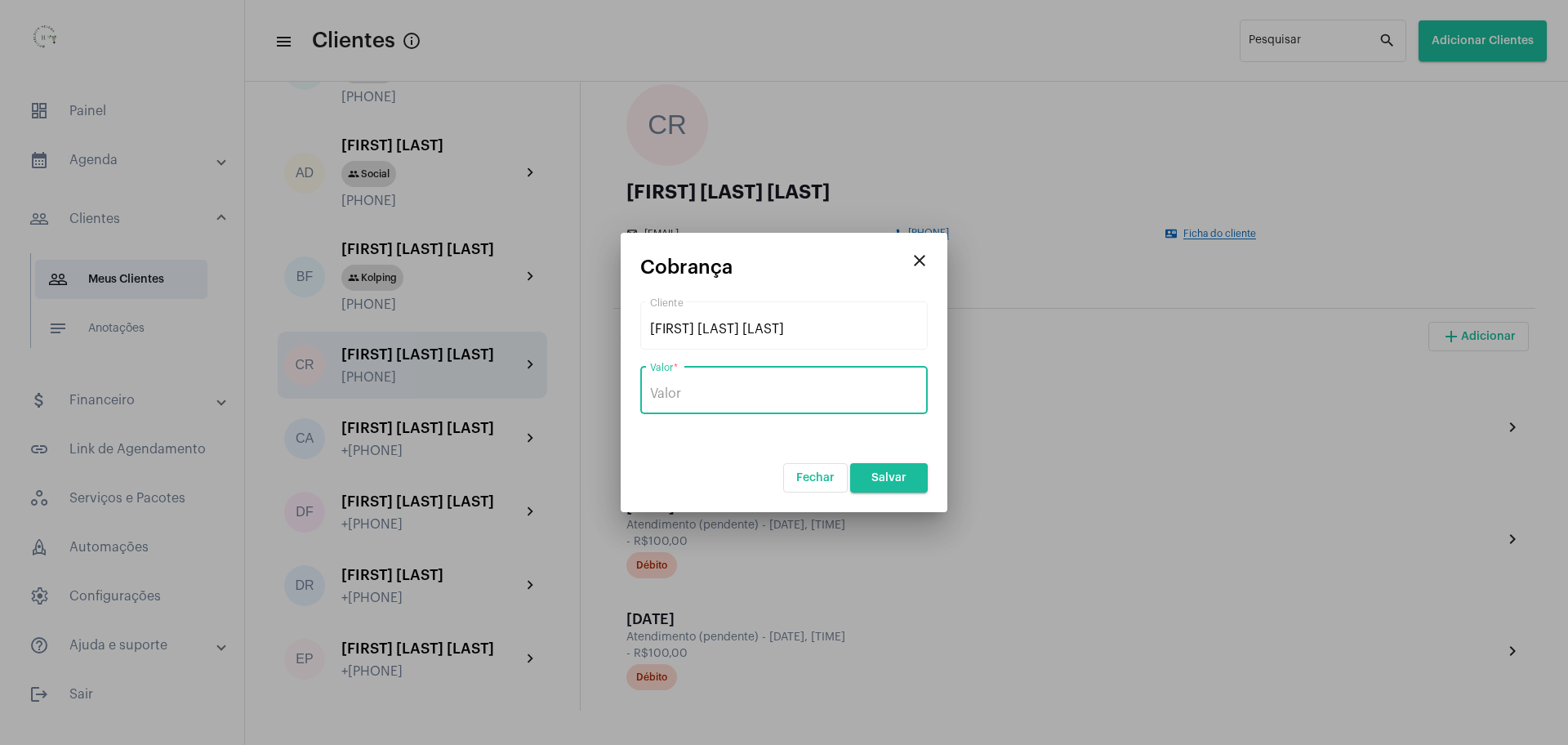 click on "Valor  *" at bounding box center [784, 394] 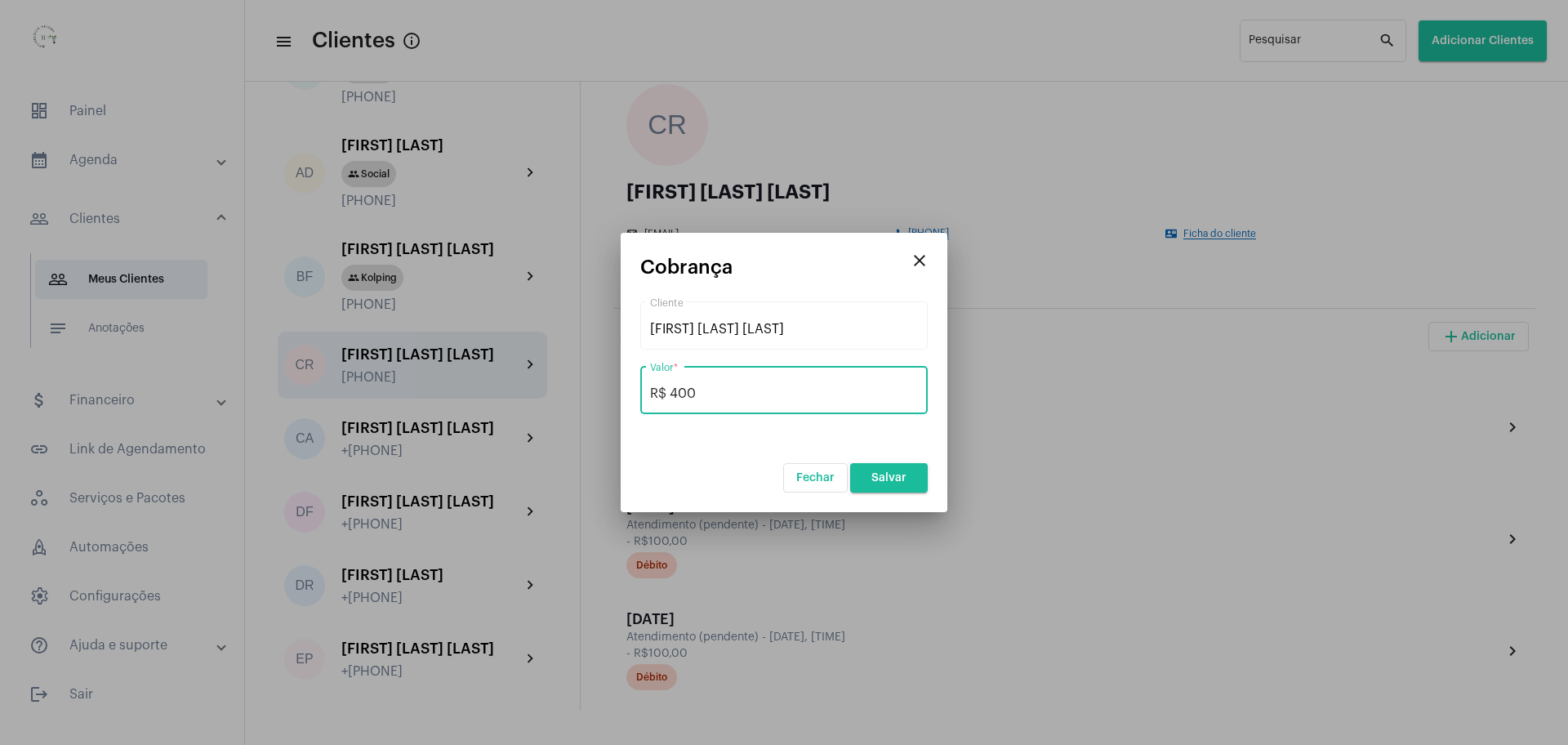 type on "R$ 400" 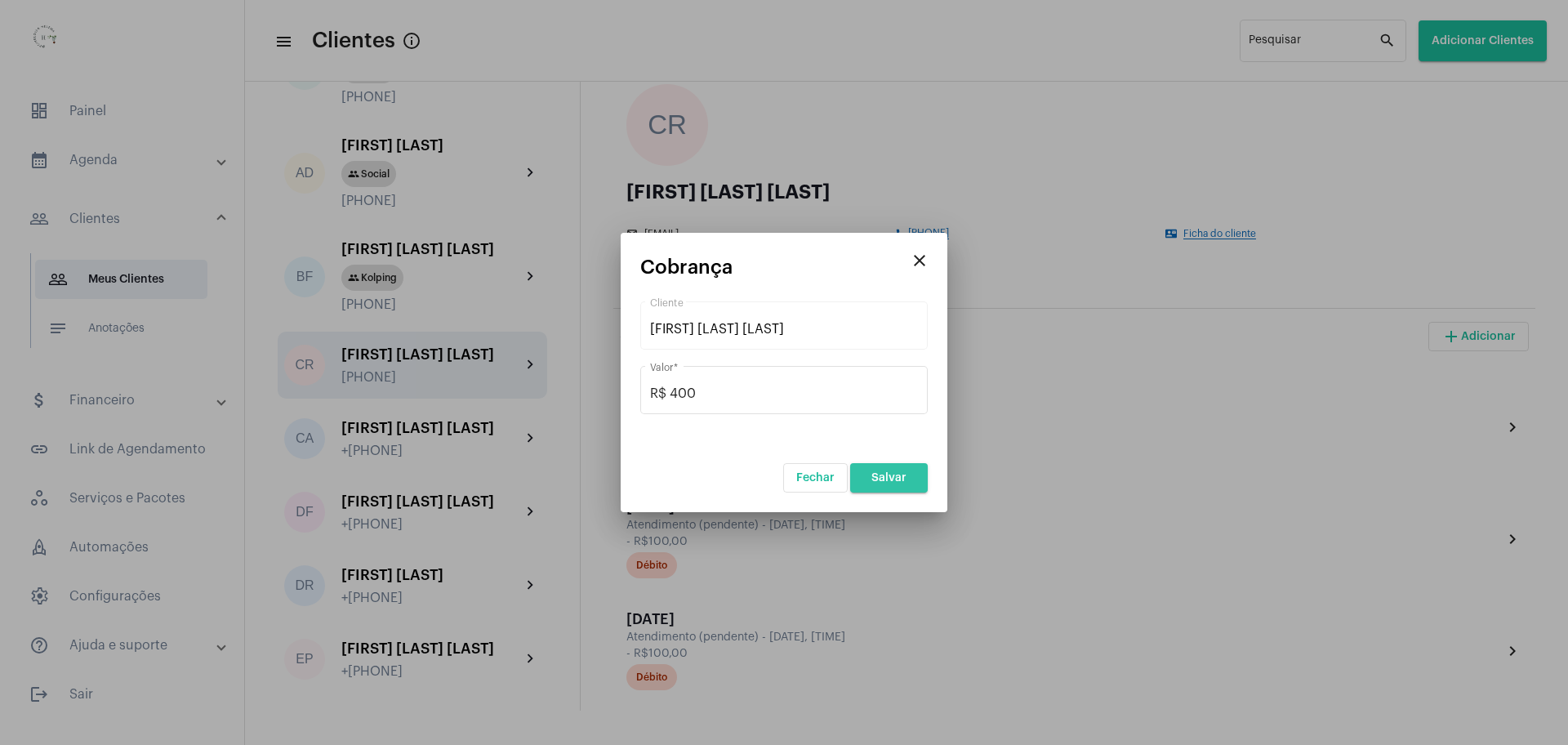 click on "Salvar" at bounding box center [889, 478] 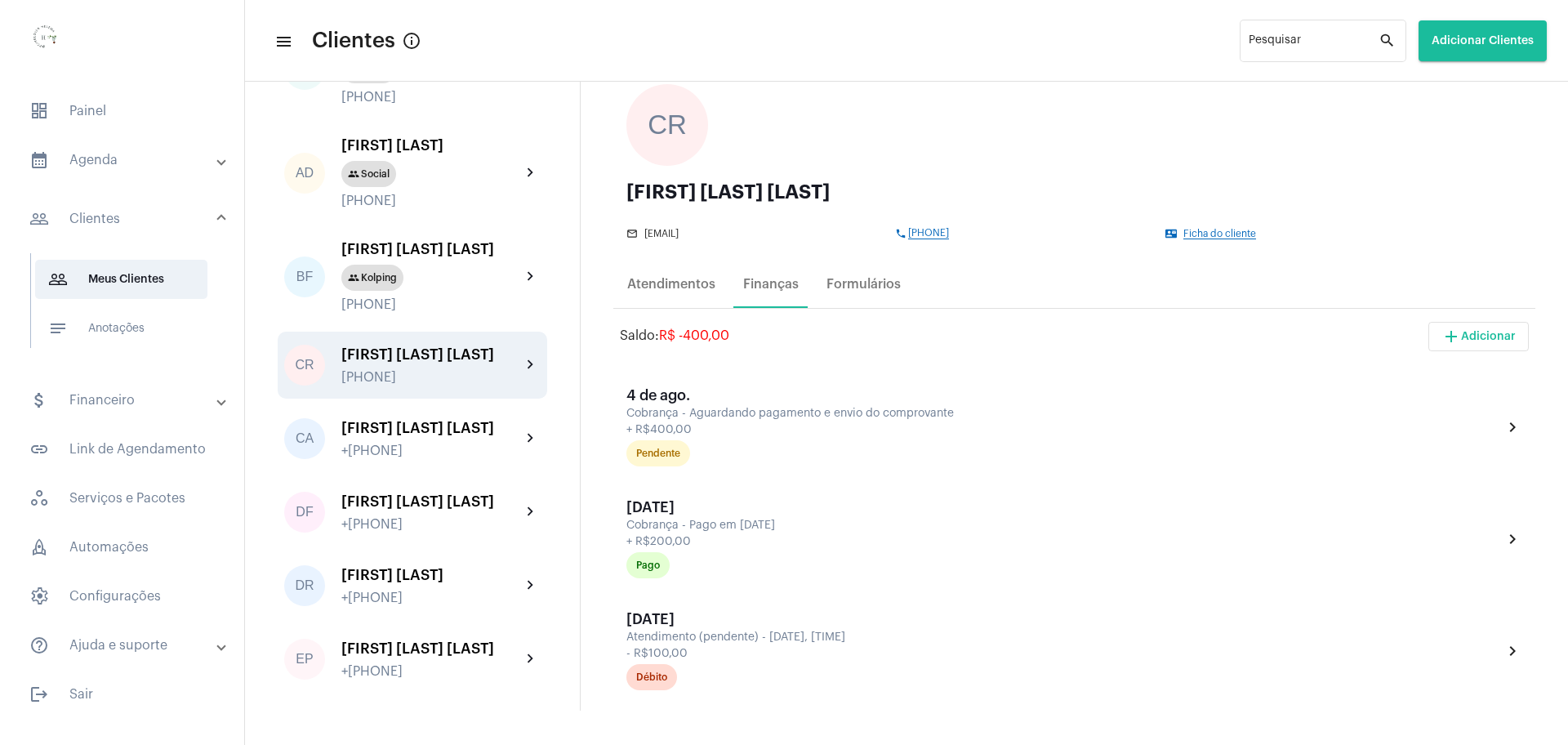 click on "[PHONE]" 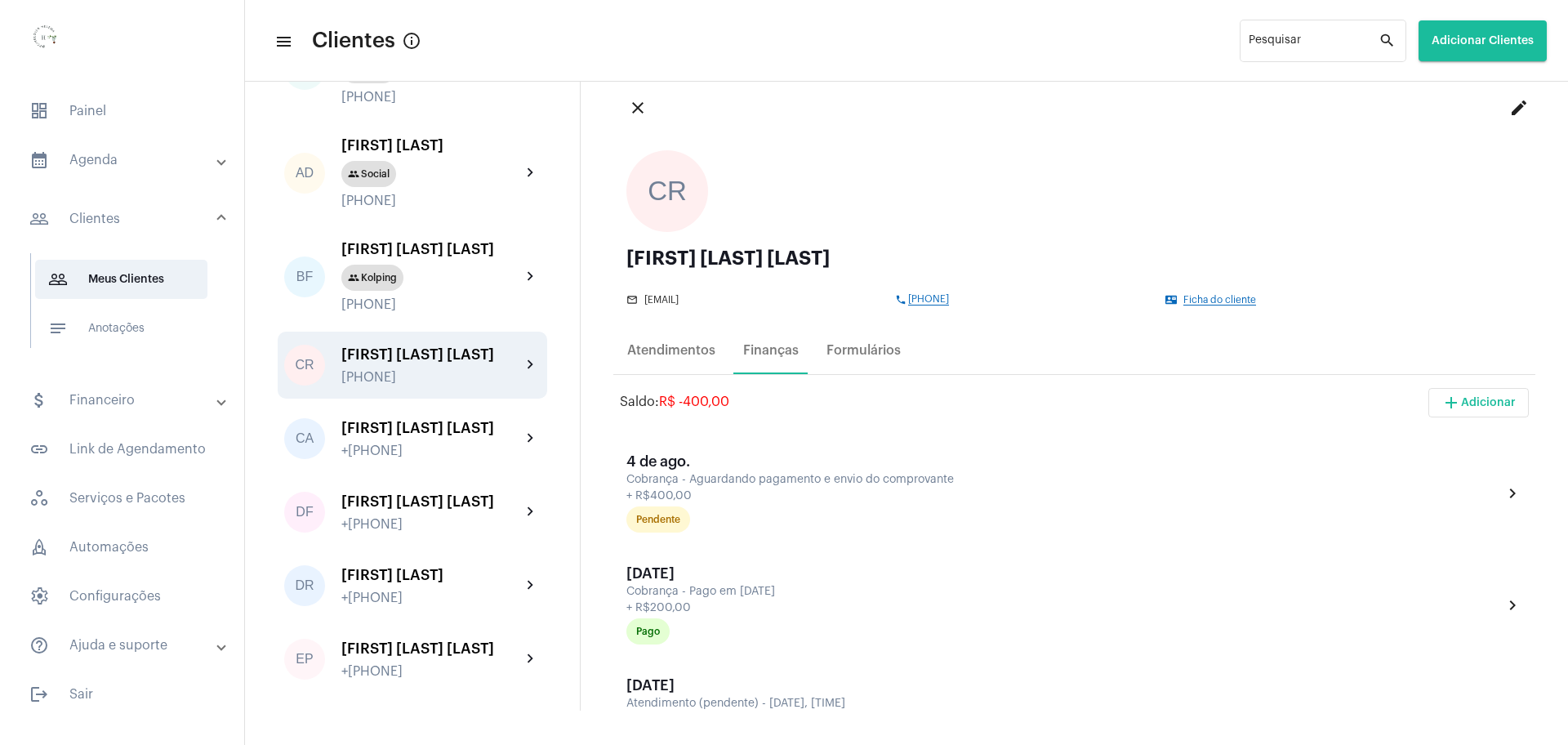 scroll, scrollTop: 0, scrollLeft: 0, axis: both 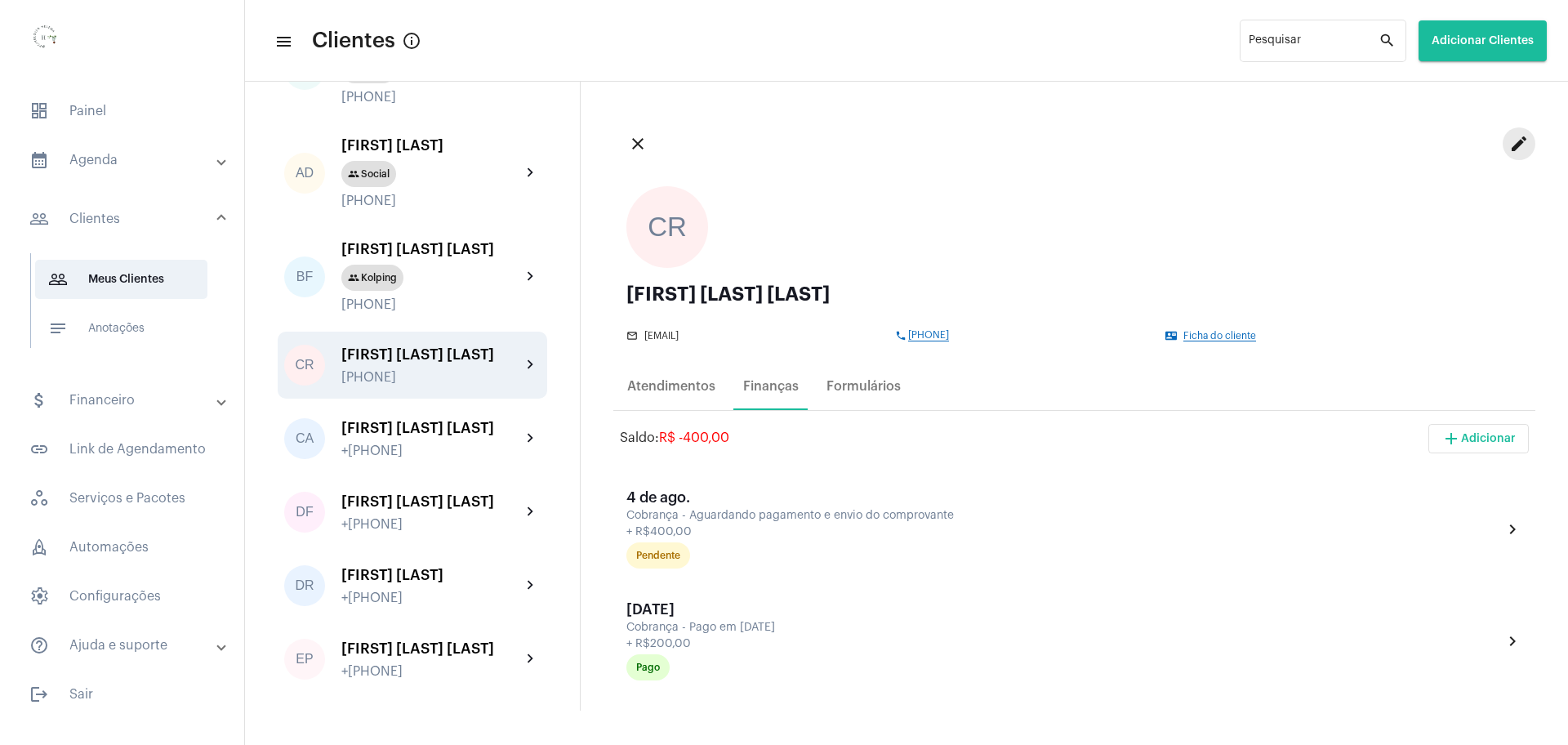 click on "edit" 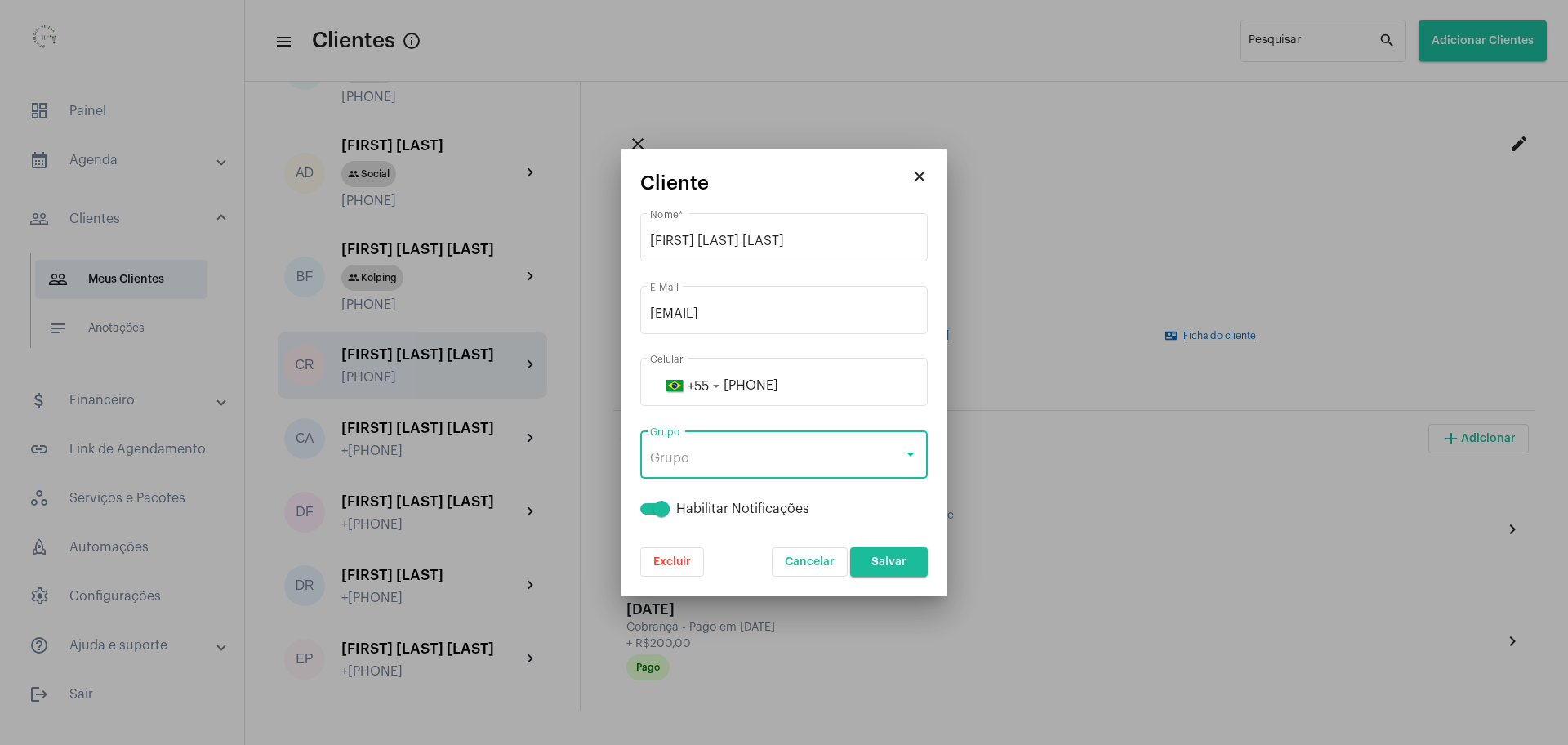 click on "Grupo" at bounding box center (777, 458) 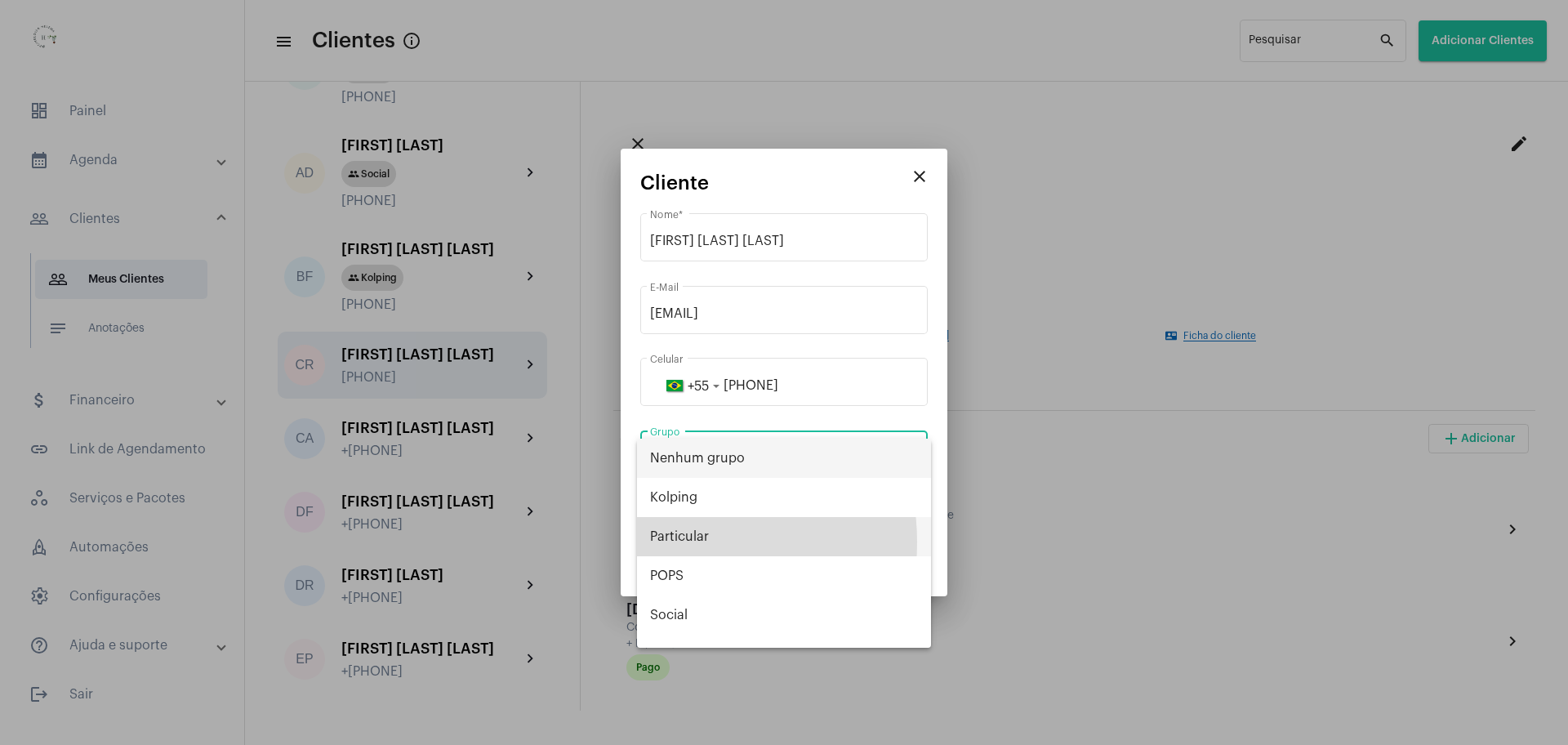 click on "Particular" at bounding box center (784, 537) 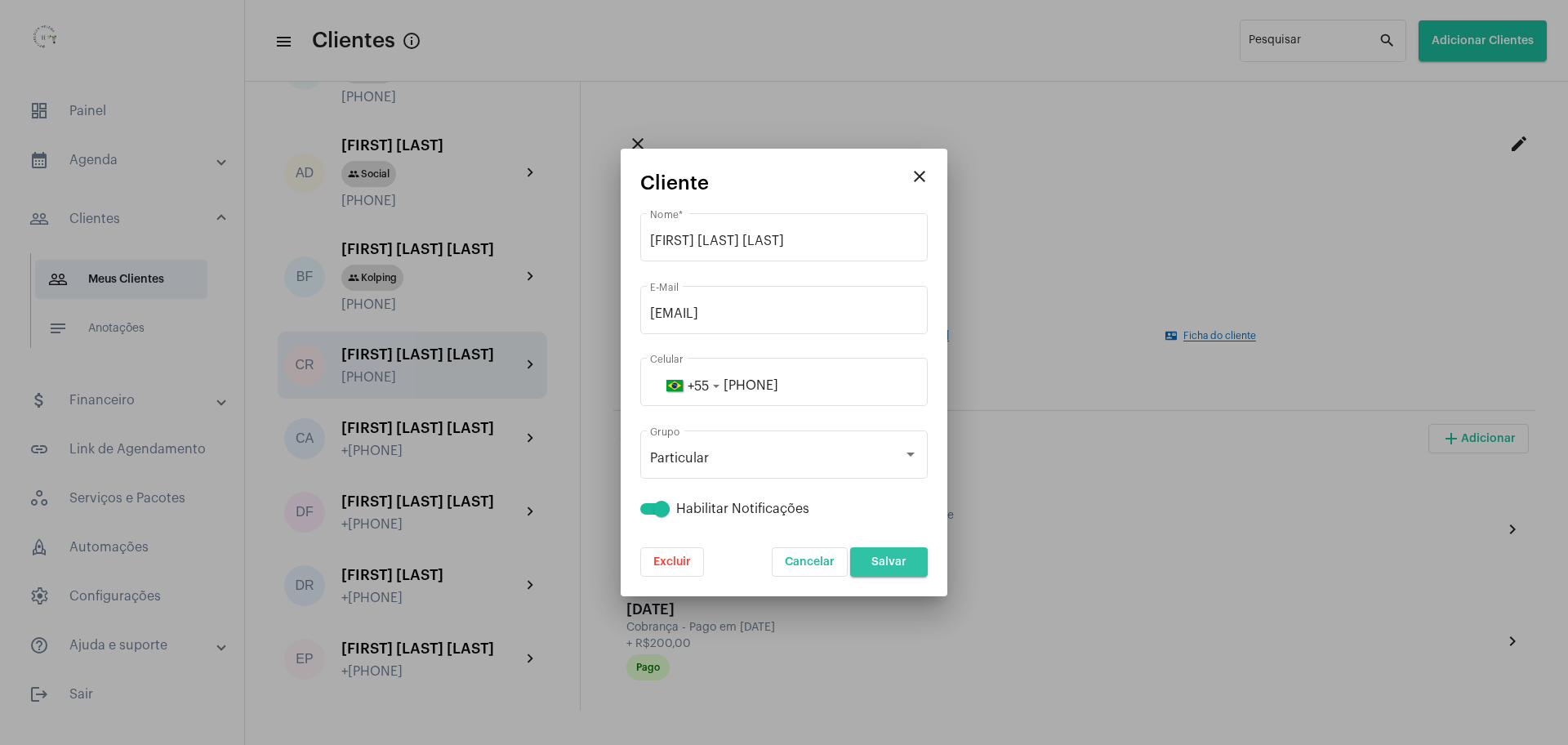 click on "Salvar" at bounding box center [889, 562] 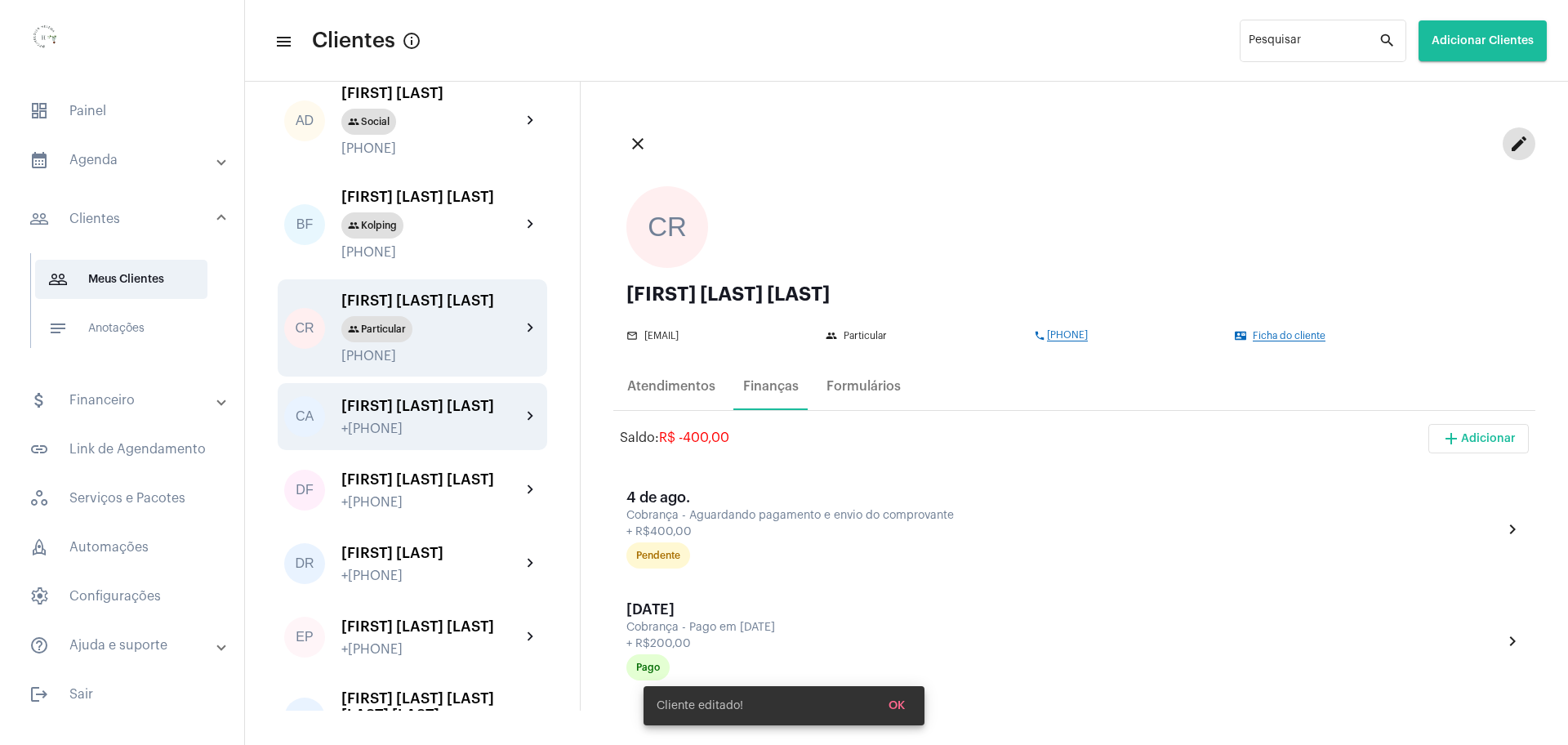scroll, scrollTop: 306, scrollLeft: 0, axis: vertical 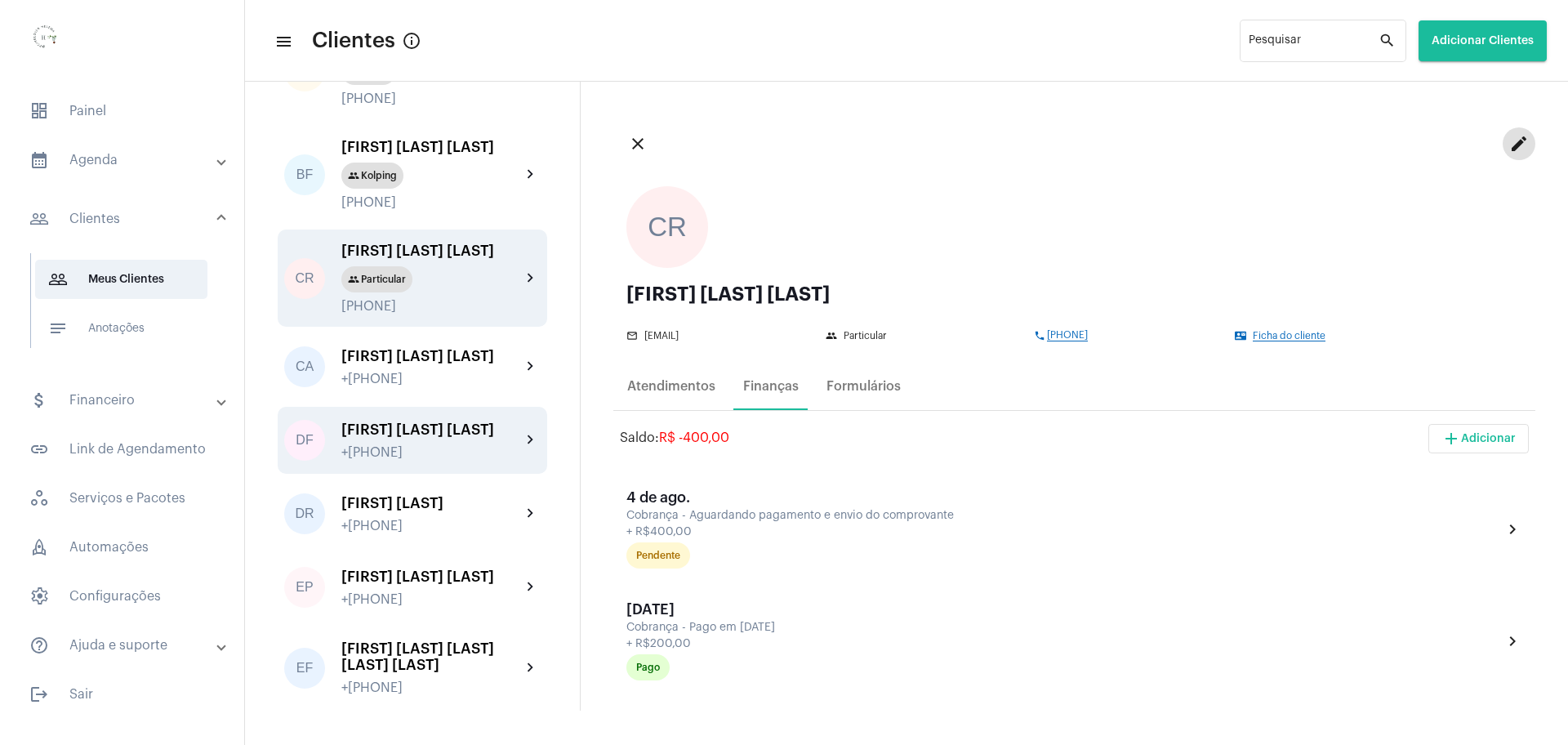 type 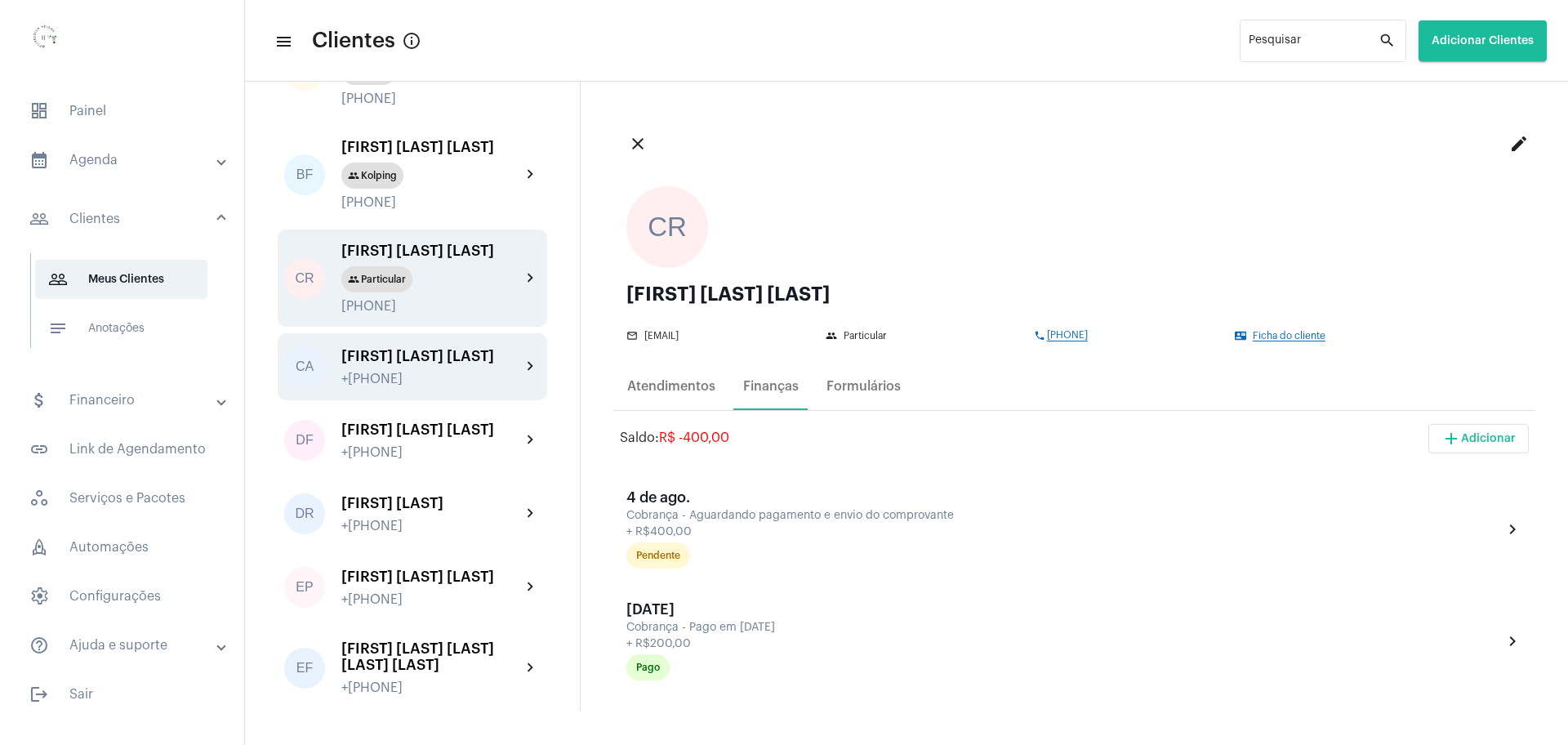 click on "[FIRST] [LAST] [LAST]" 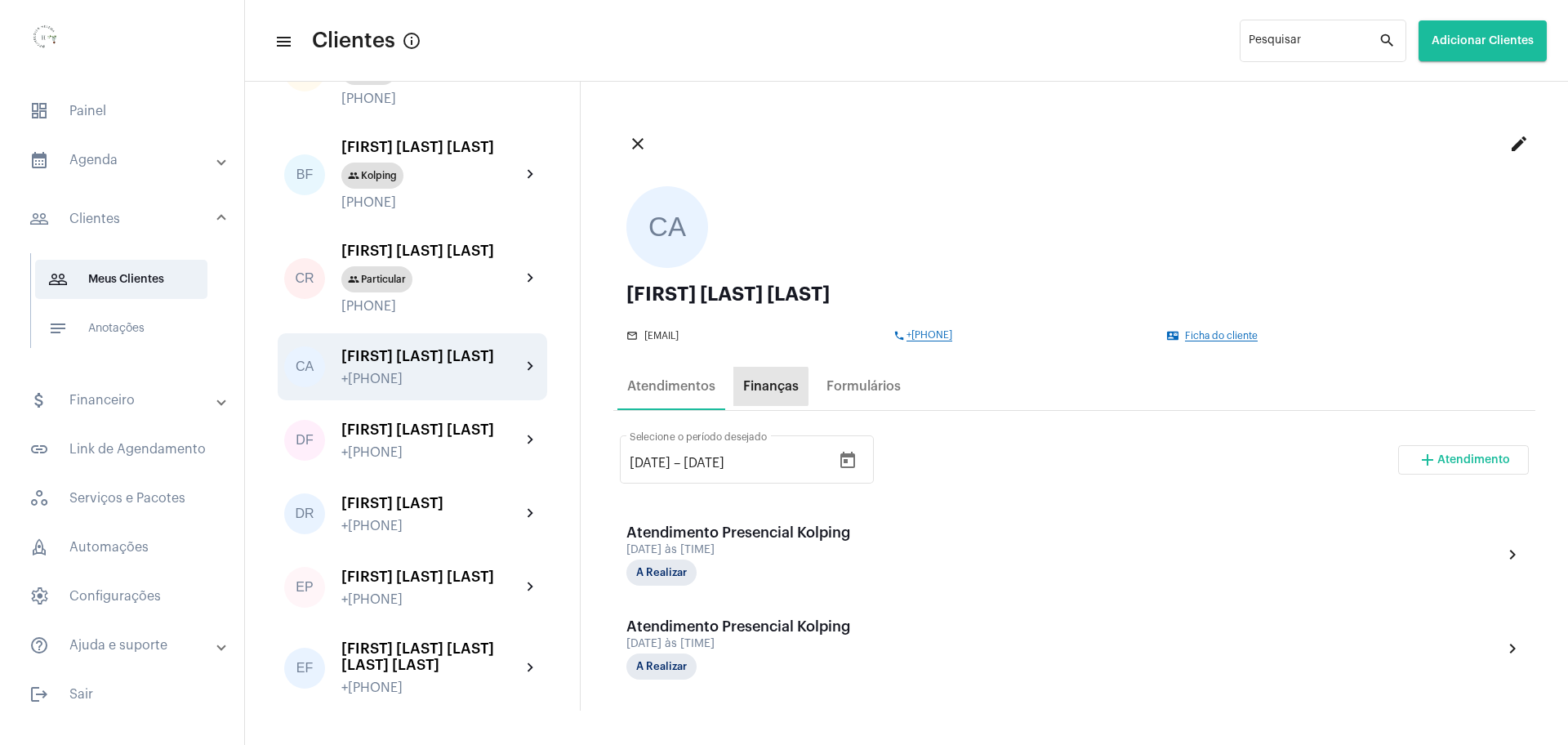 click on "Finanças" at bounding box center (771, 386) 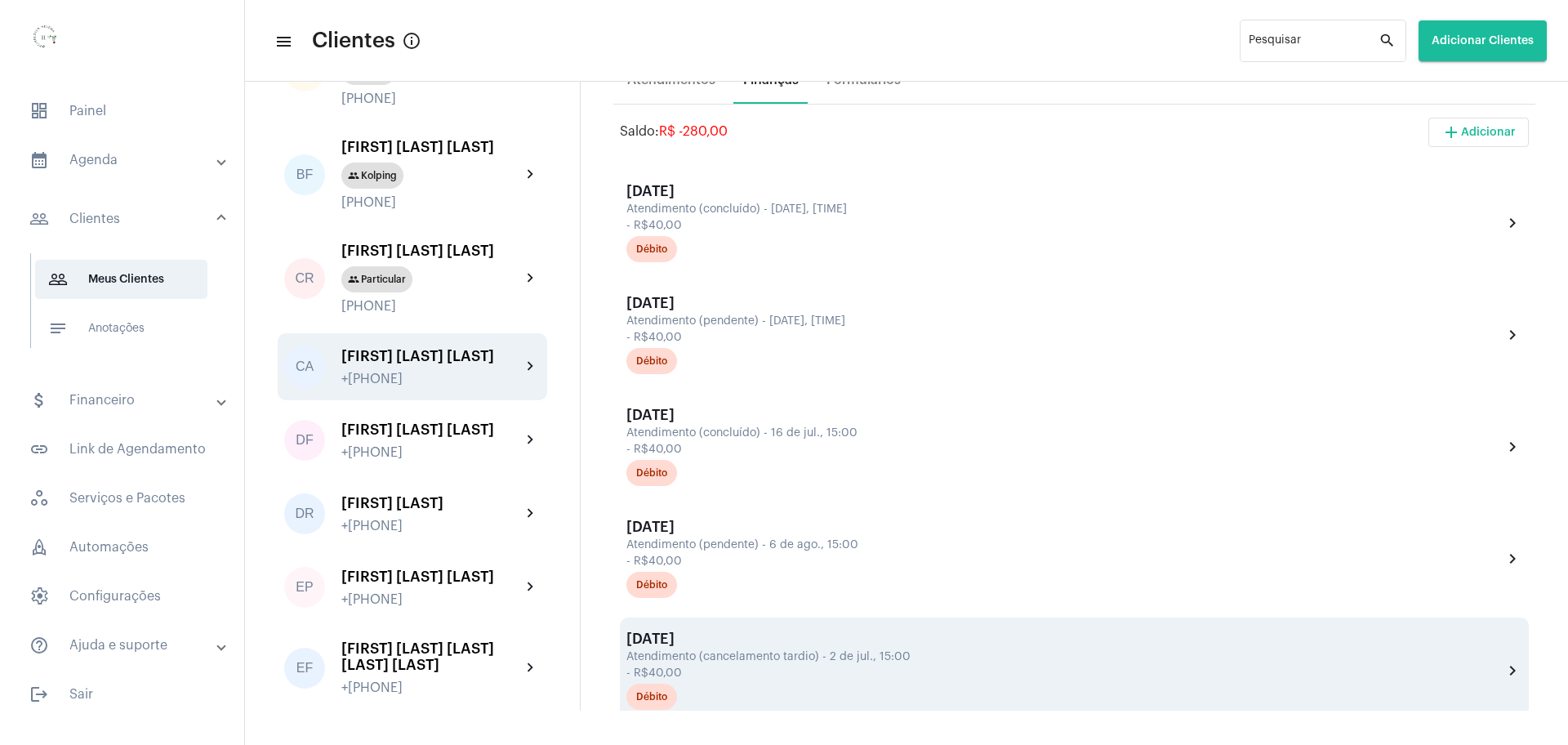 scroll, scrollTop: 0, scrollLeft: 0, axis: both 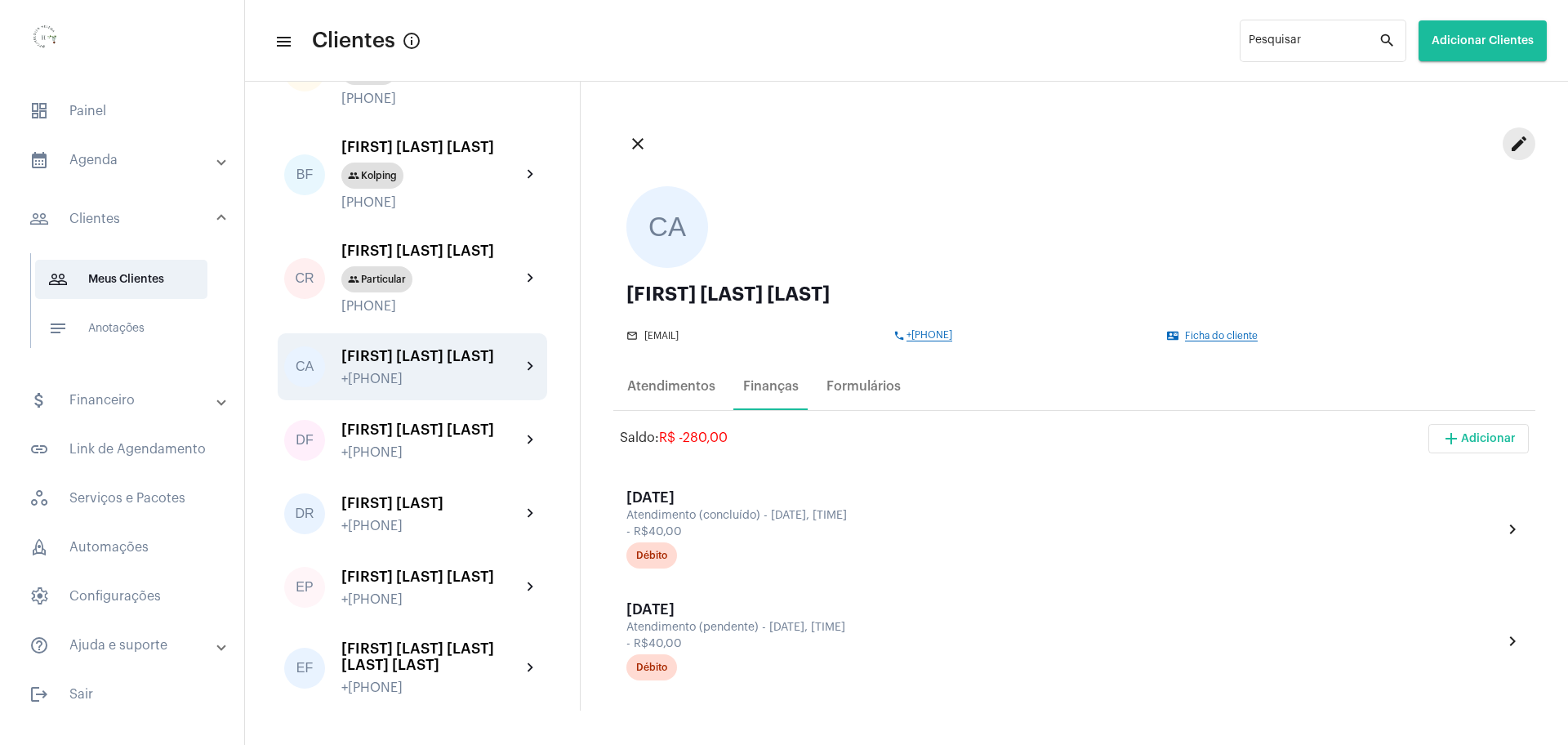 click on "edit" 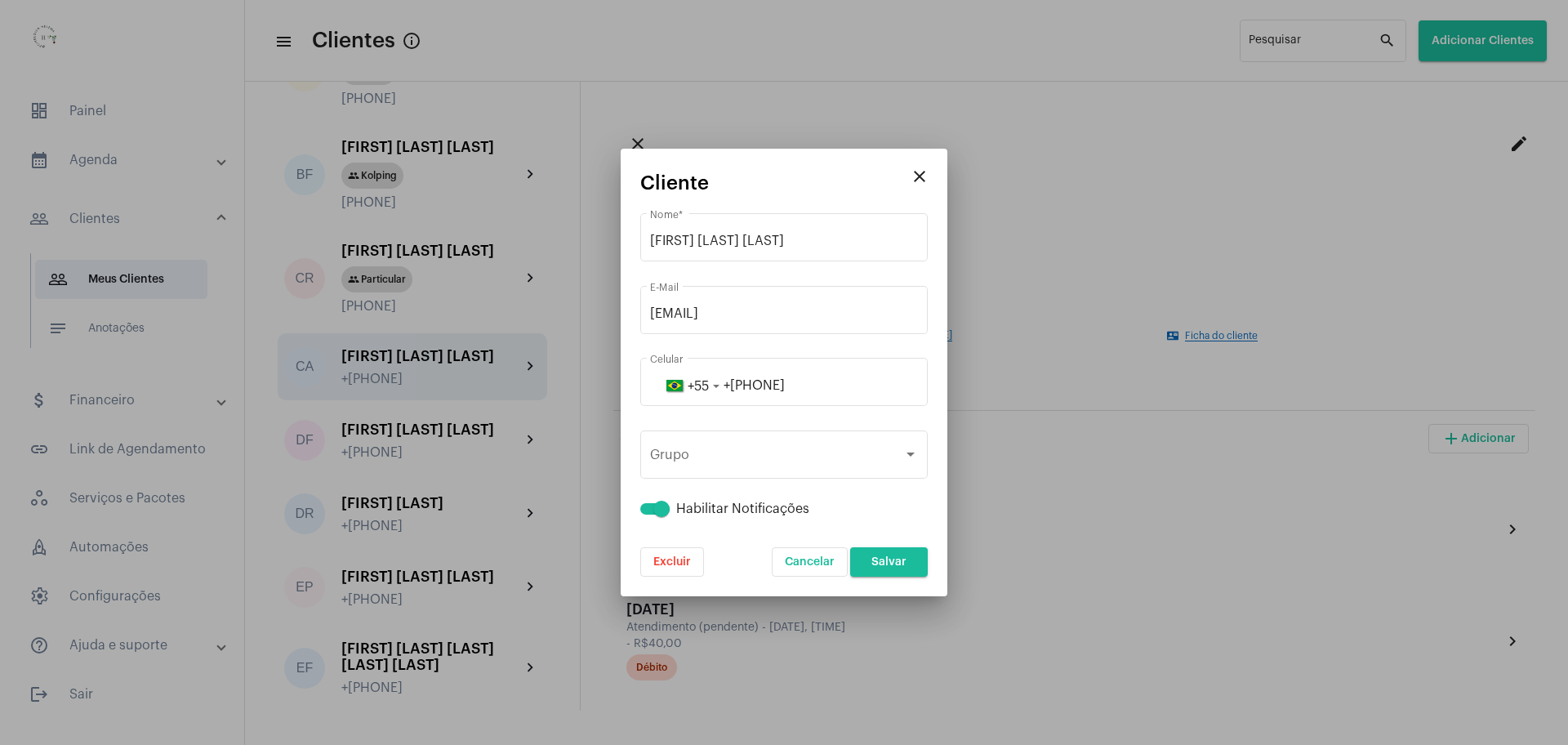 click at bounding box center (784, 372) 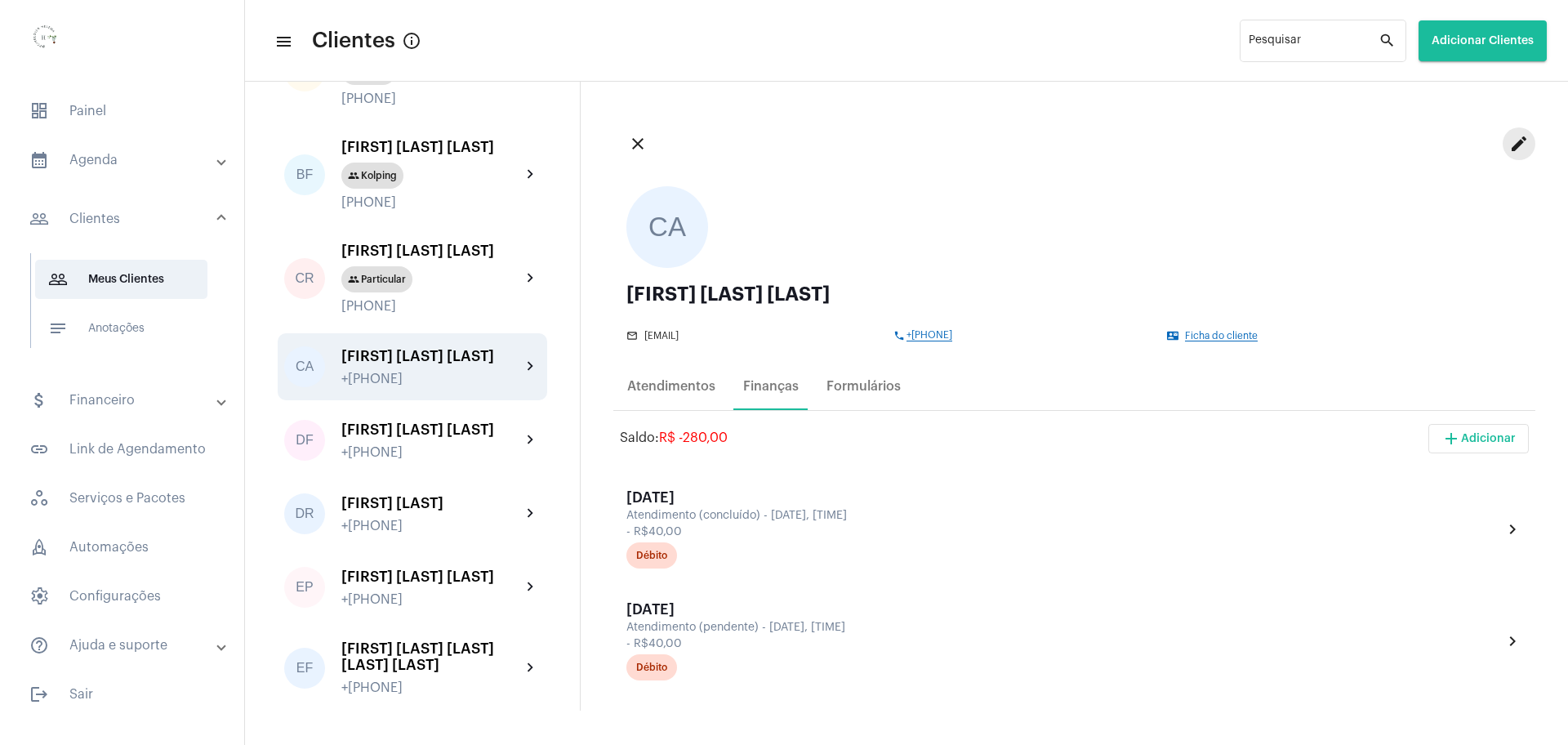 click on "edit" 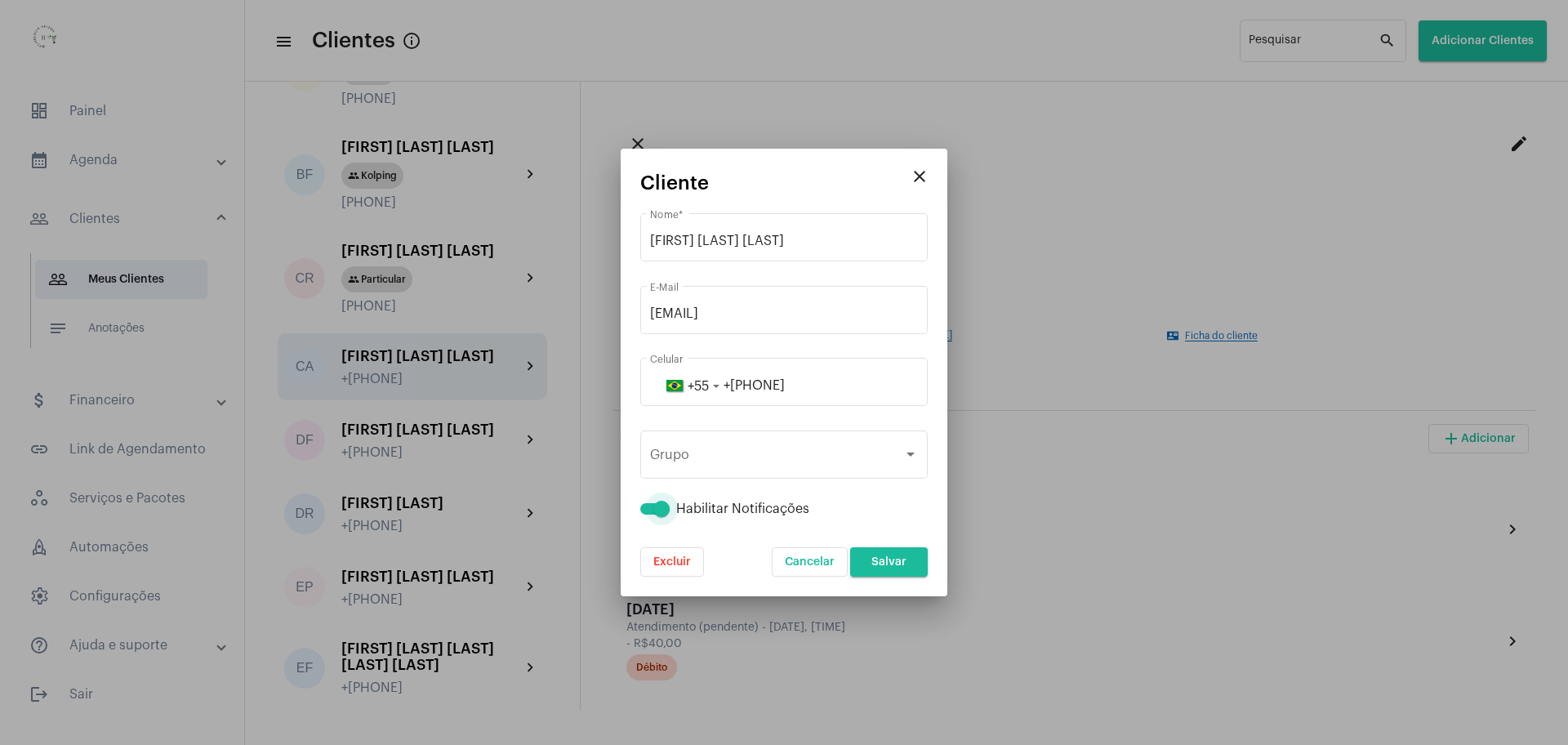click at bounding box center [655, 509] 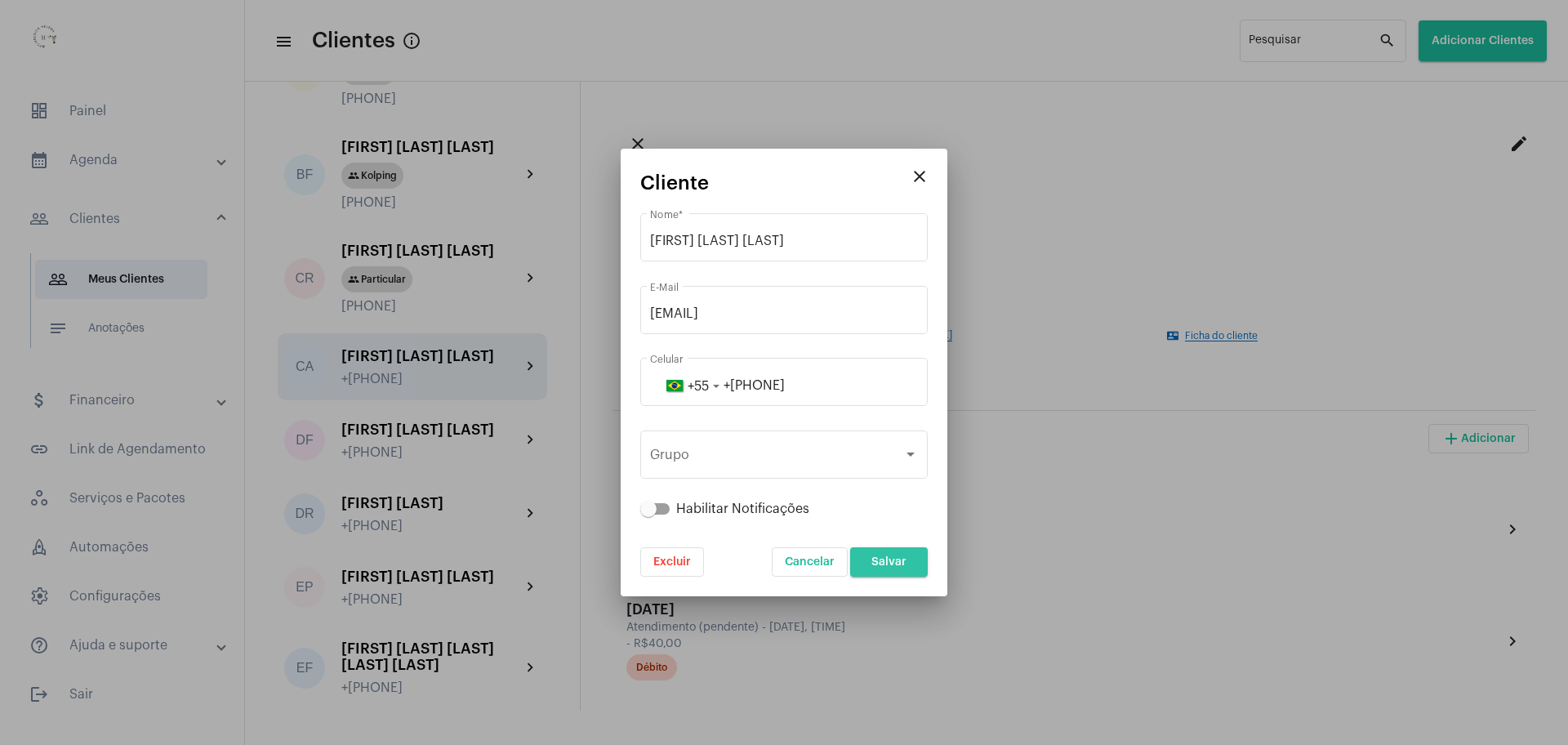 click on "Salvar" at bounding box center (889, 562) 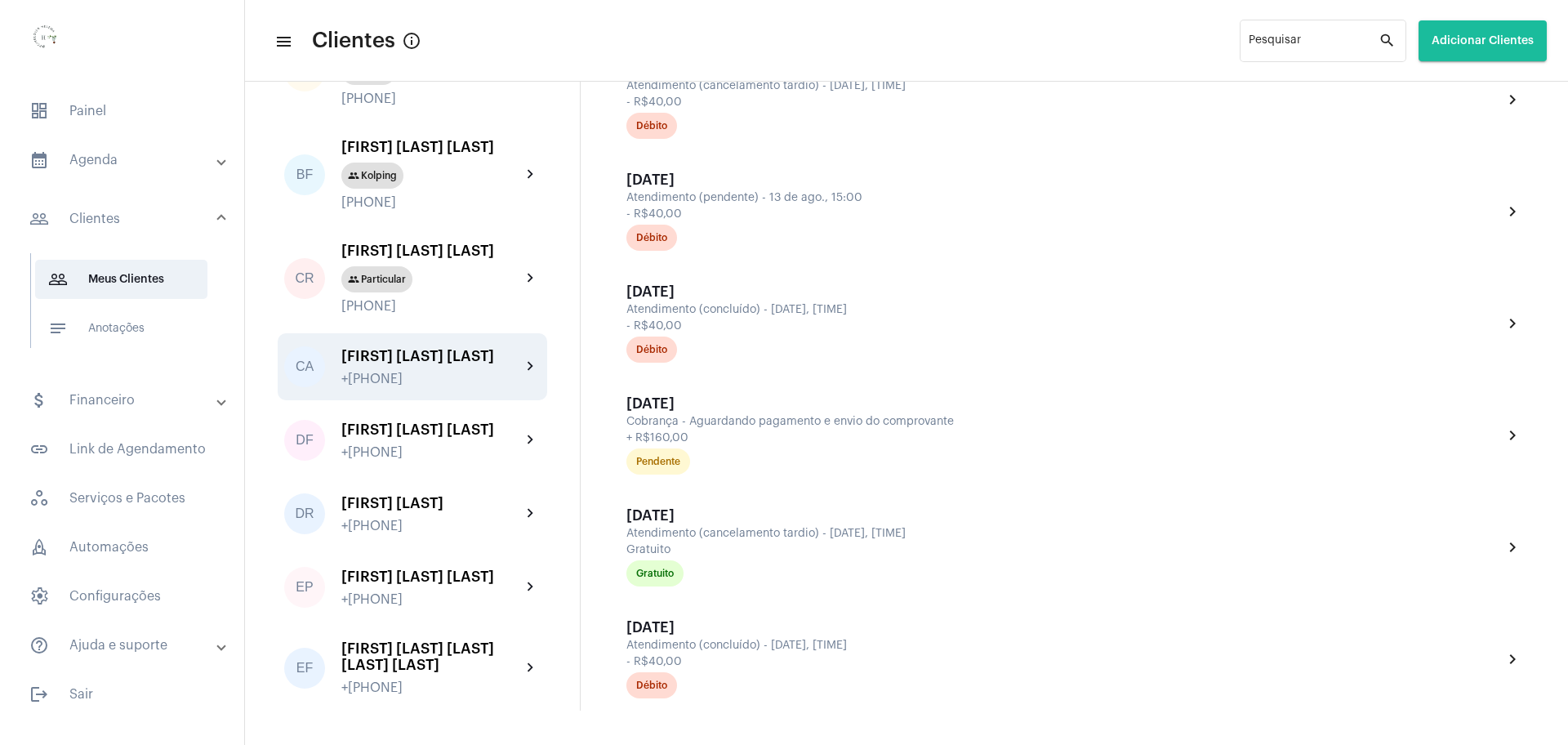 scroll, scrollTop: 1123, scrollLeft: 0, axis: vertical 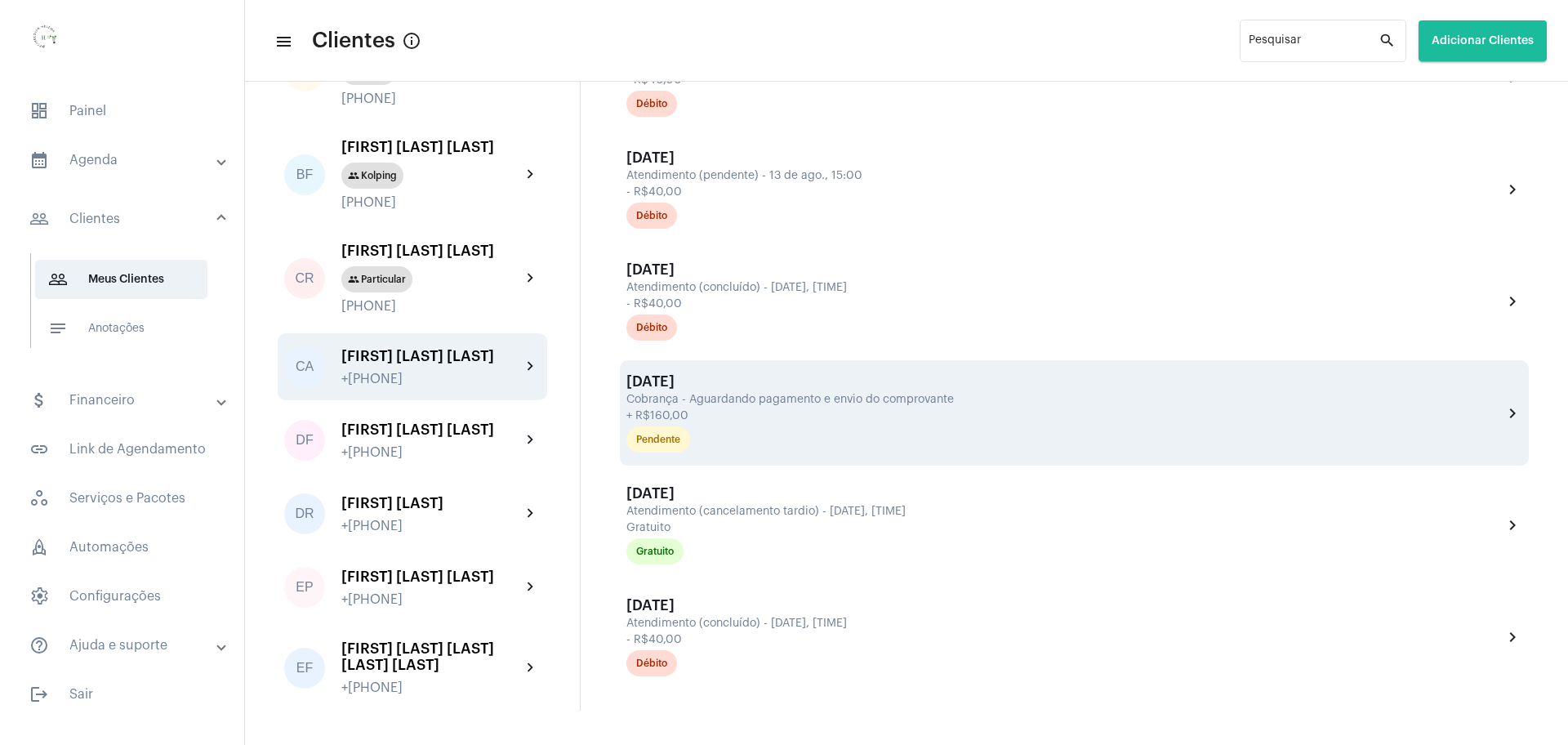 click on "+ R$160,00" at bounding box center [1062, 416] 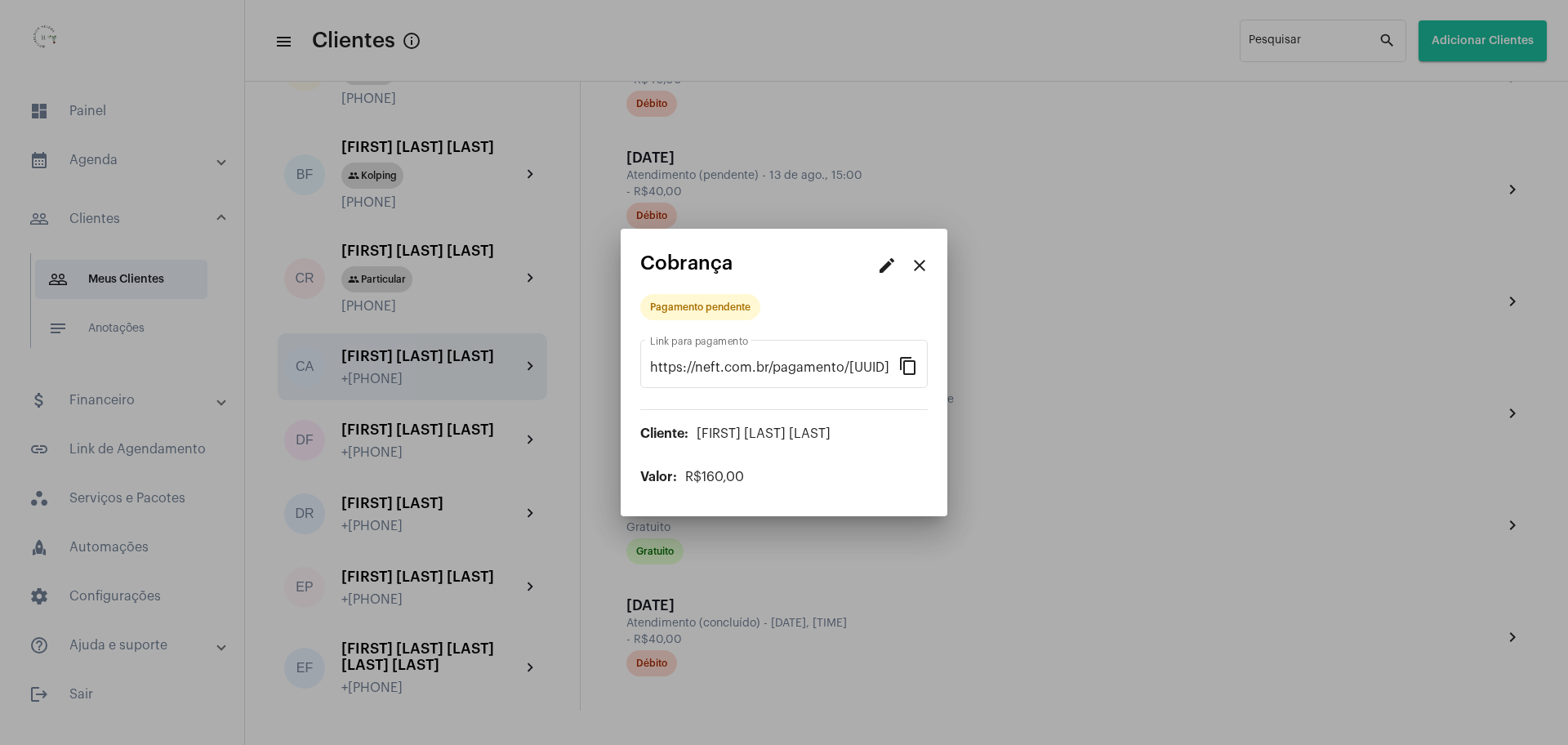 click at bounding box center [784, 372] 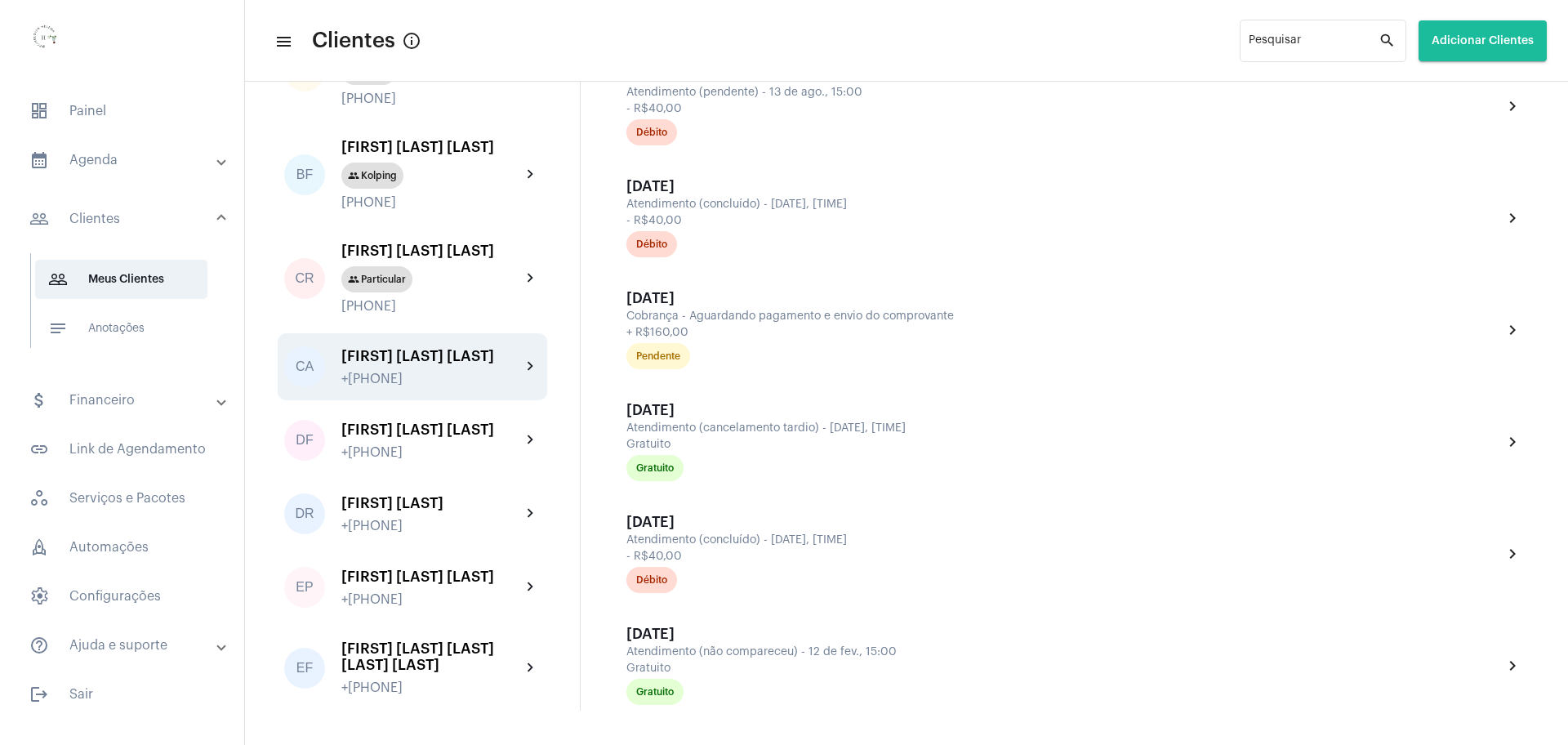 click on "Saldo:  R$ -280,00 add  Adicionar  [DATE]   Atendimento (concluído) - [DATE], [TIME]   - R$40,00  Débito chevron_right  [DATE]   Atendimento (pendente) - [DATE], [TIME]   - R$40,00  Débito chevron_right  [DATE]   Atendimento (concluído) - [DATE], [TIME]   - R$40,00  Débito chevron_right  [DATE]   Atendimento (pendente) - [DATE], [TIME]   - R$40,00  Débito chevron_right  [DATE]   Atendimento (cancelamento tardio) - [DATE], [TIME]   - R$40,00  Débito chevron_right  [DATE]   Atendimento (cancelamento tardio) - [DATE], [TIME]   - R$40,00  Débito chevron_right  [DATE]   Atendimento (cancelamento tardio) - [DATE], [TIME]   - R$40,00  Débito chevron_right  [DATE]   Atendimento (pendente) - [DATE], [TIME]   - R$40,00  Débito chevron_right  [DATE]   Atendimento (concluído) - [DATE], [TIME]   - R$40,00  Débito chevron_right  [DATE]  Cobrança - Aguardando pagamento e envio do comprovante   + R$160,00  Pendente chevron_right  [DATE]  Pago" at bounding box center [1074, 583] 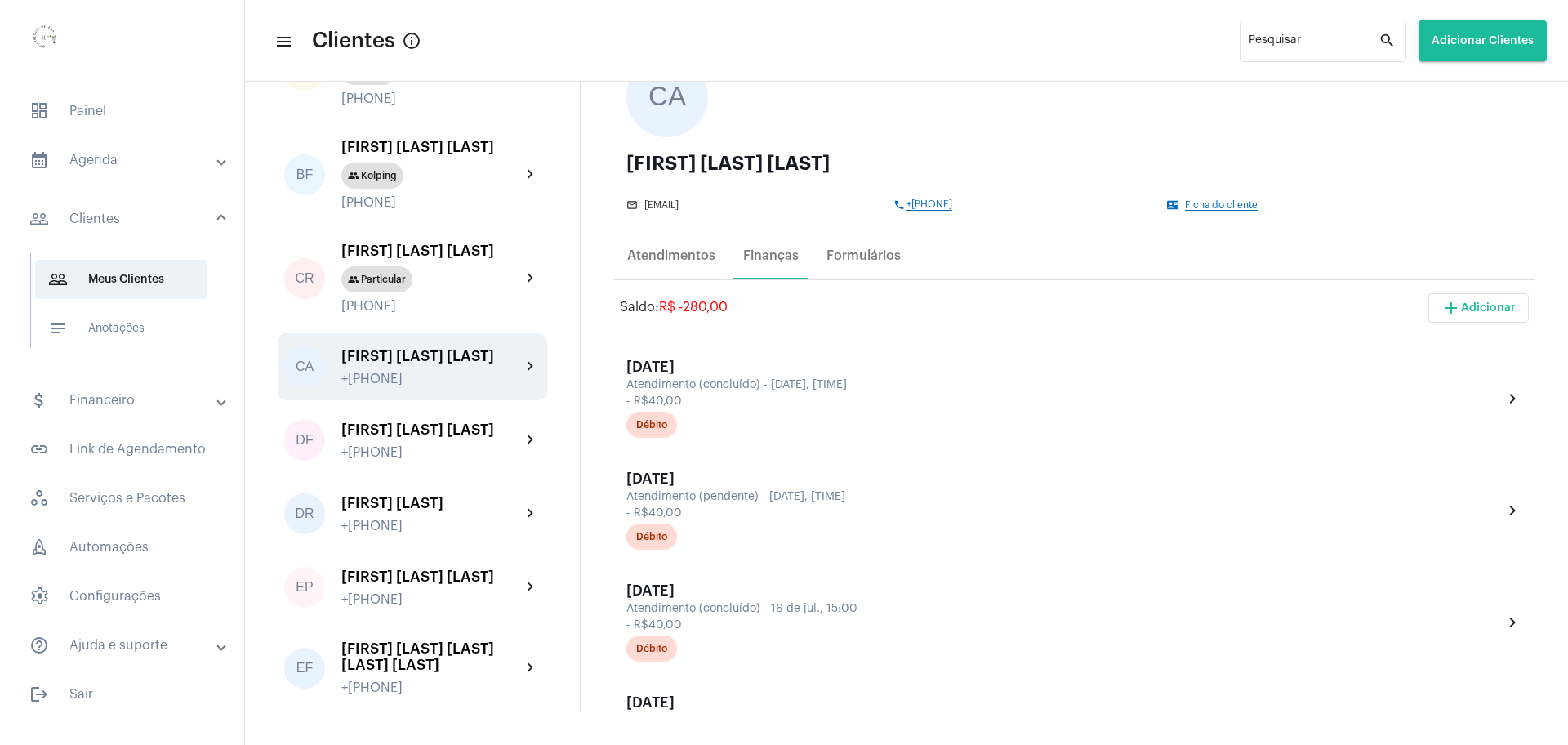 scroll, scrollTop: 0, scrollLeft: 0, axis: both 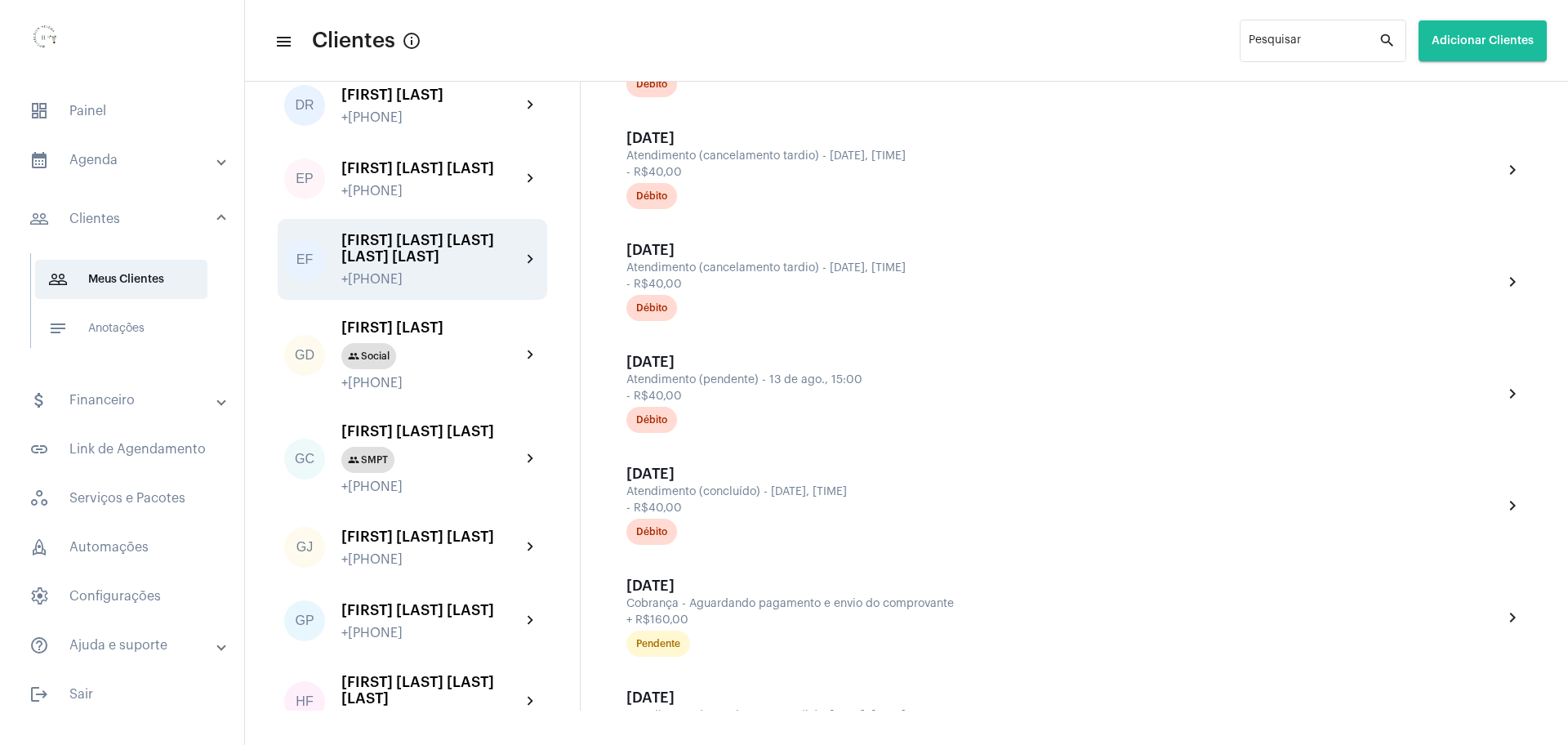 click on "[FIRST] [LAST] [LAST] [LAST] [LAST]" 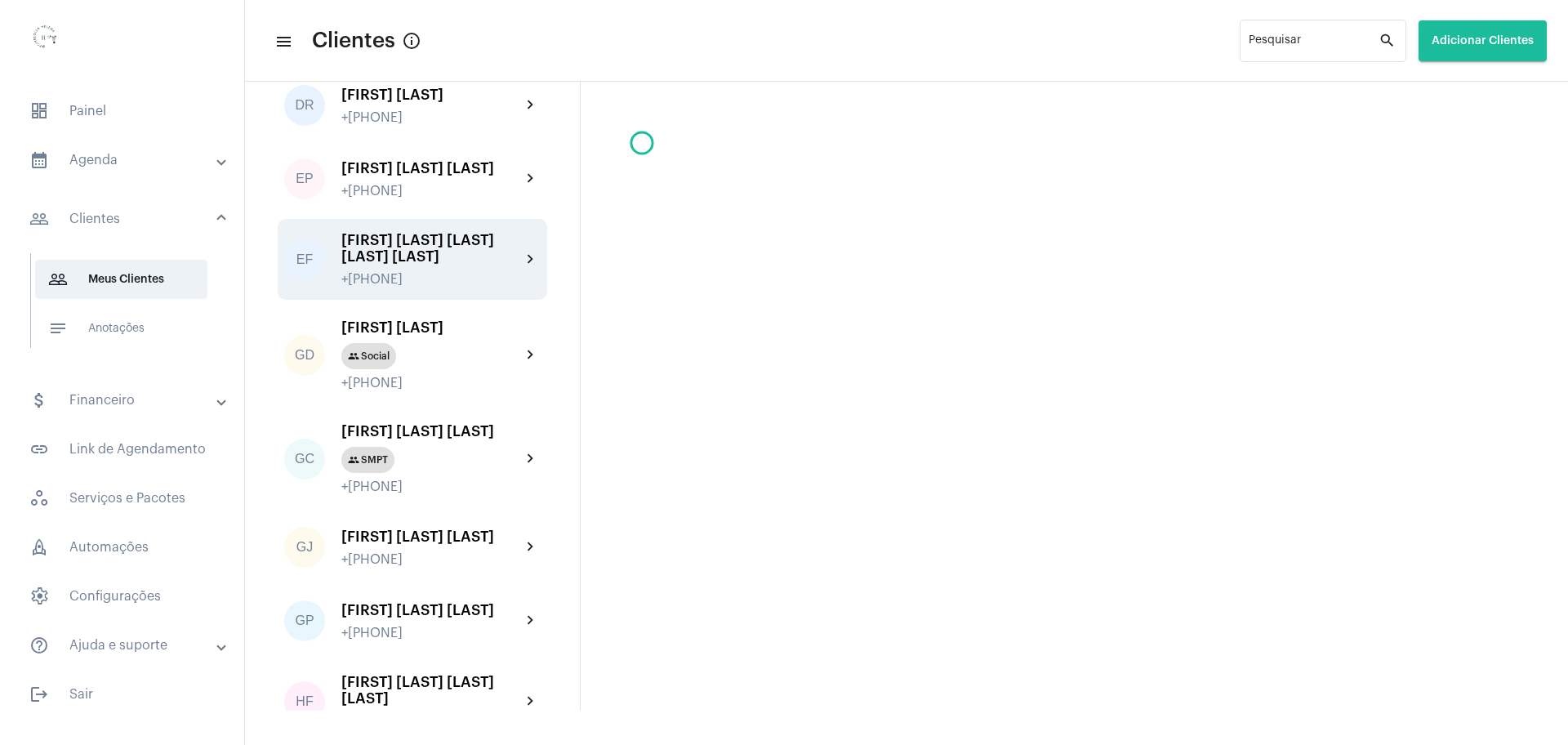 click on "[FIRST] [LAST] [LAST] [LAST] [LAST]" 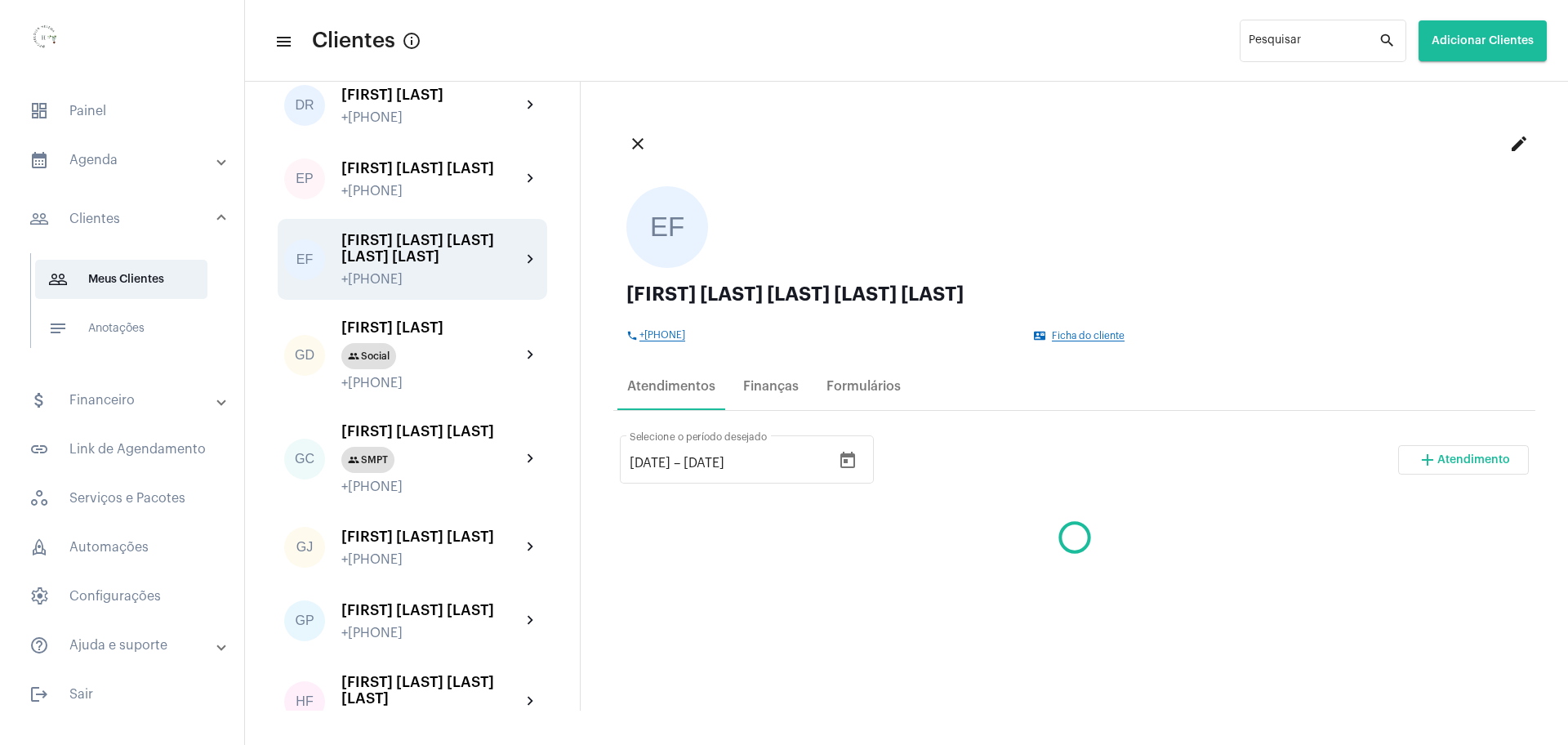 click on "chevron_right" 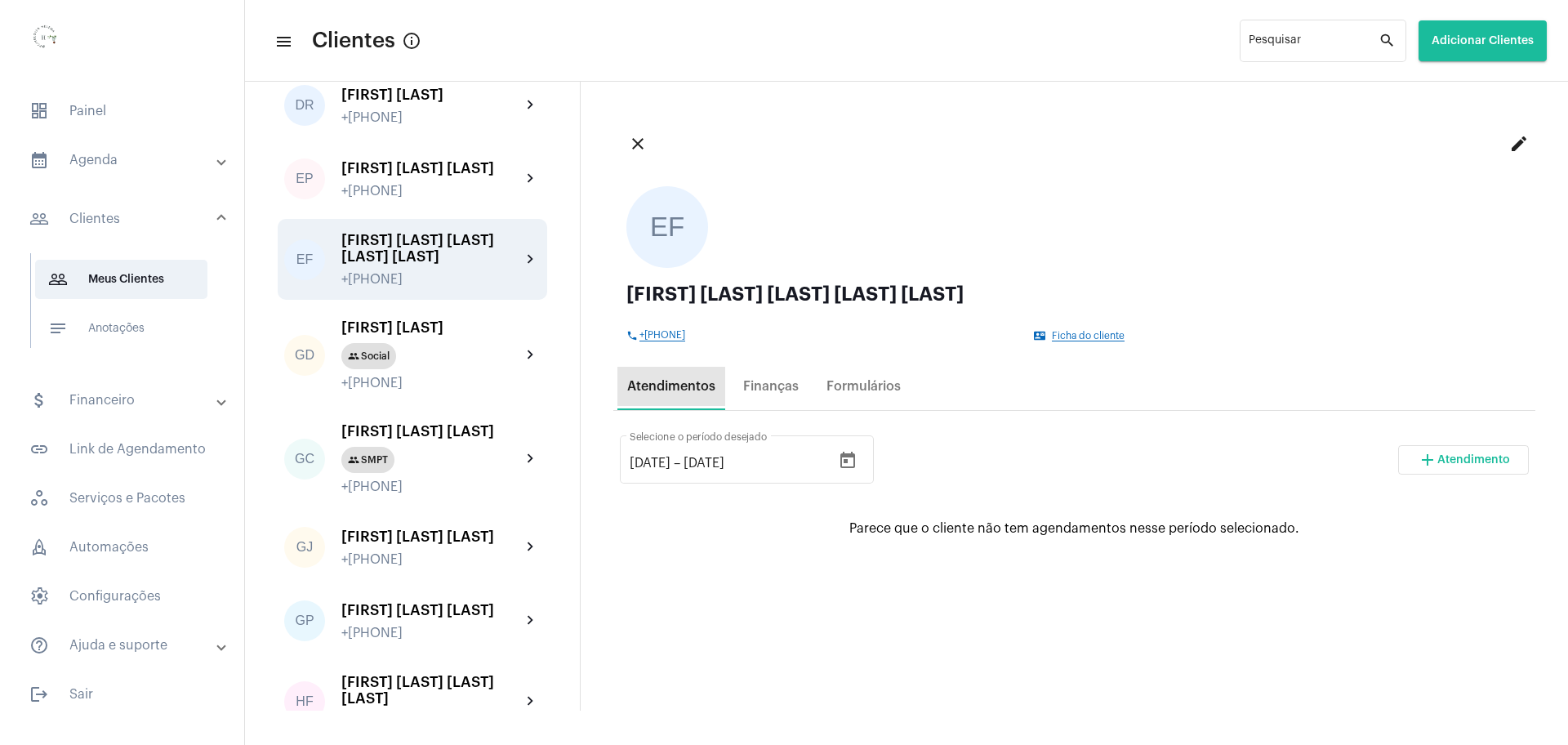 click on "Atendimentos" at bounding box center (671, 386) 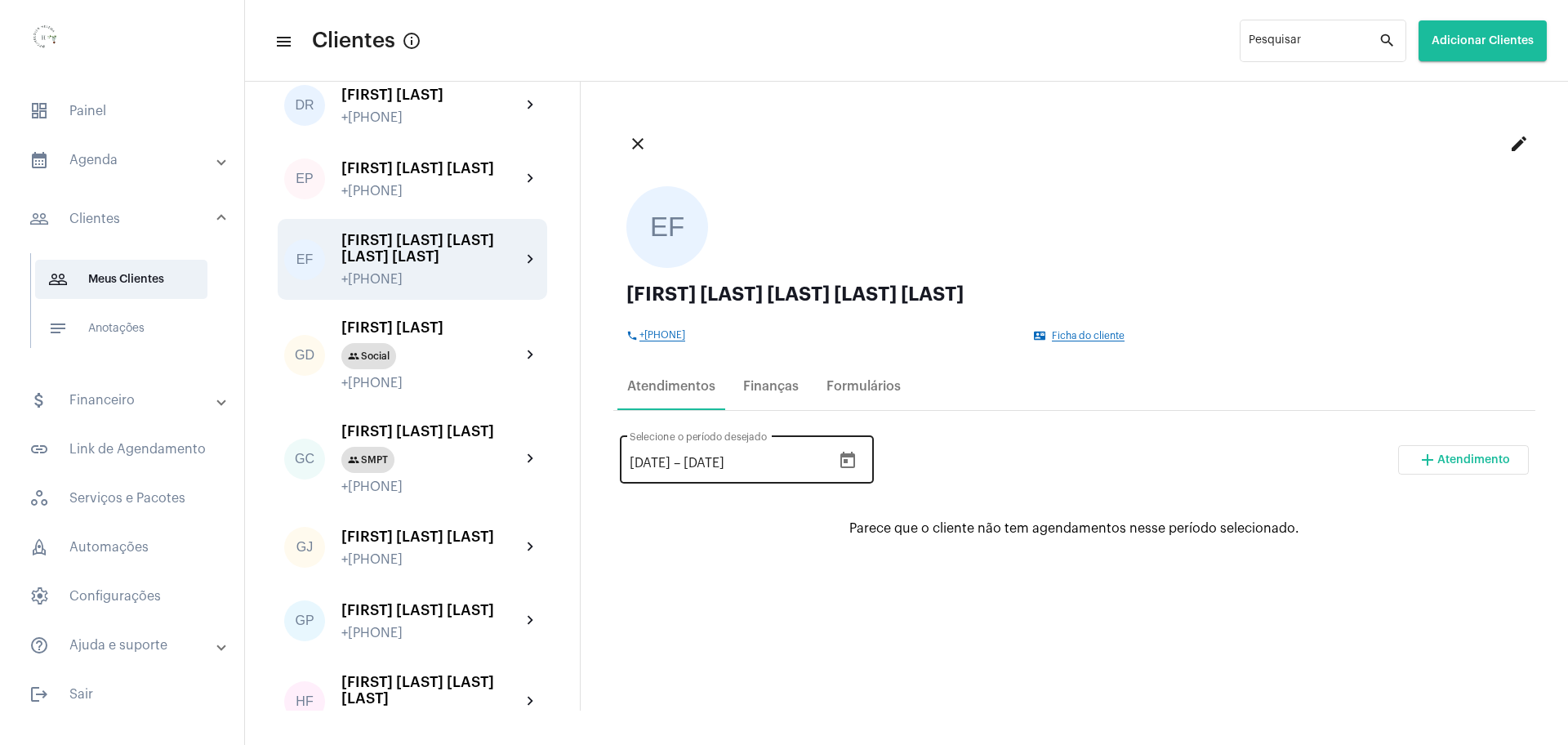click on "[DATE]" at bounding box center [650, 463] 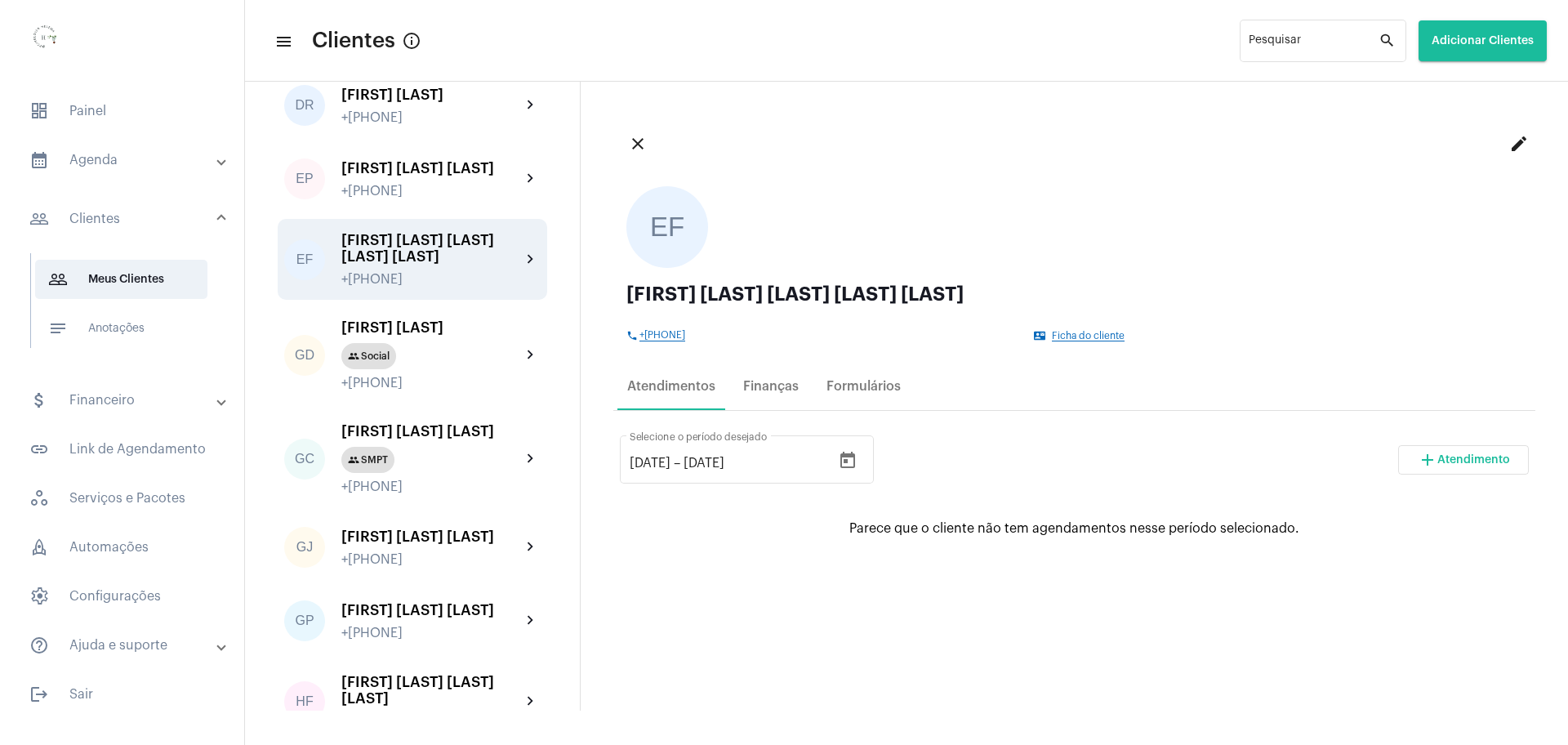 click on "close edit" 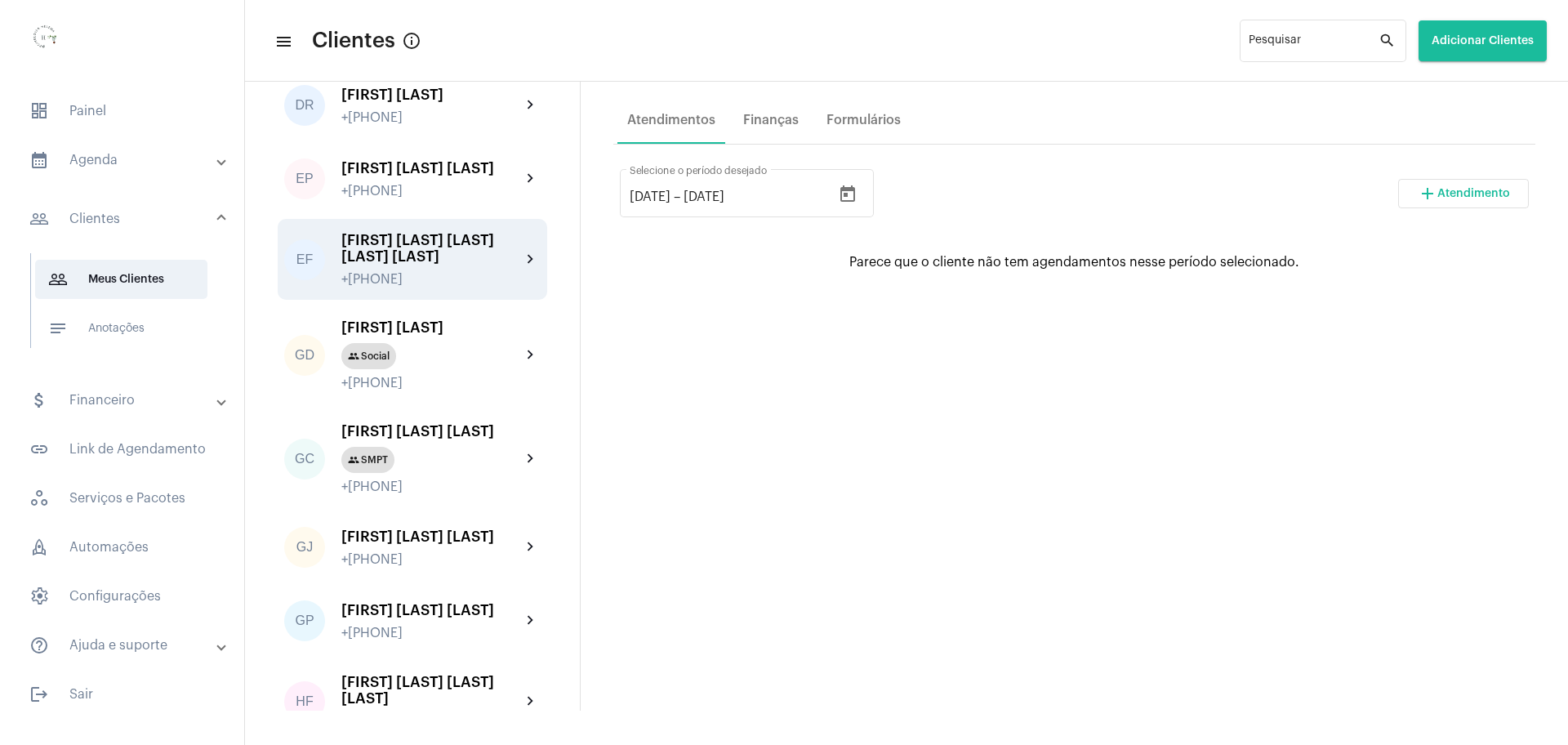 scroll, scrollTop: 332, scrollLeft: 0, axis: vertical 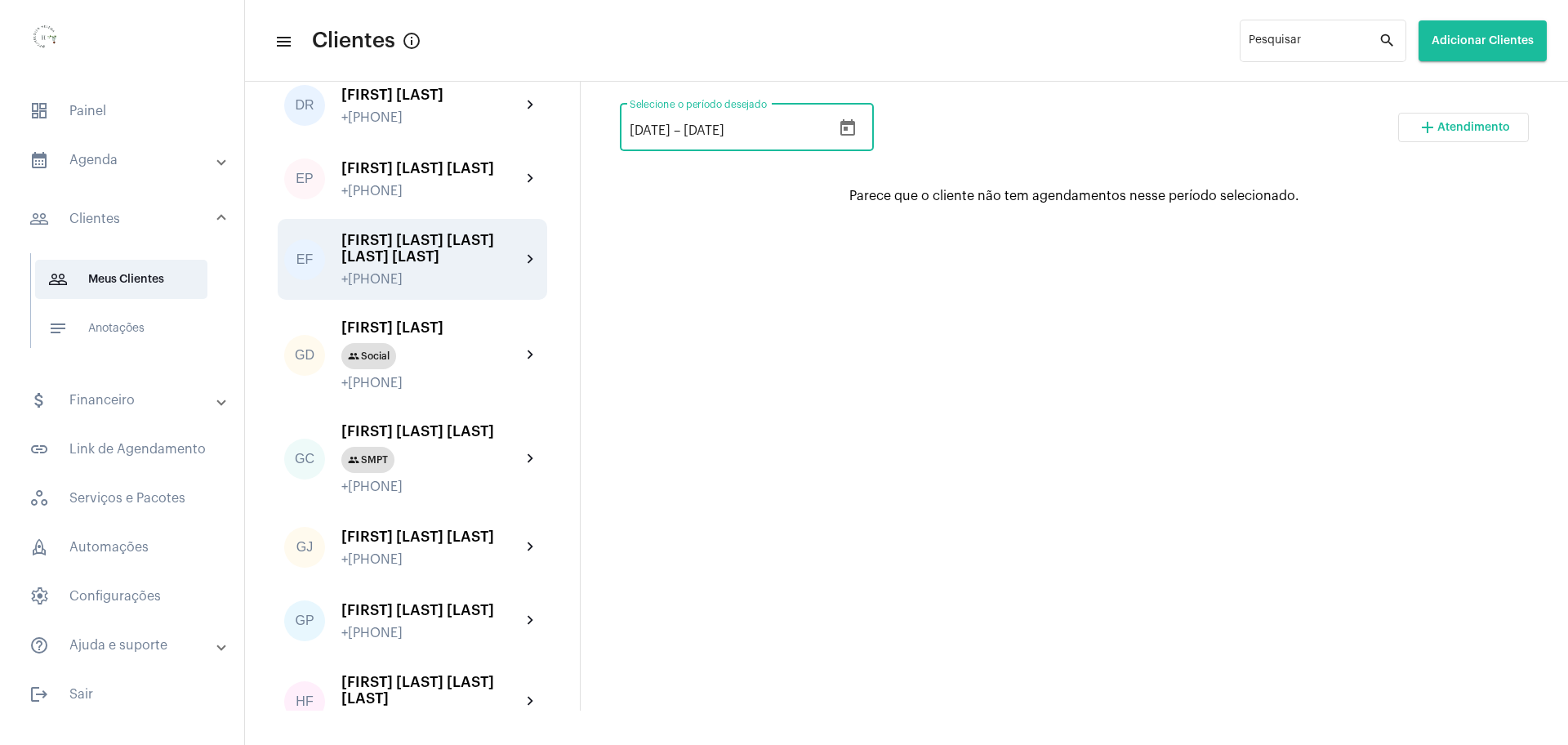 click on "[DATE]" at bounding box center [650, 131] 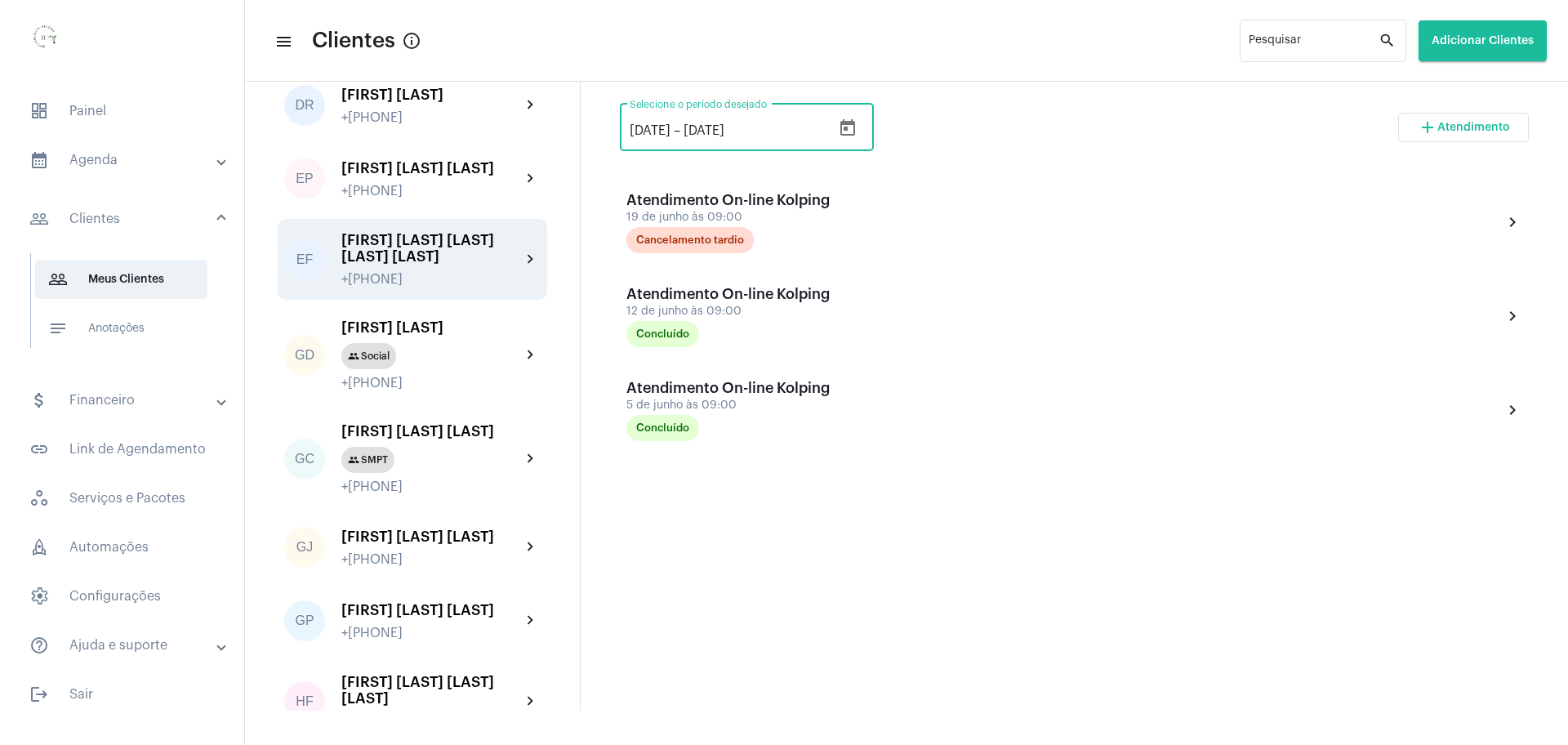type on "[DATE]" 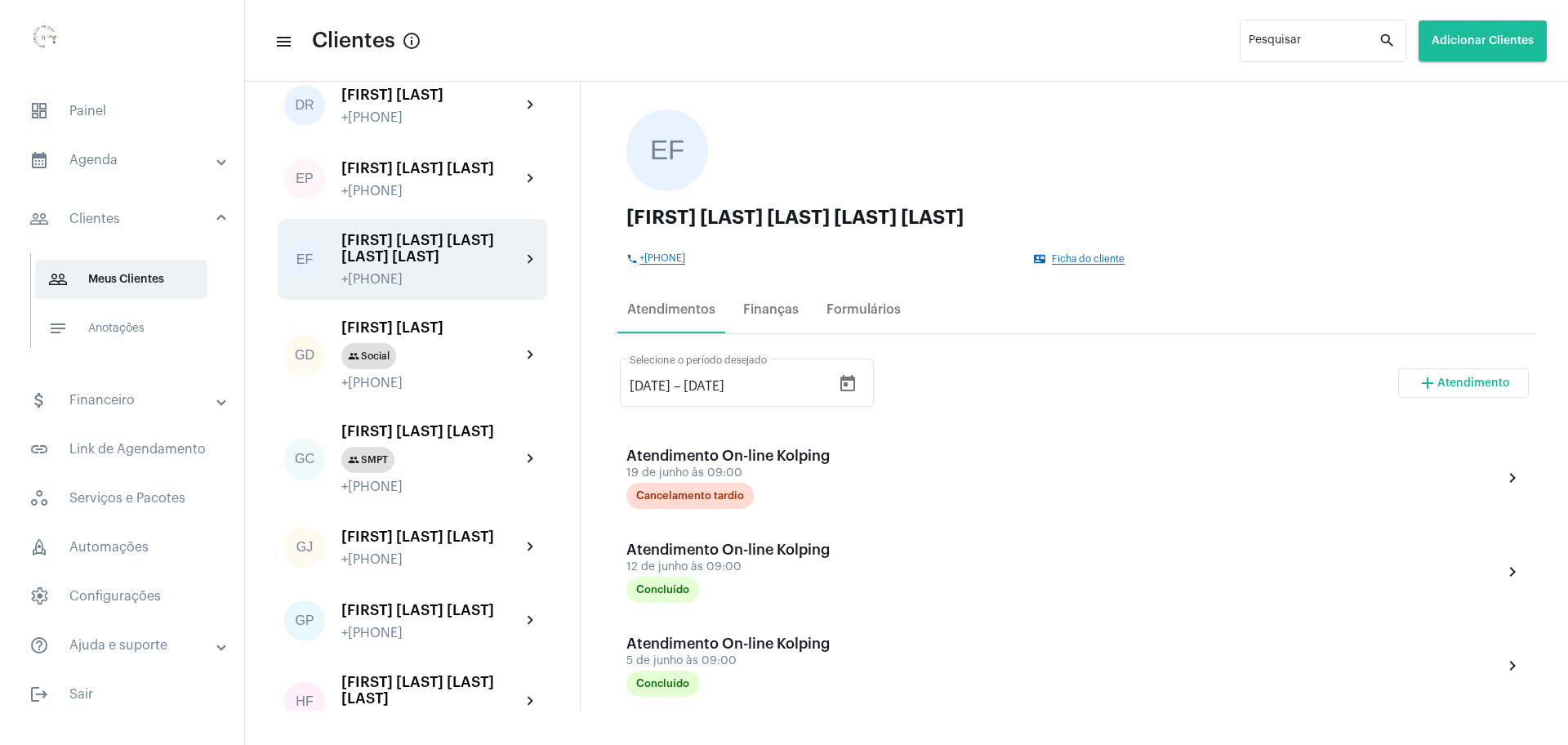 scroll, scrollTop: 0, scrollLeft: 0, axis: both 